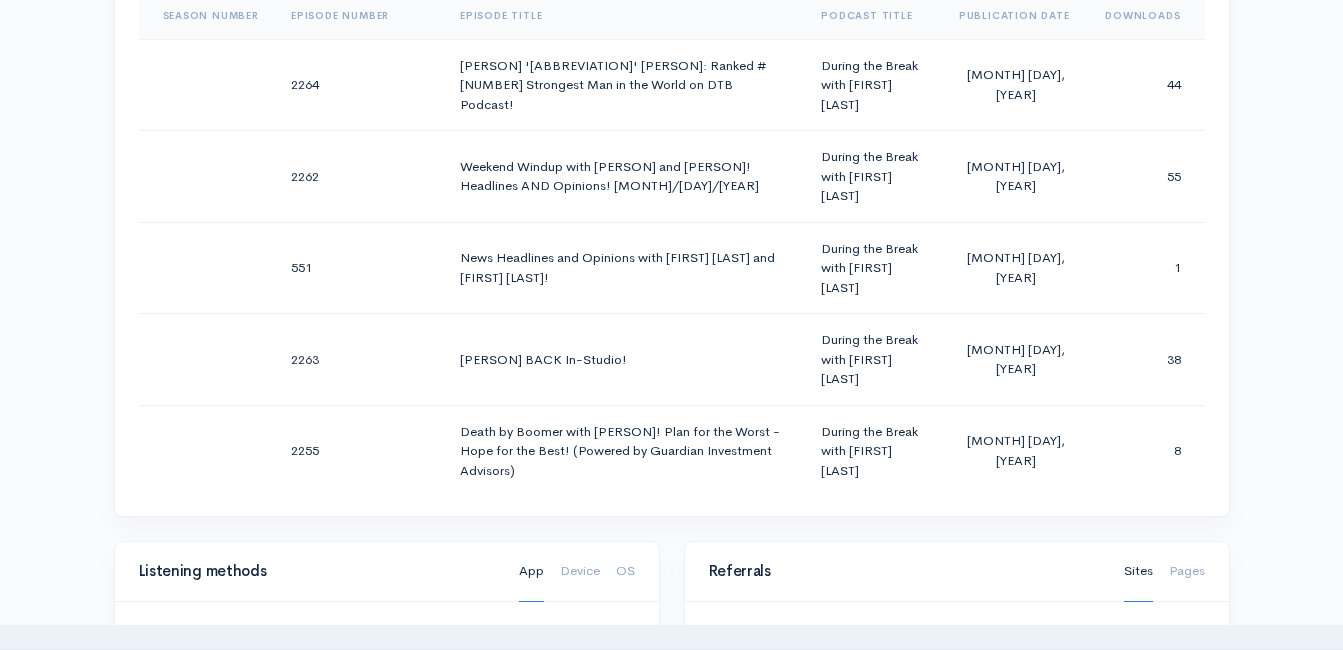 scroll, scrollTop: 1100, scrollLeft: 0, axis: vertical 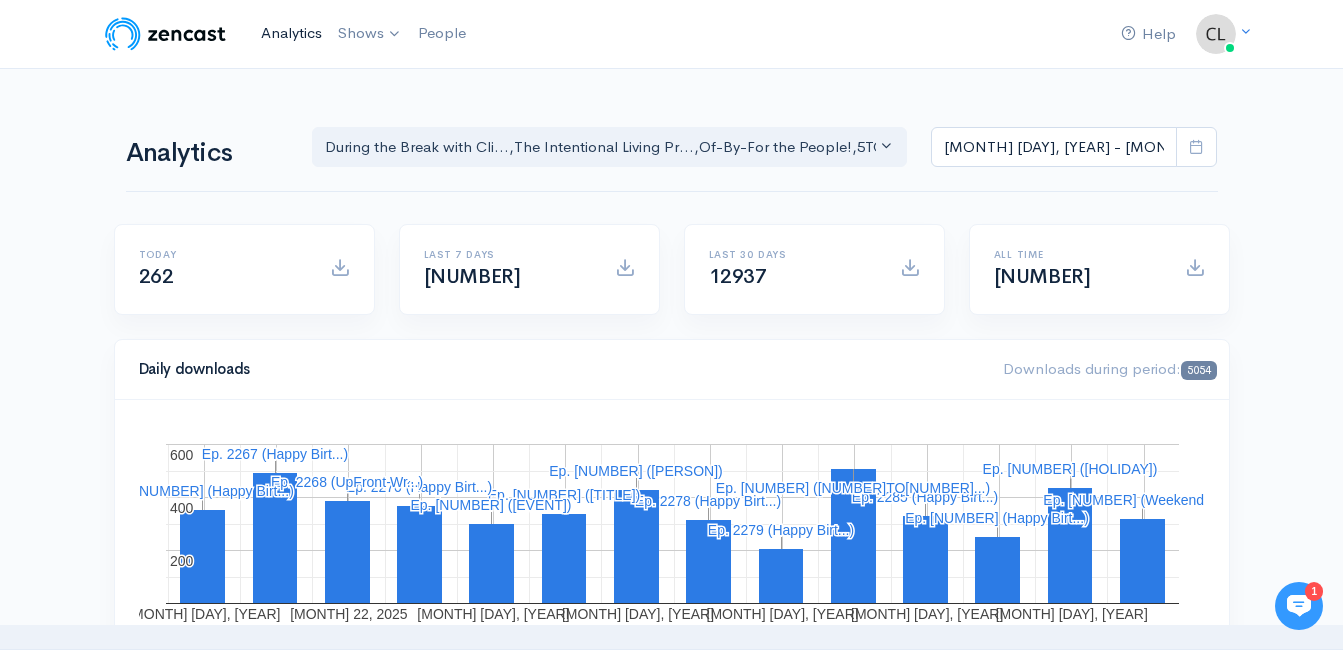 click on "Analytics" at bounding box center [291, 33] 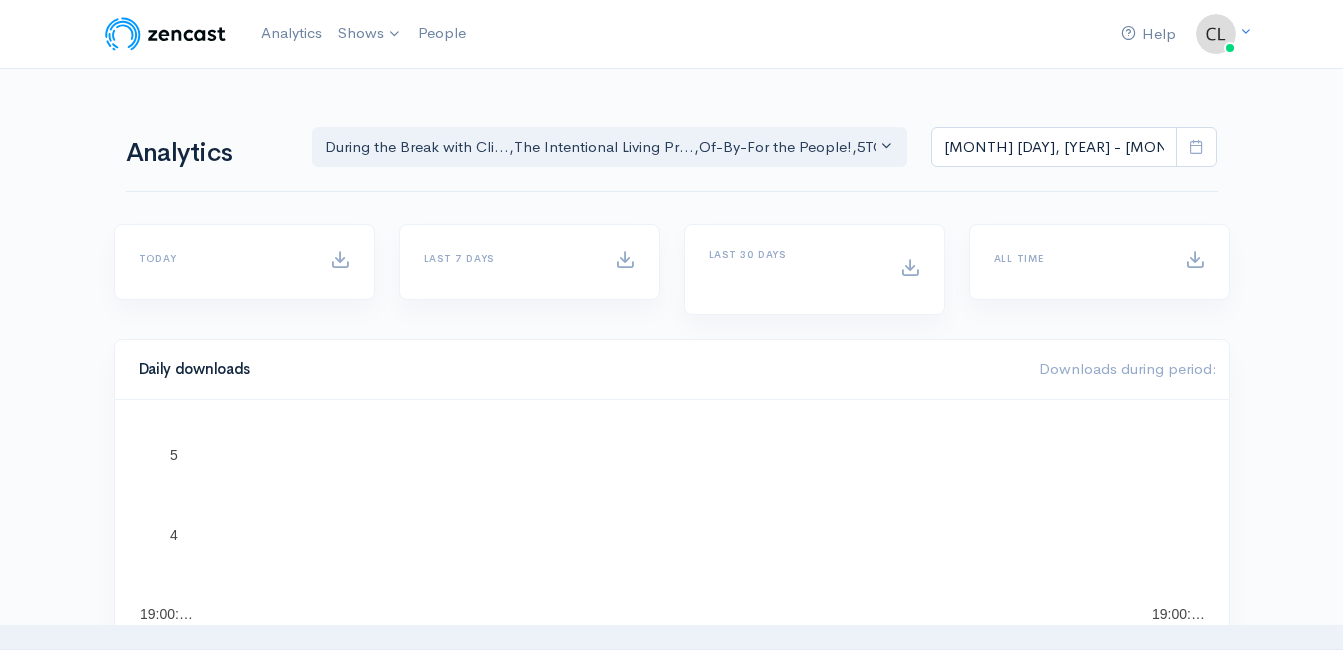 scroll, scrollTop: 0, scrollLeft: 0, axis: both 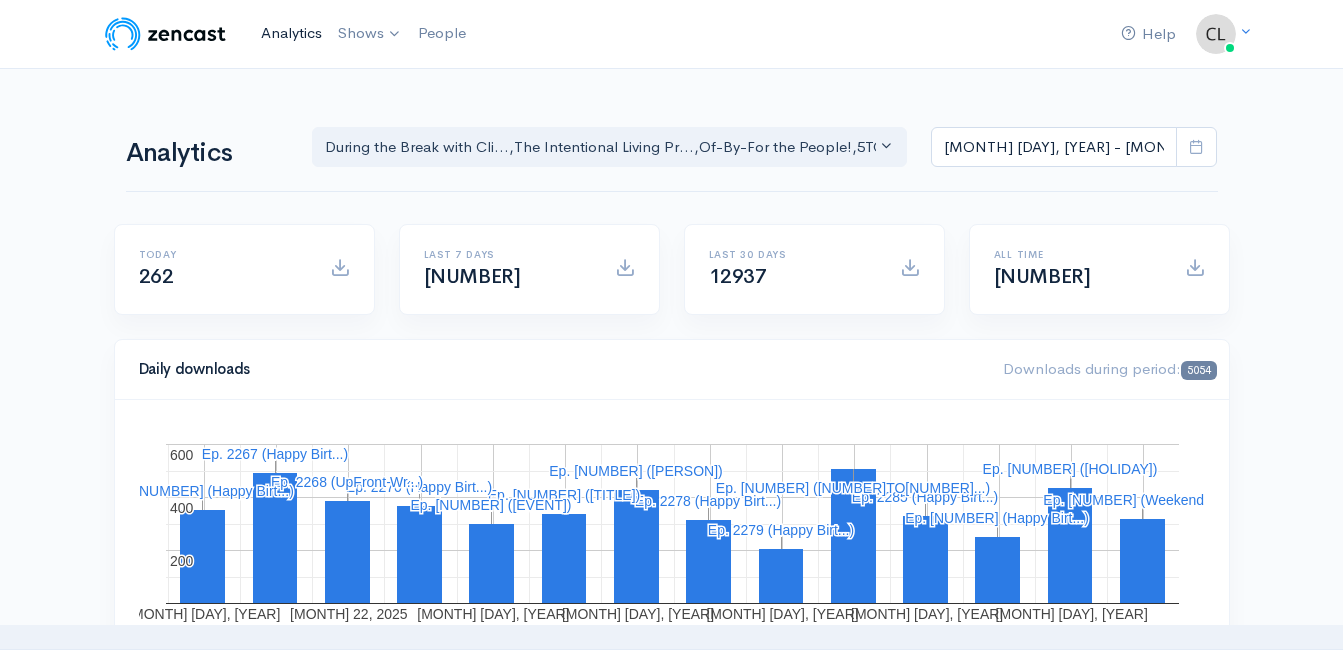 click on "Analytics" at bounding box center (291, 33) 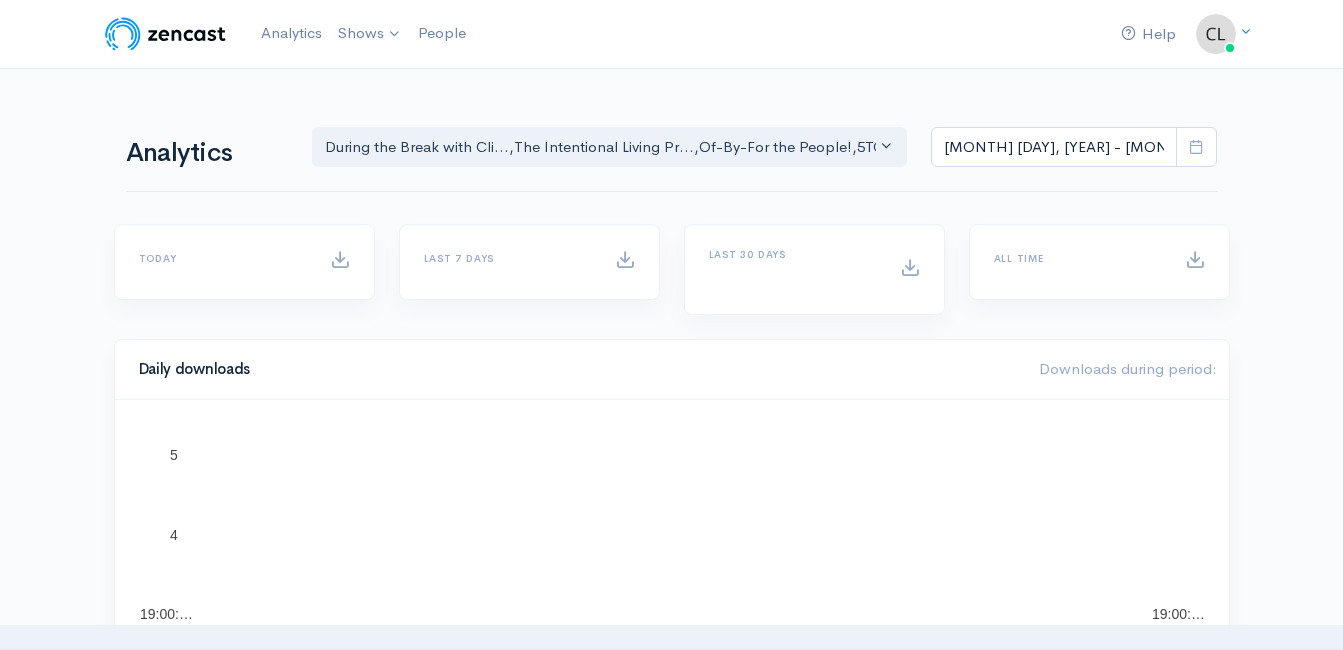 scroll, scrollTop: 0, scrollLeft: 0, axis: both 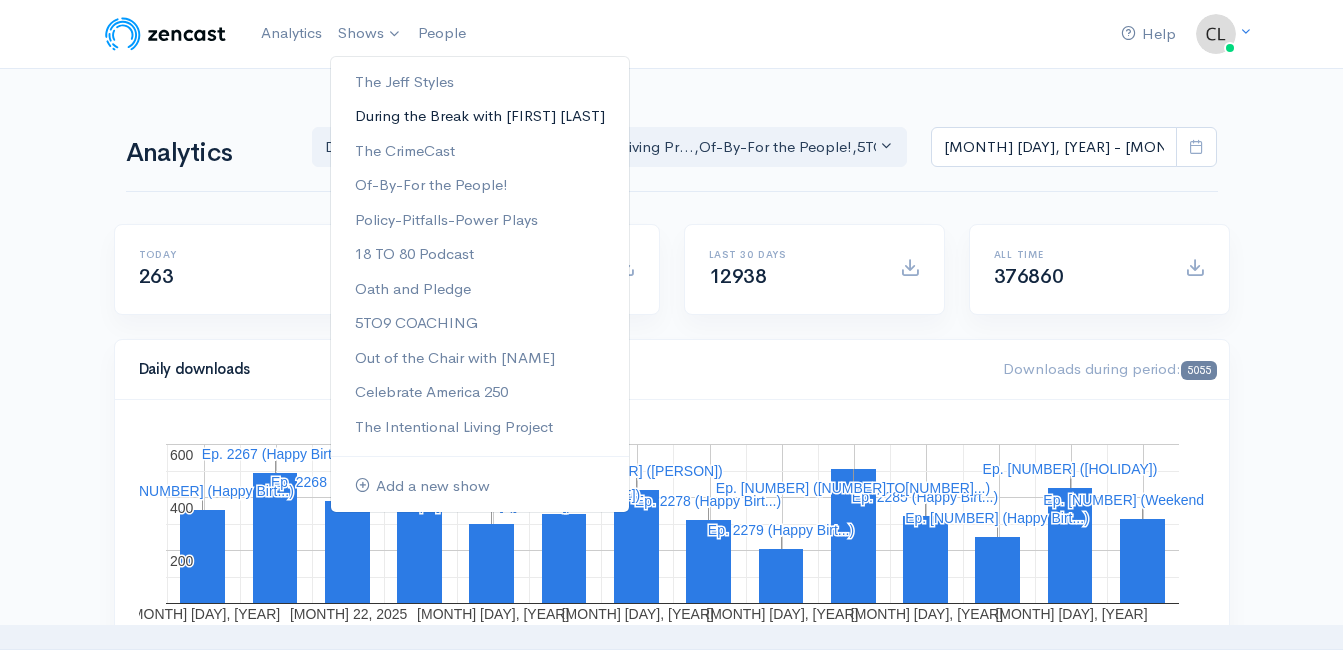 click on "During the Break with [FIRST] [LAST]" at bounding box center [480, 116] 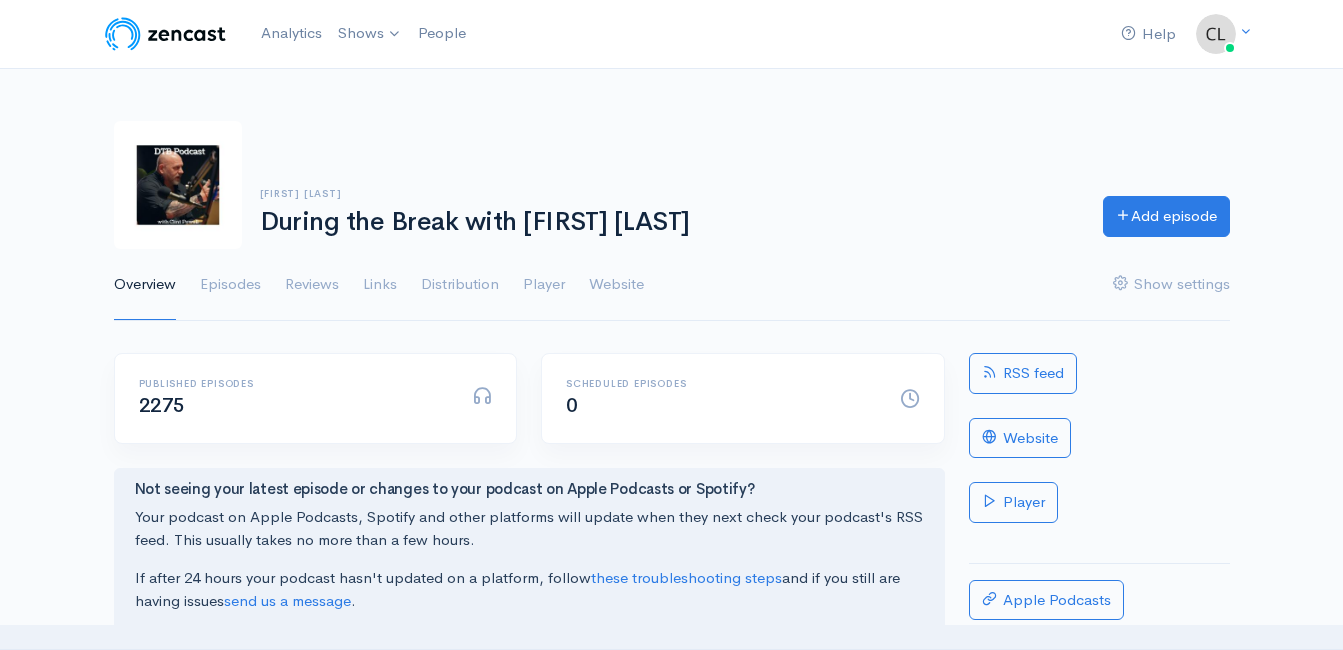 scroll, scrollTop: 0, scrollLeft: 0, axis: both 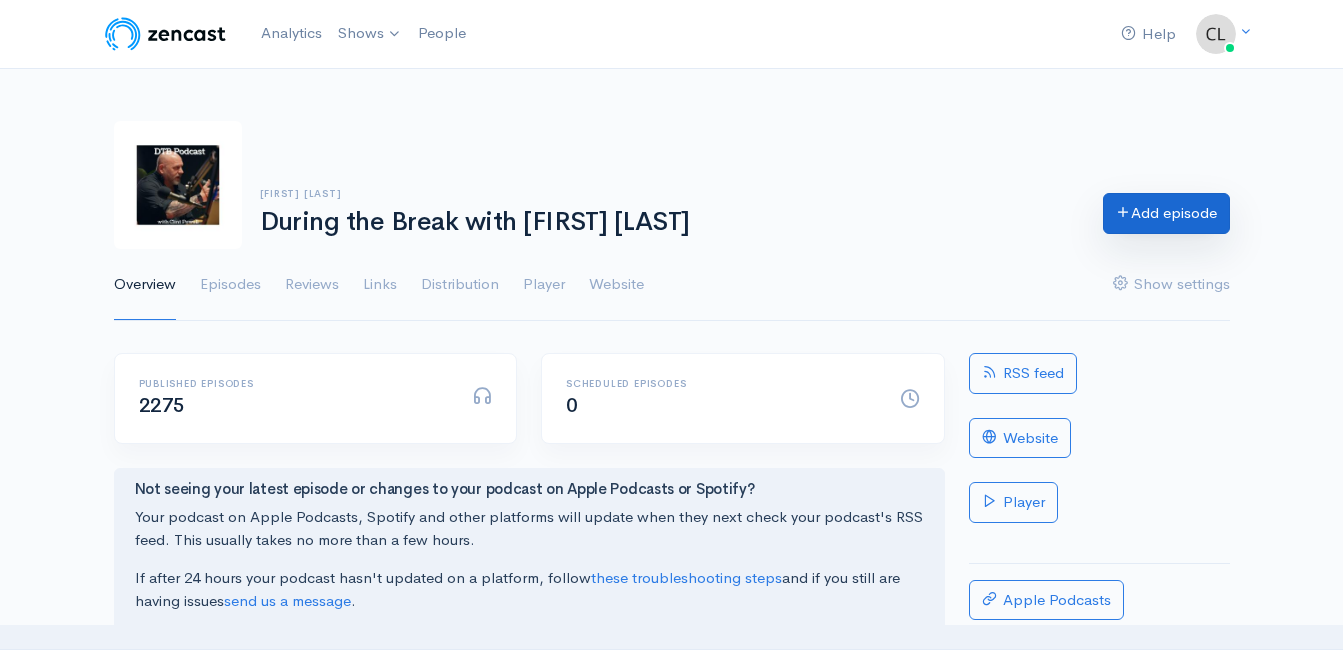 click on "Add episode" at bounding box center [1166, 213] 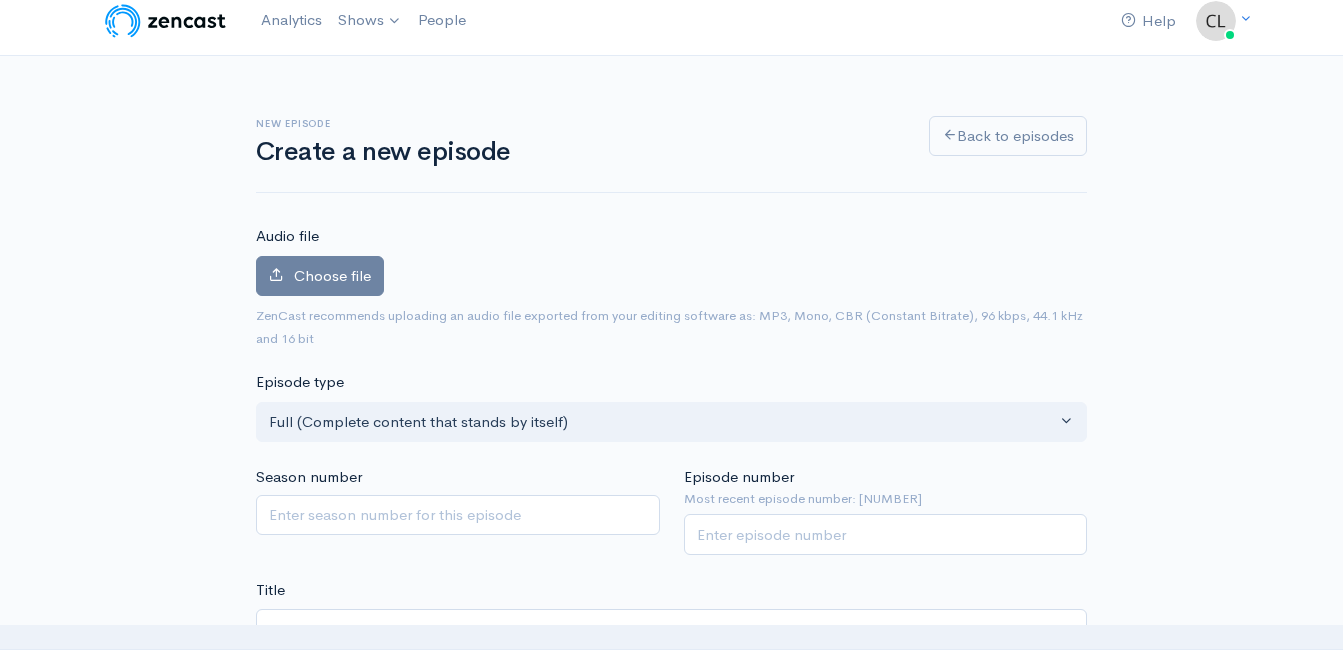scroll, scrollTop: 0, scrollLeft: 0, axis: both 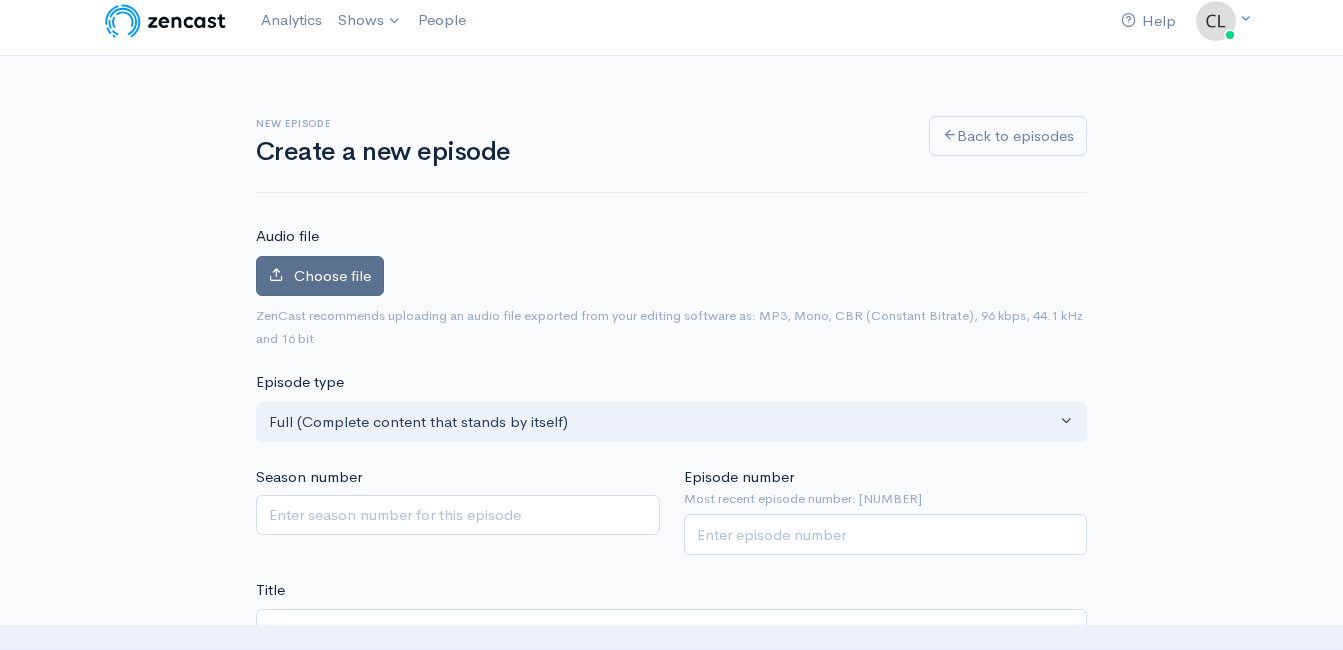 click on "Choose file" at bounding box center [332, 275] 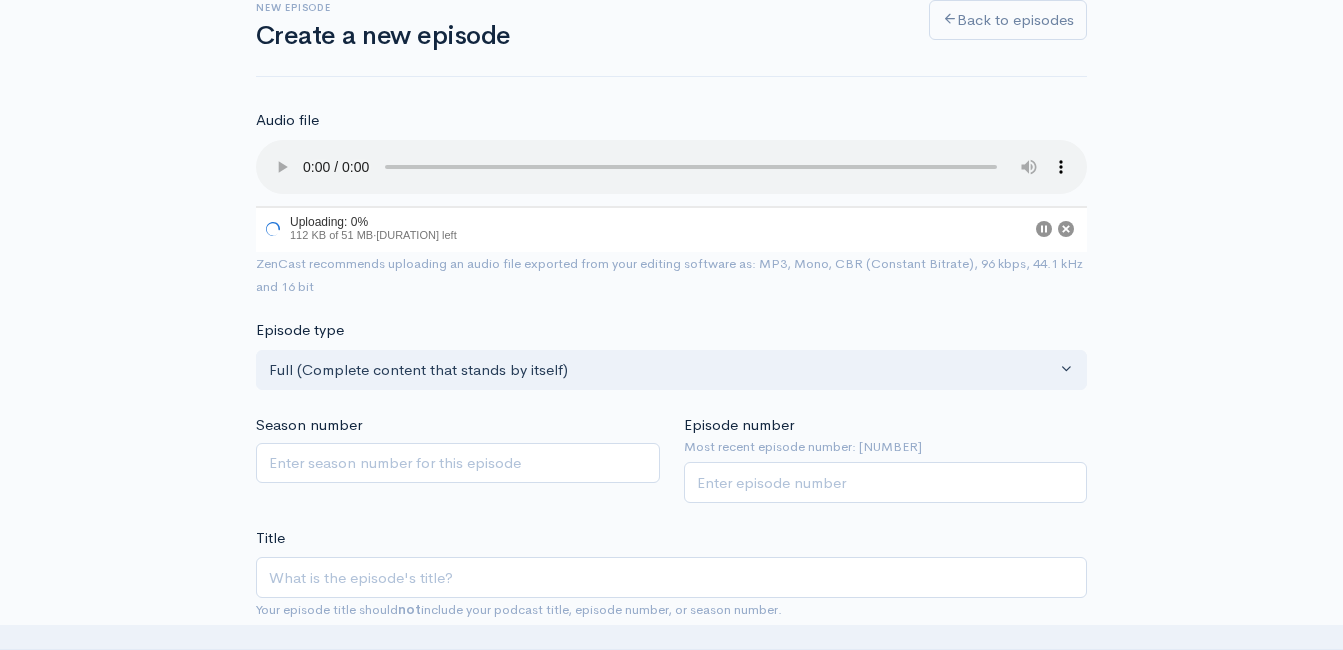 scroll, scrollTop: 313, scrollLeft: 0, axis: vertical 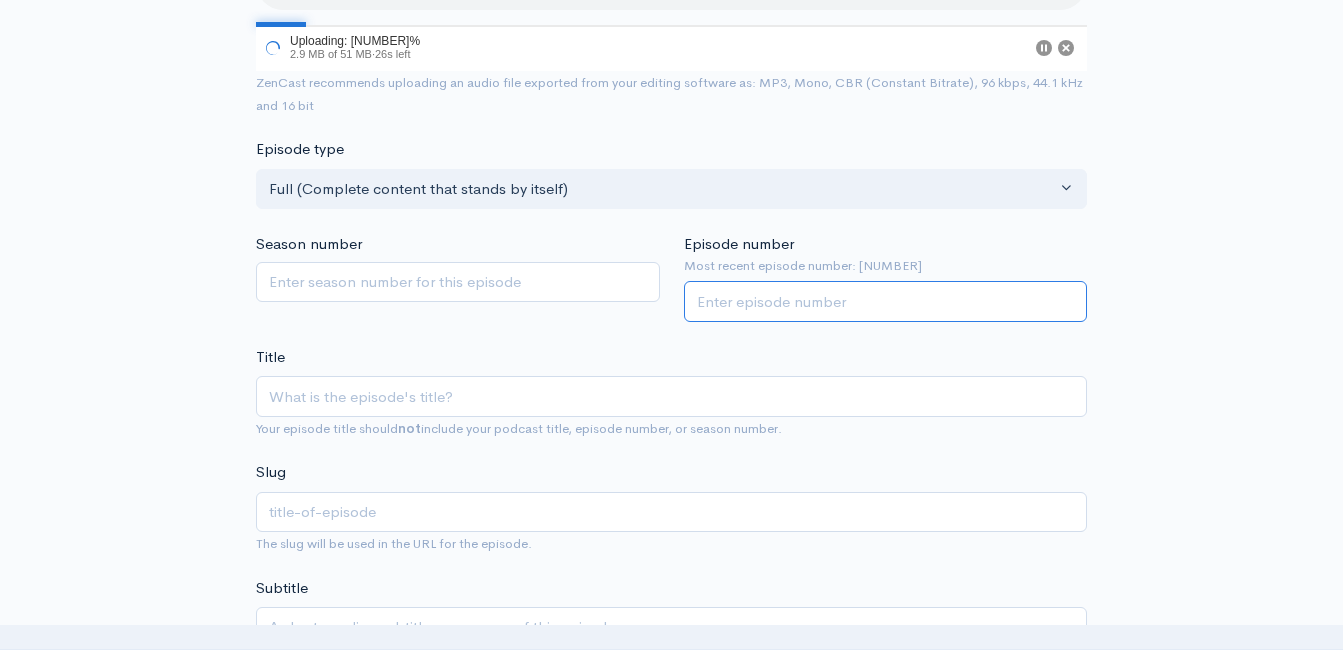click on "Episode number" at bounding box center [886, 301] 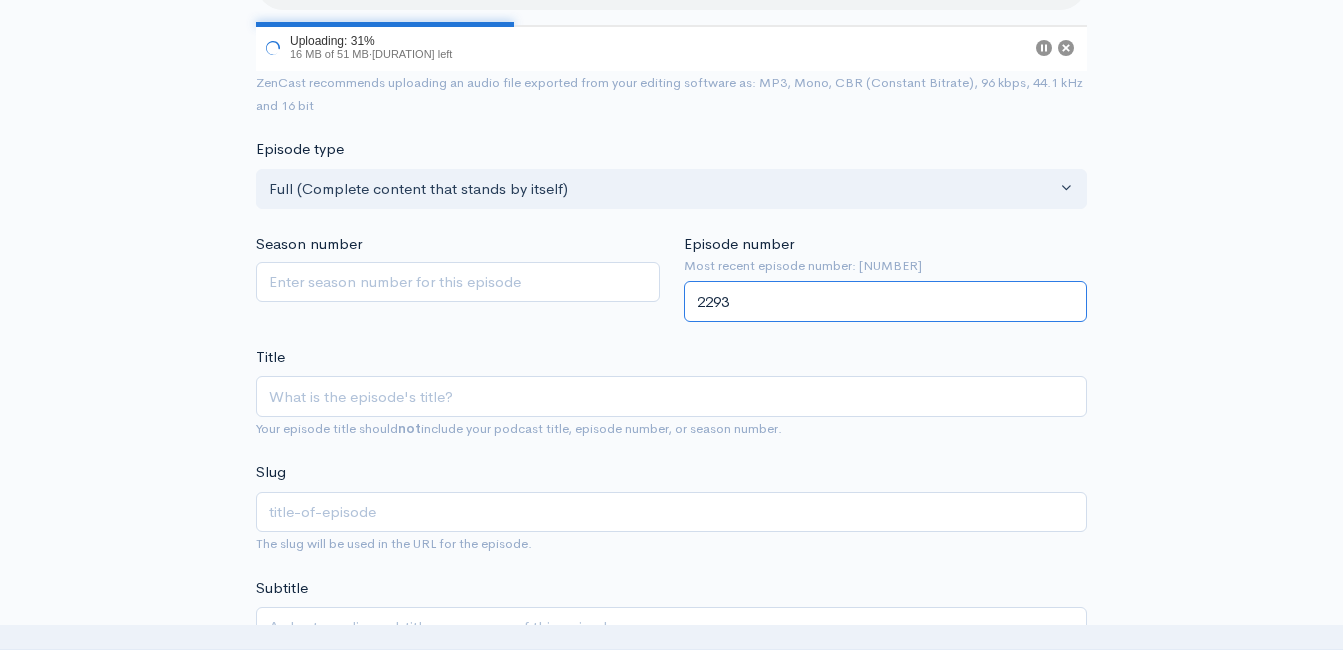 type on "2293" 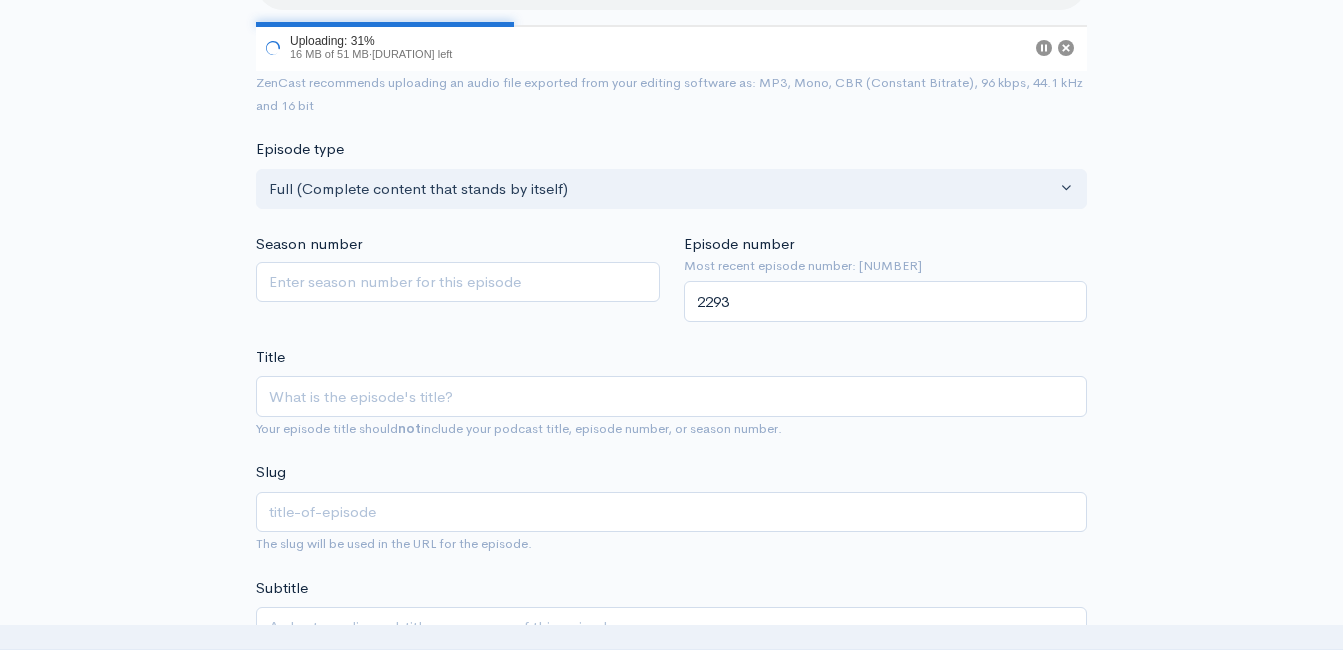 click on "Audio file                       31   Uploading: 31% 16 MB of 51 MB  ·  11s left   ZenCast recommends uploading an audio file exported from your editing
software as: MP3, Mono, CBR (Constant Bitrate), 96 kbps, 44.1 kHz and 16 bit   Episode type   Full (Complete content that stands by itself) Trailer (a short, promotional piece of content that represents a preview for a show) Bonus (extra content for a show (for example, behind the scenes information or interviews with the cast) Full (Complete content that stands by itself)     Season number     Episode number   Most recent episode number: 2292   2293   Title     Your episode title should  not  include your podcast
title, episode number, or season number.   Slug     The slug will be used in the URL for the episode.     Subtitle     No need to repeat the main title of the episode, it's best to add a little more context.   Publication date and time   If no date is selected, the episode will be published immediately.    Schedule episode" at bounding box center [671, 1034] 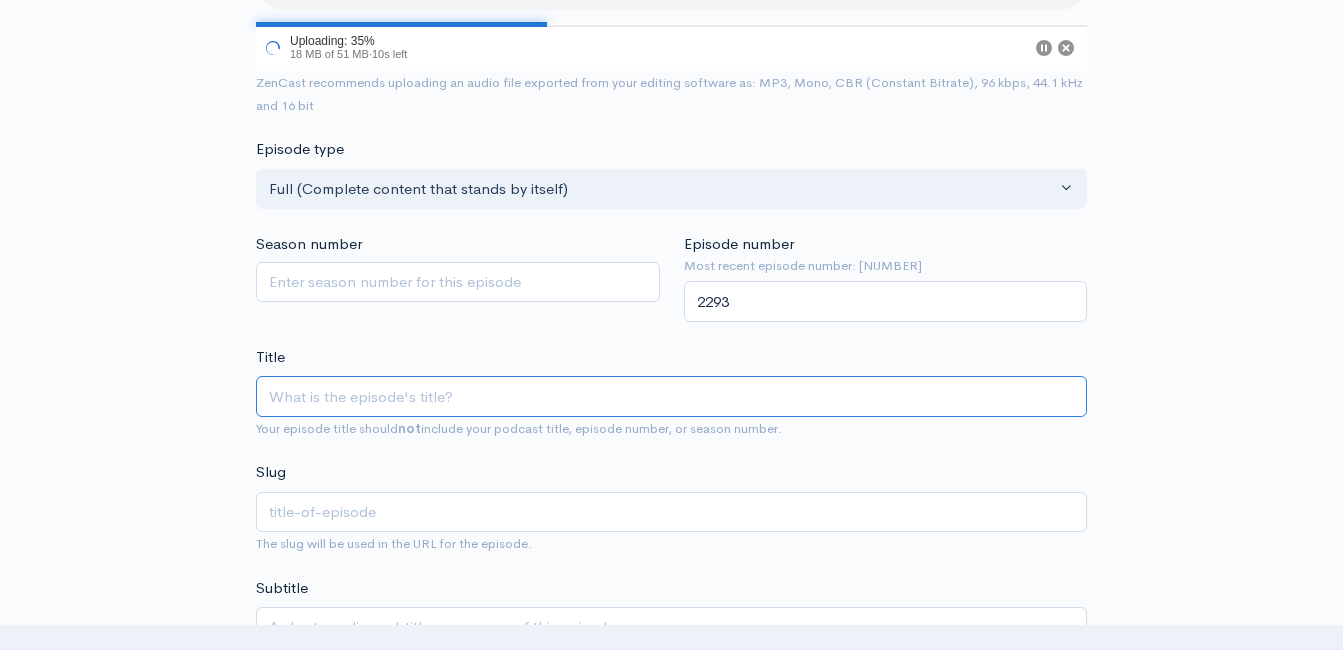 click on "Title" at bounding box center [671, 396] 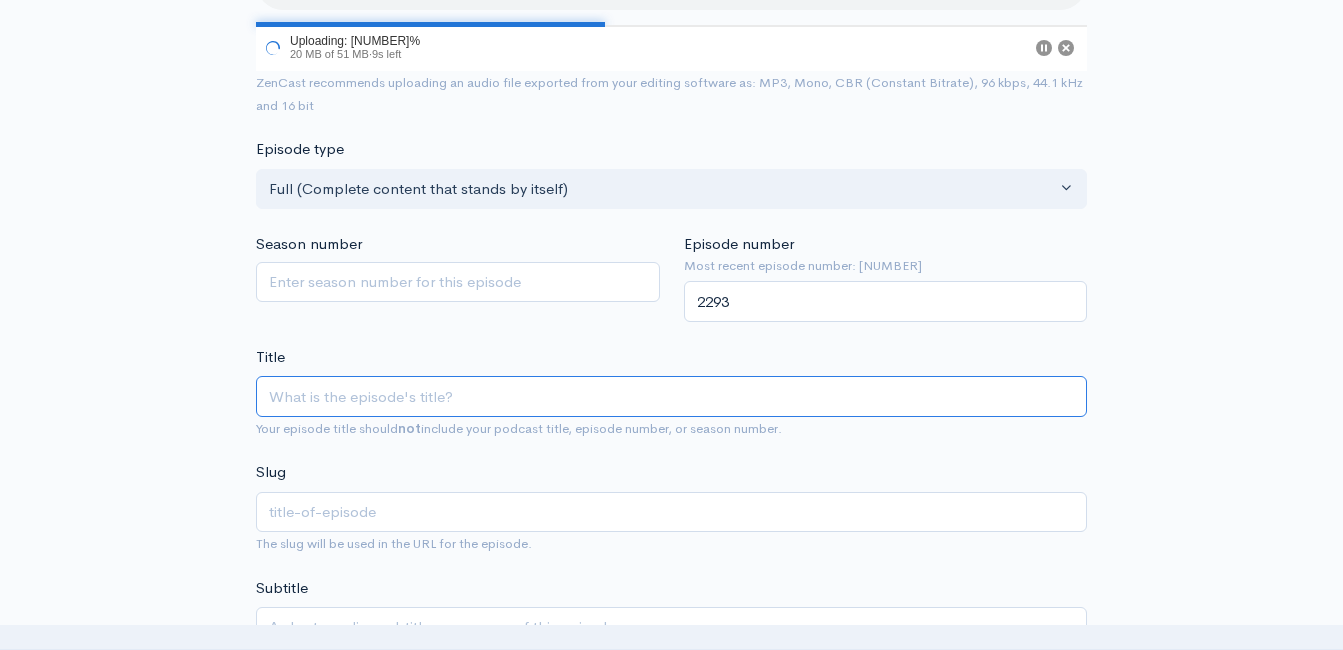 type on "L" 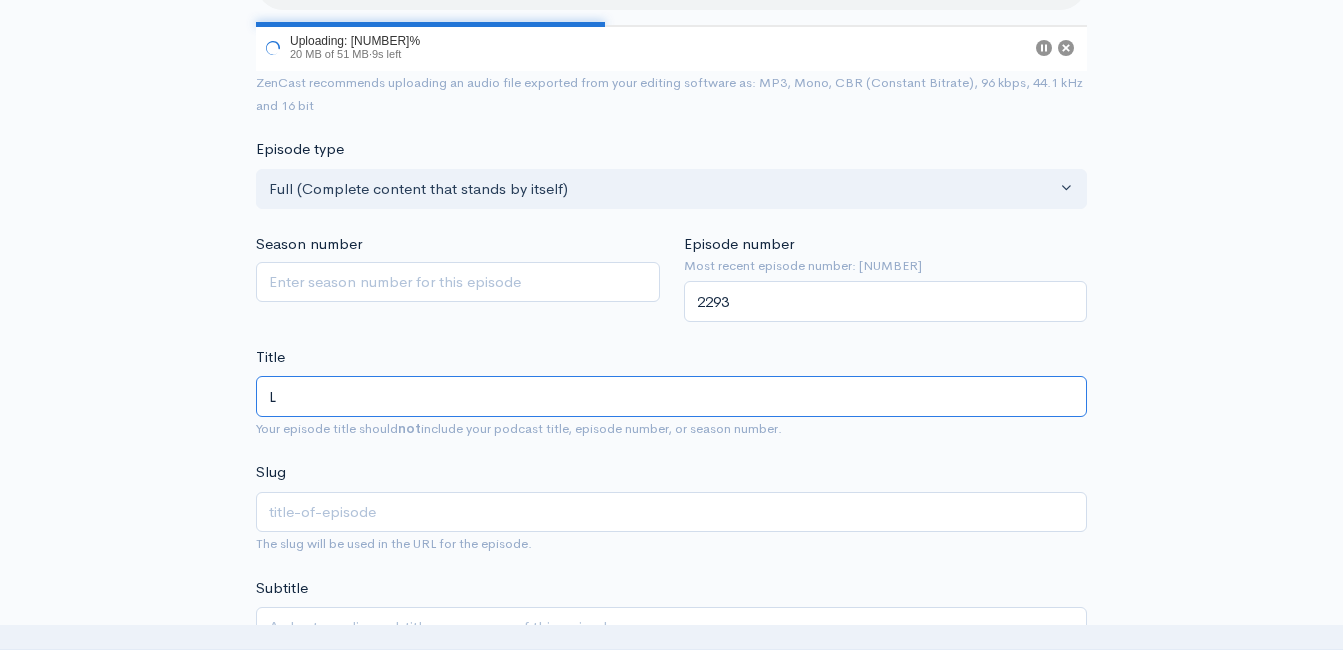 type on "l" 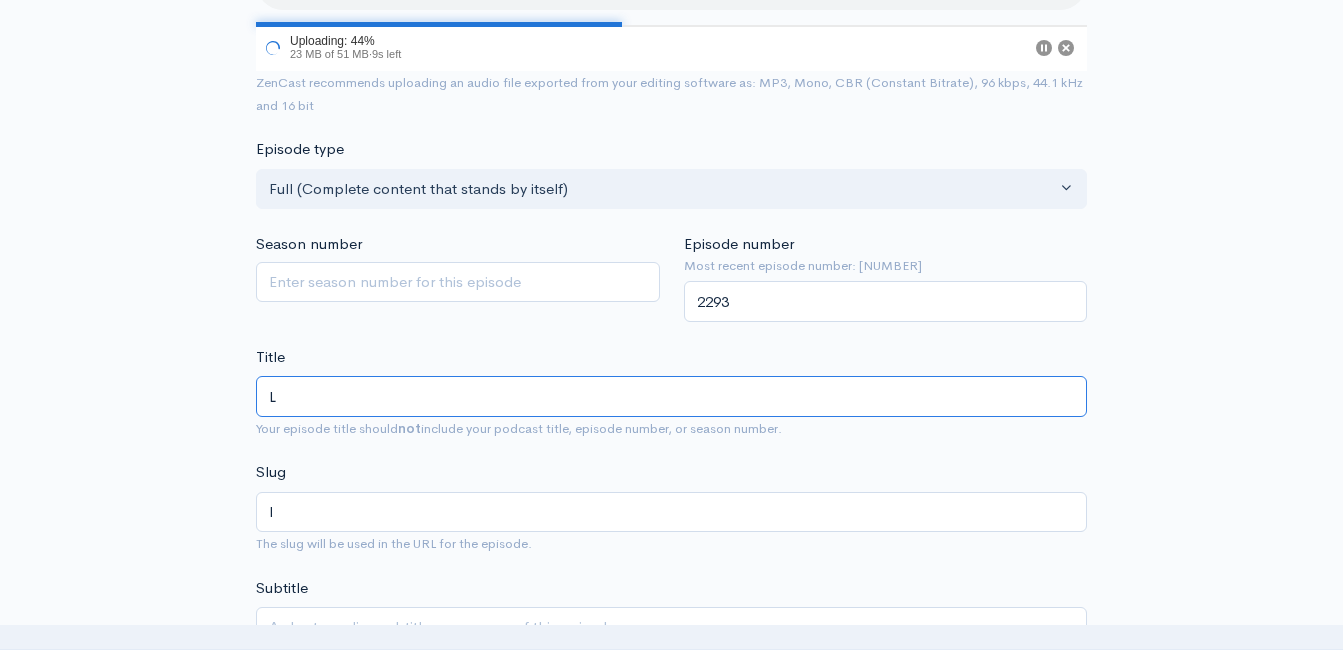 type on "[FIRST]" 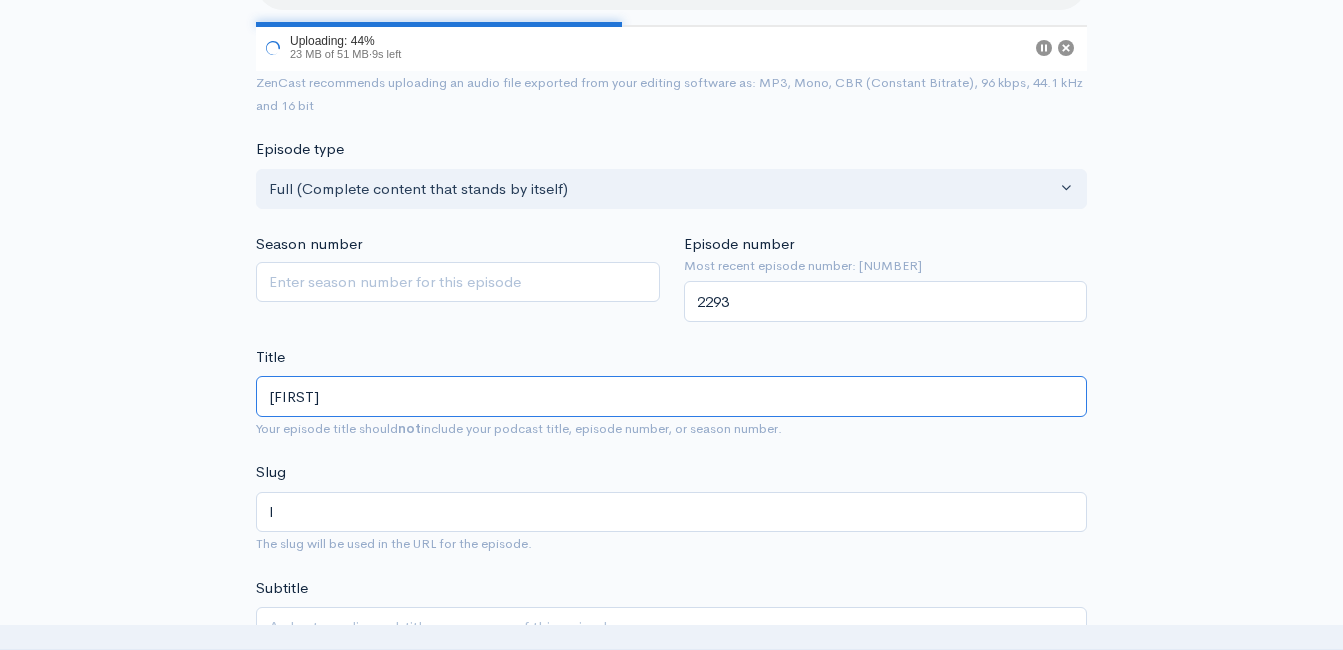 type on "ly" 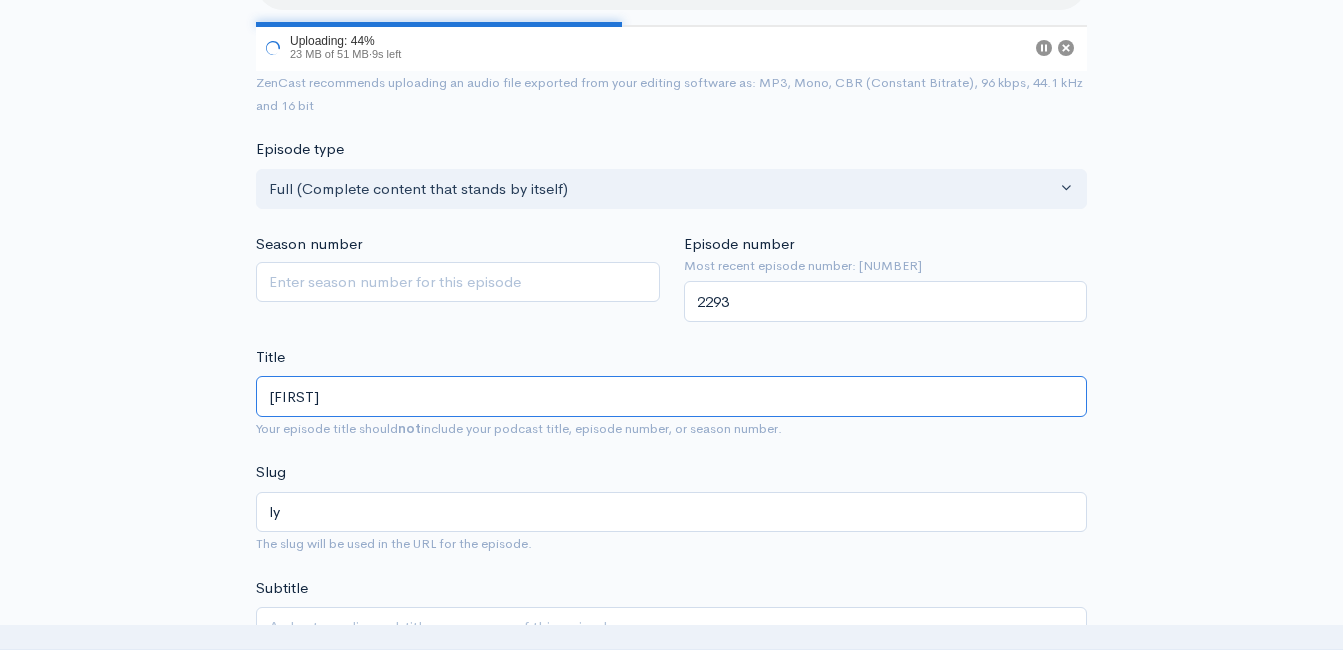 type on "Lyn" 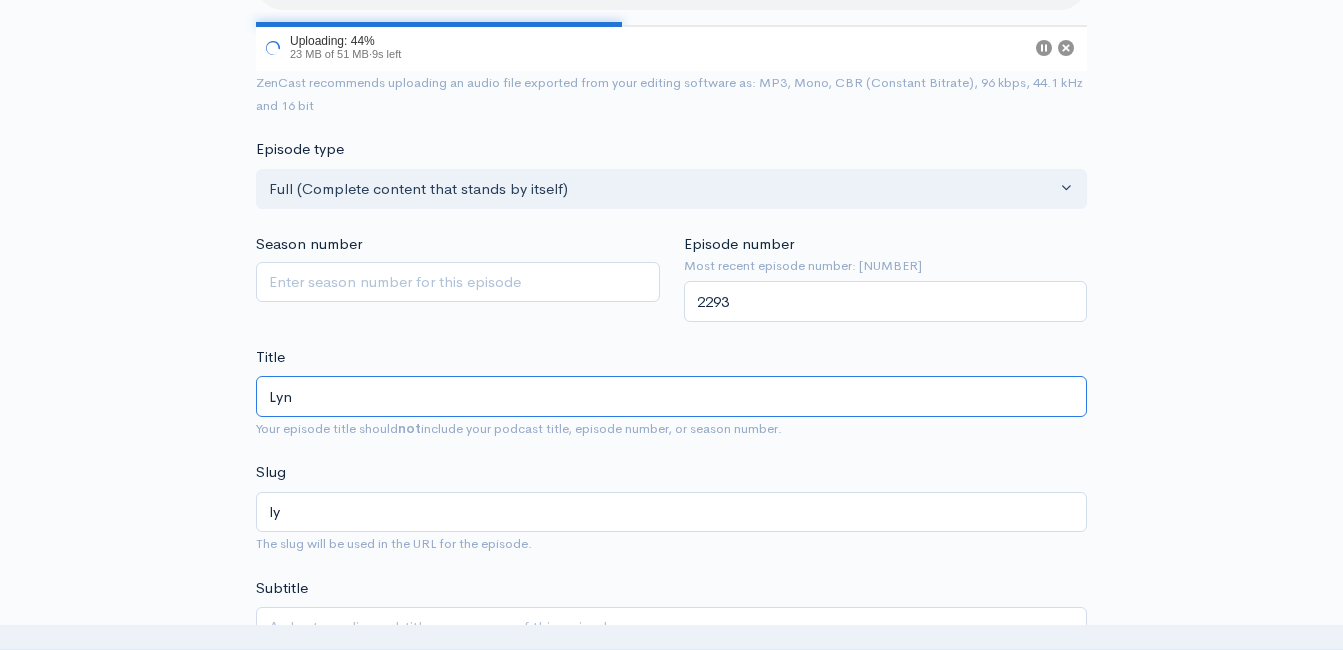 type on "[FIRST]" 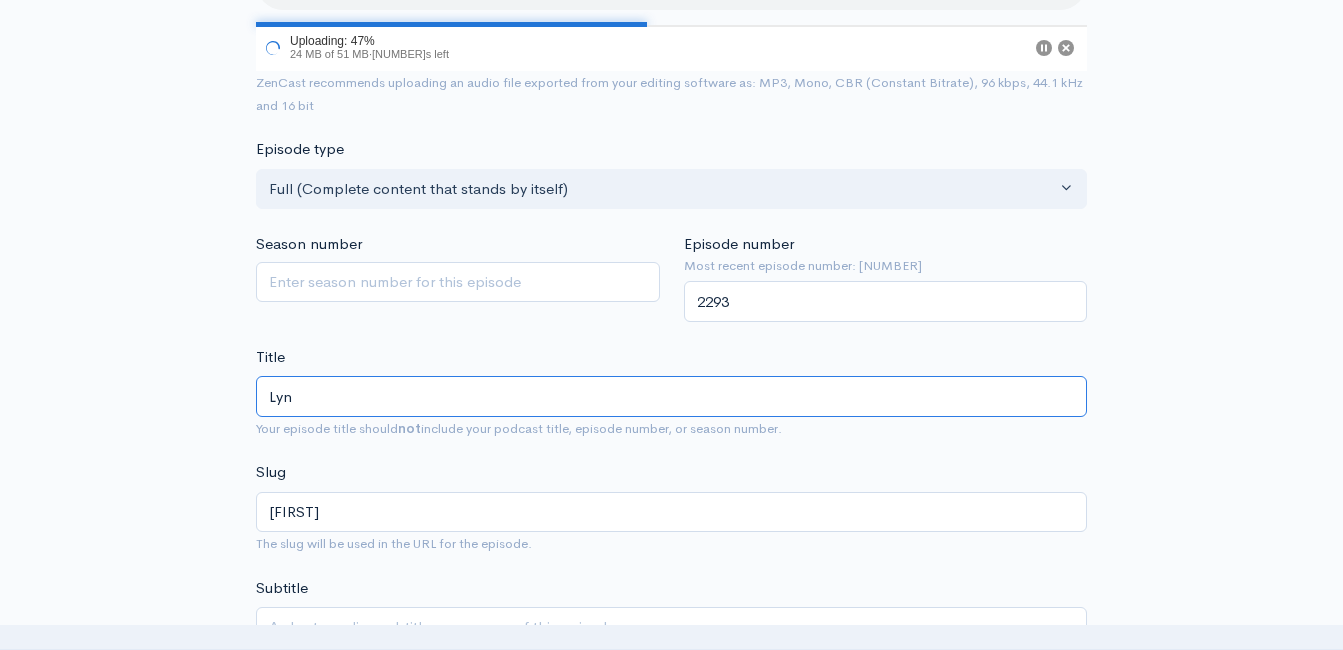 type on "[FIRST]" 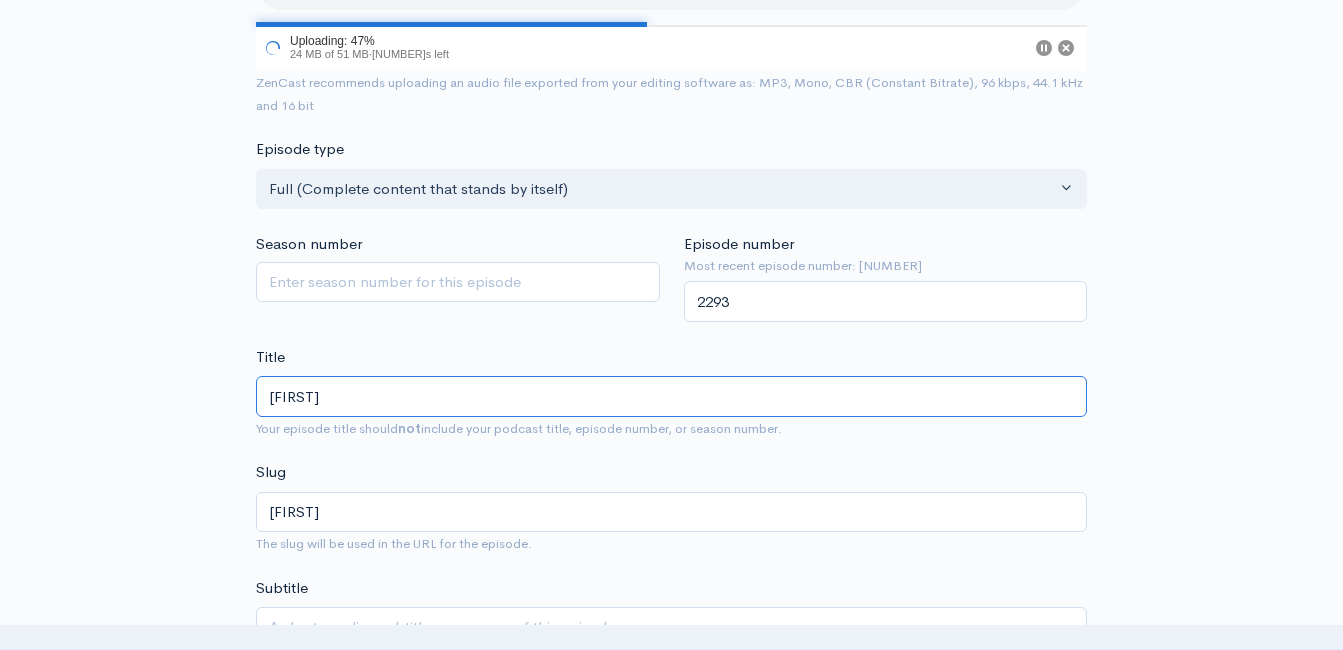 type on "[FIRST]" 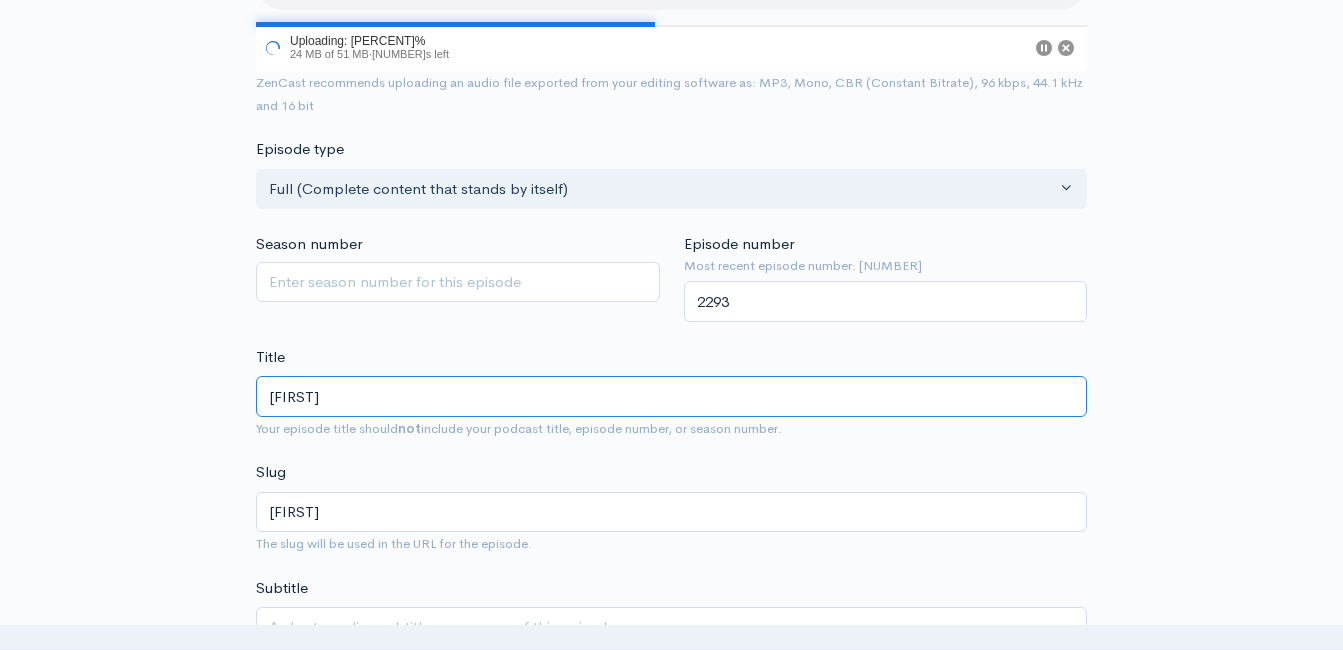 type on "[NAME]" 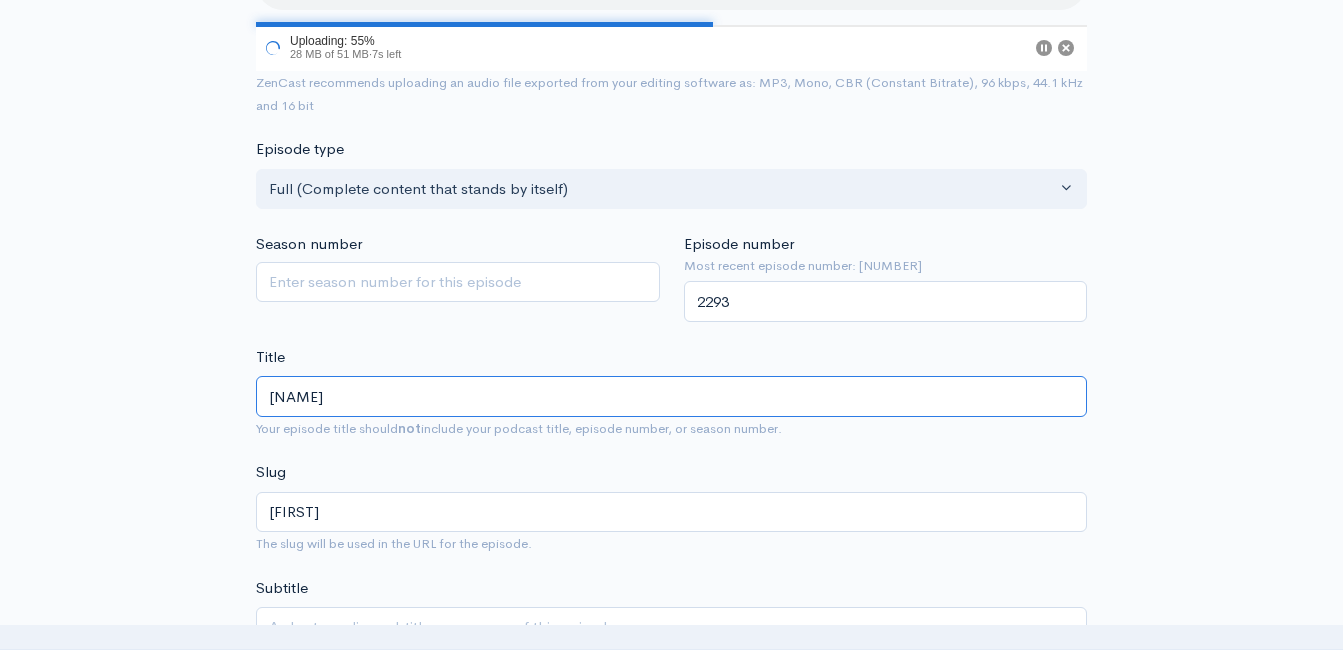type on "lynn-g" 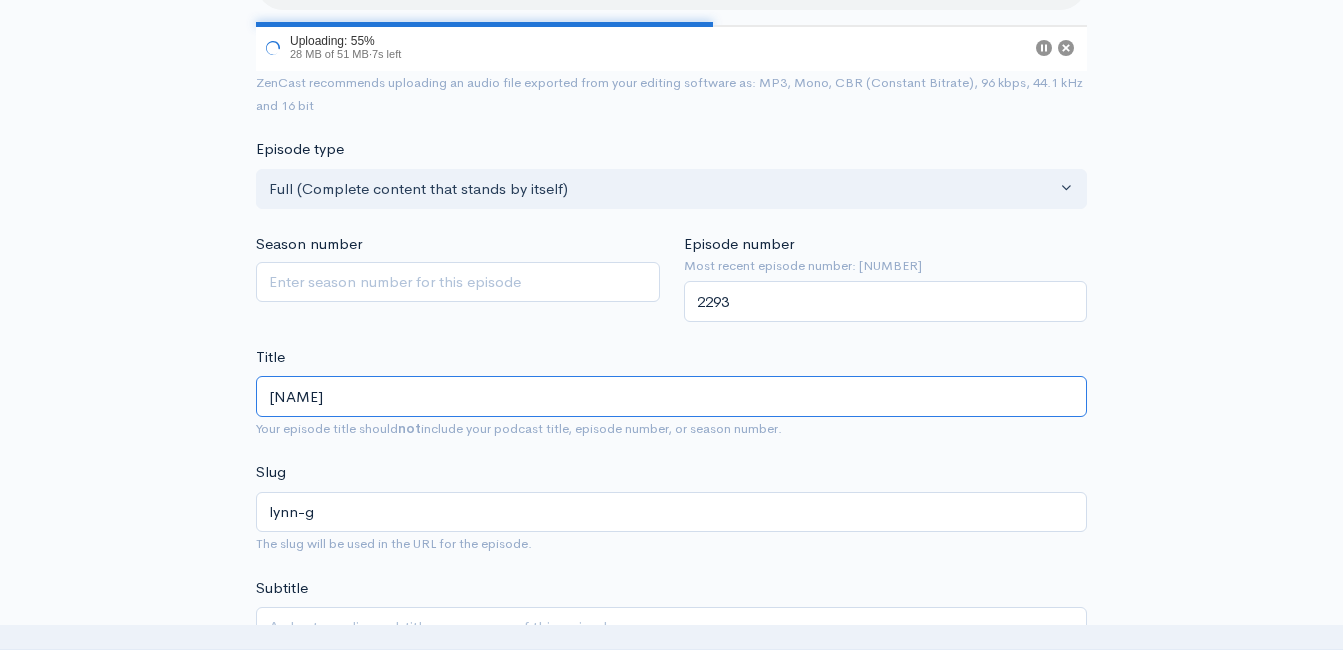 type on "[FIRST] [LAST]" 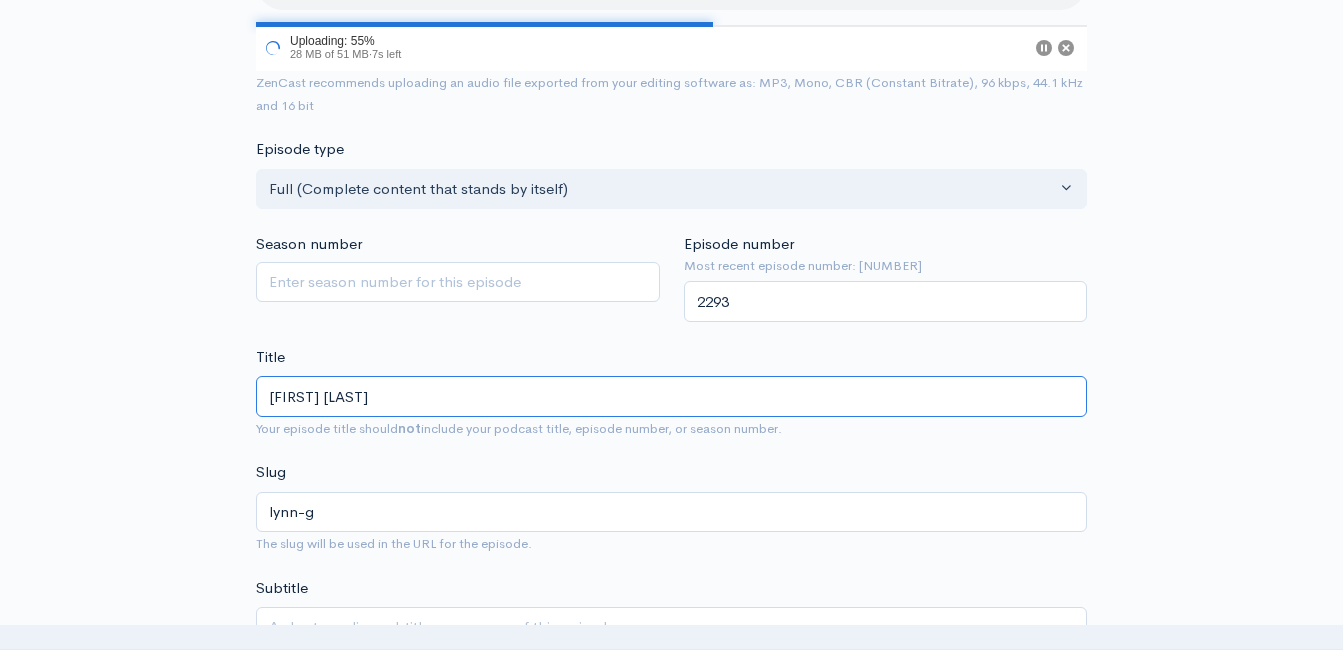 type on "lynn-gi" 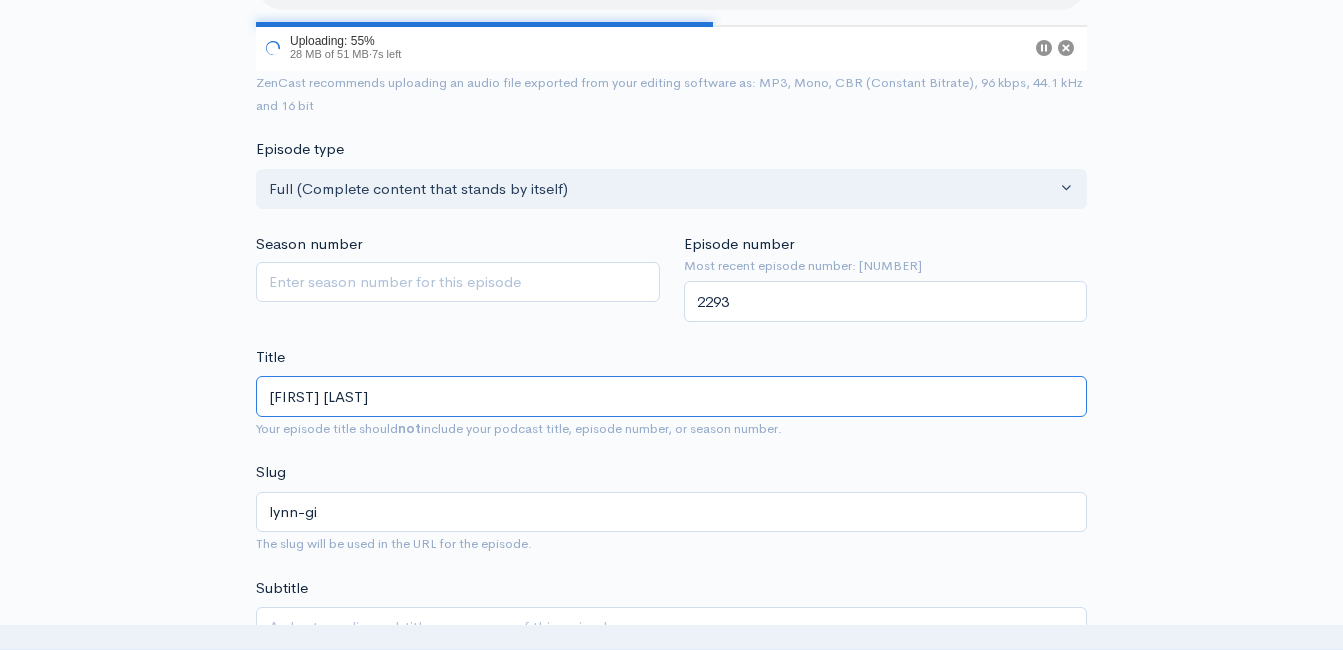 type on "Lynn Giv" 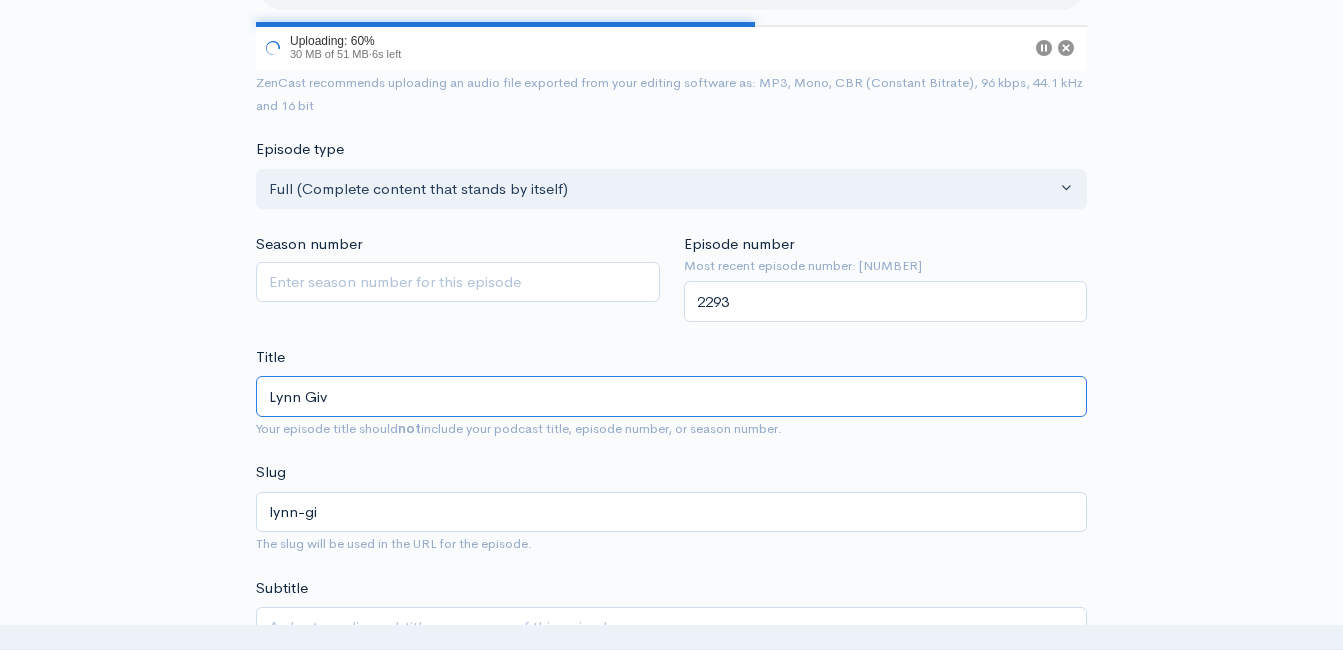 type on "lynn-giv" 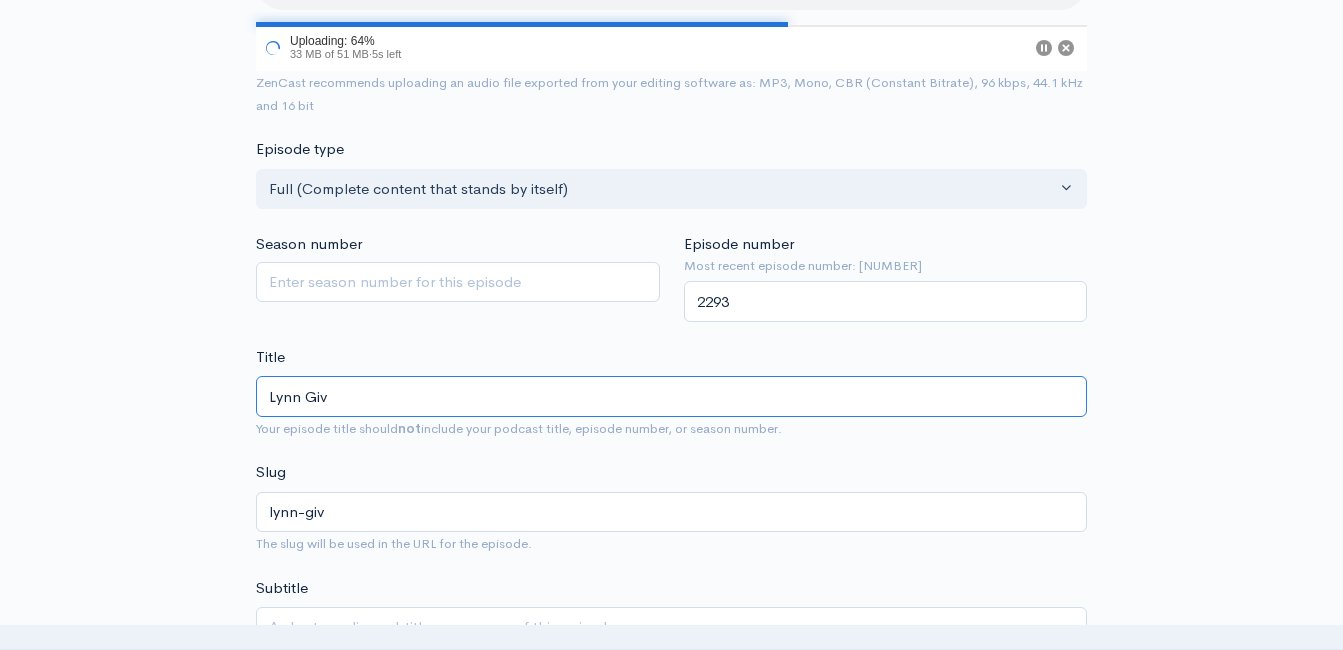 type on "[FIRST] [LAST]" 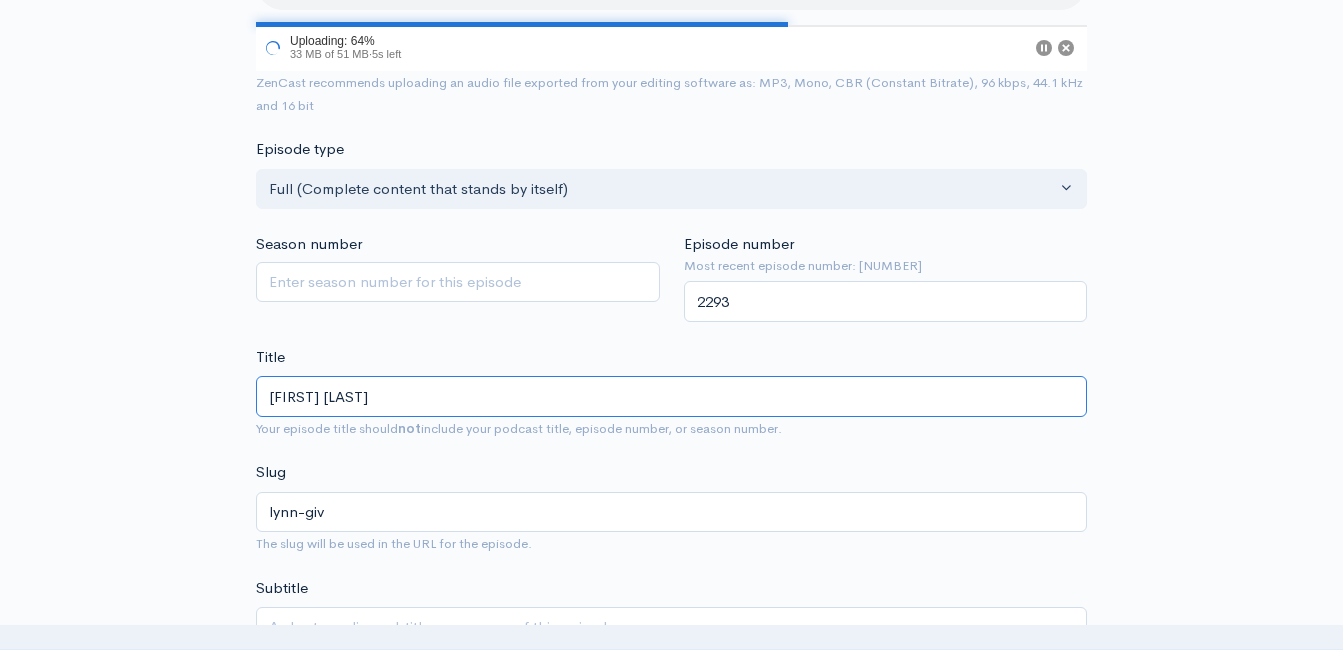 type on "lynn-gi" 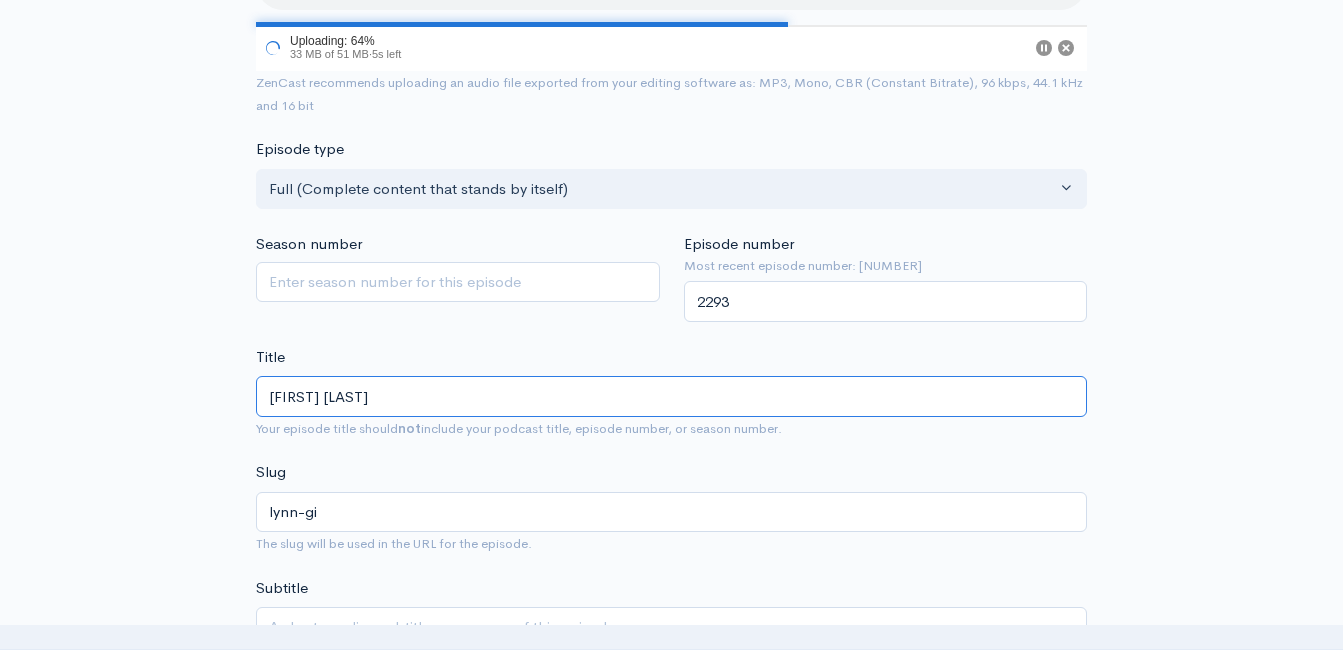 type on "[FIRST] Gig" 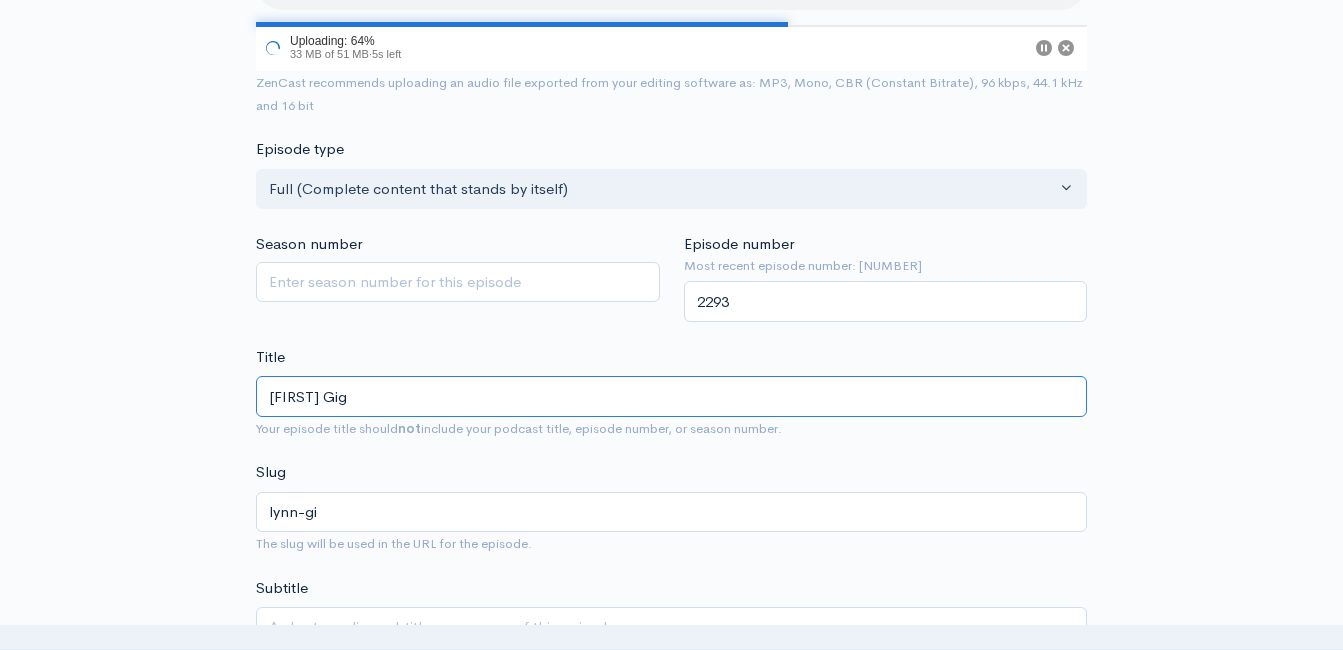 type on "[FIRST]-[LAST]" 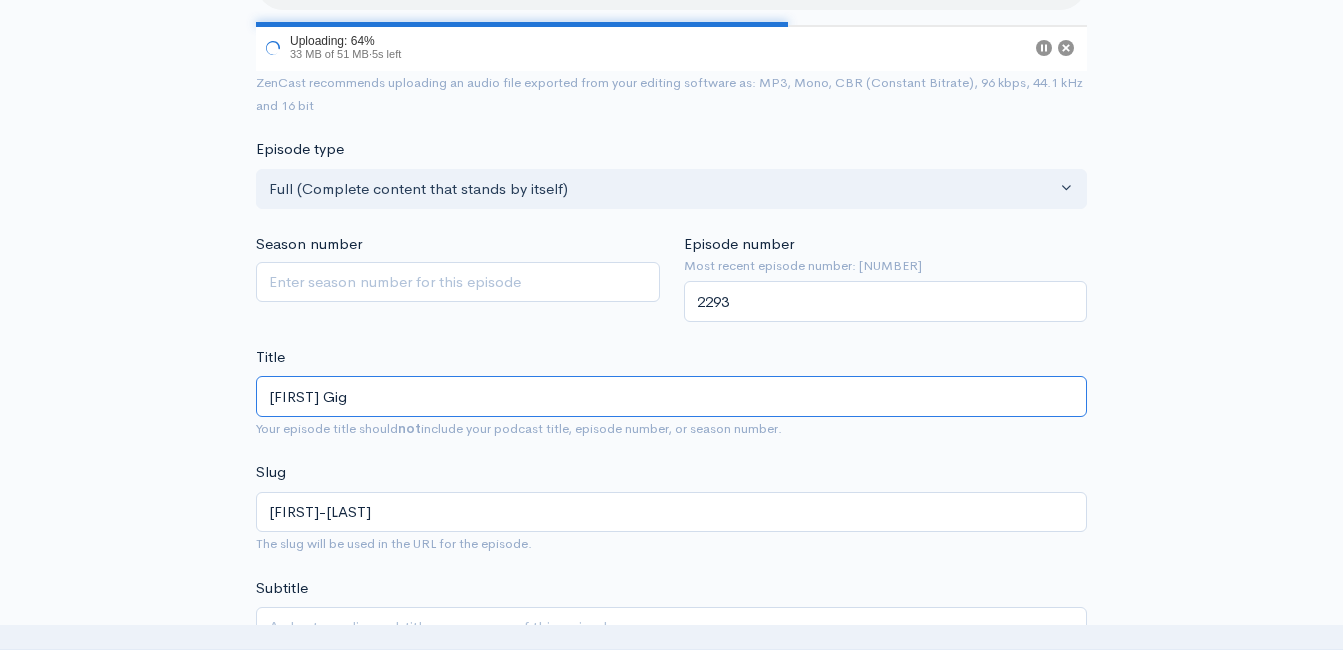 type on "[FIRST] [LAST]" 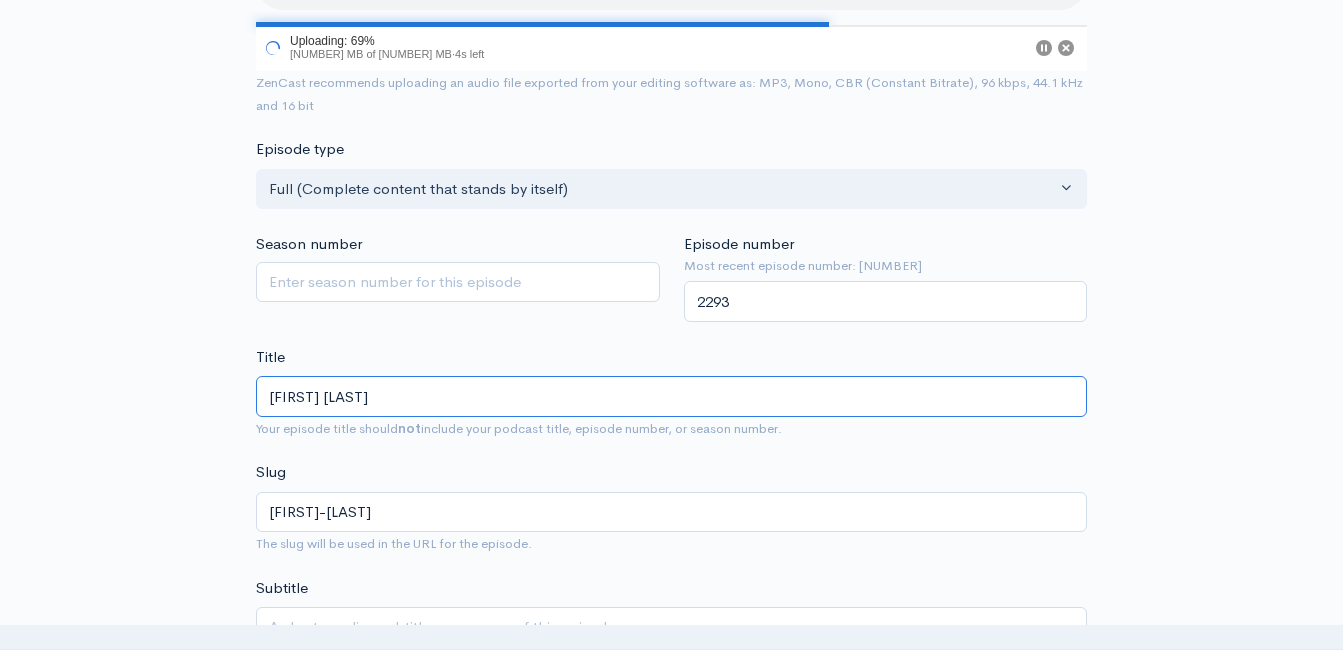type on "[FIRST]-gigs" 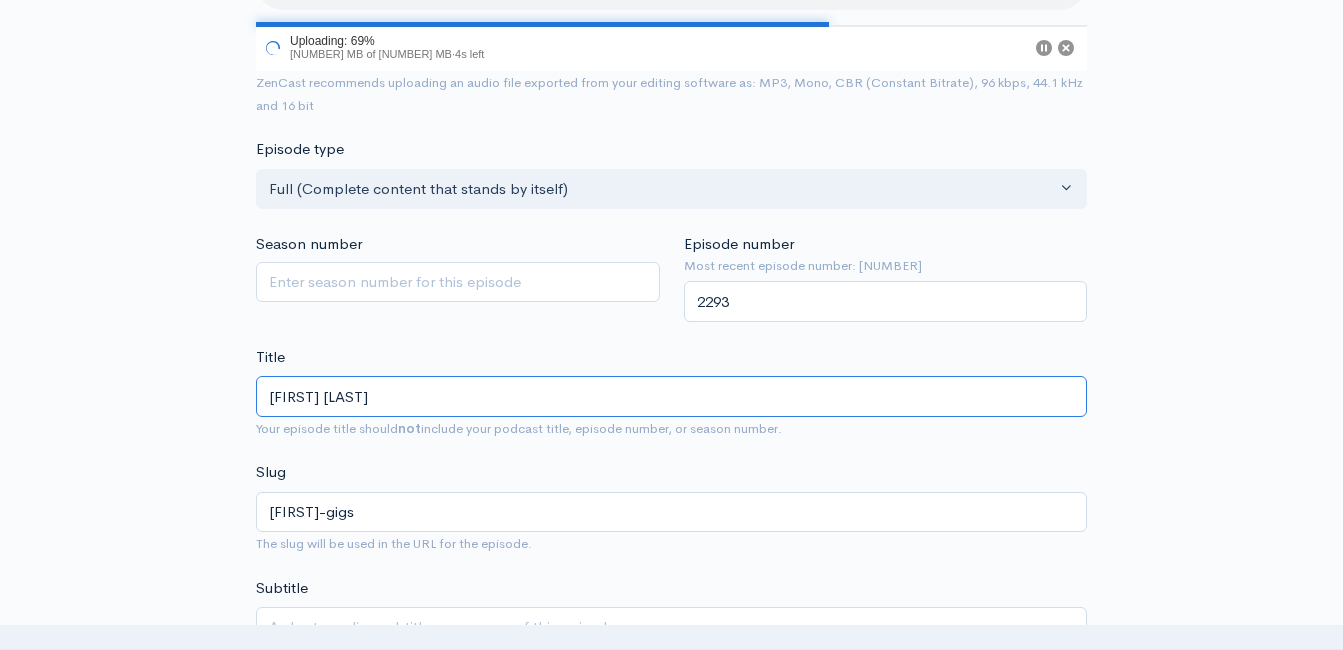 type on "[FIRST] Gig" 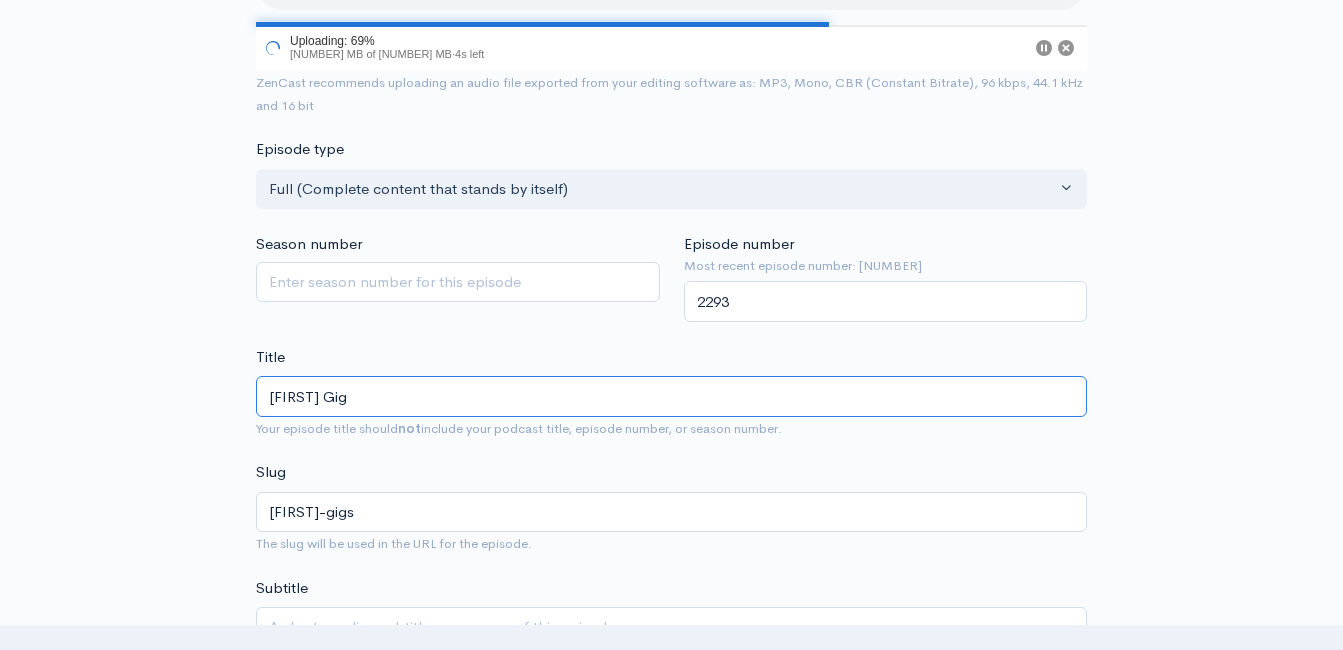 type on "[FIRST]-[LAST]" 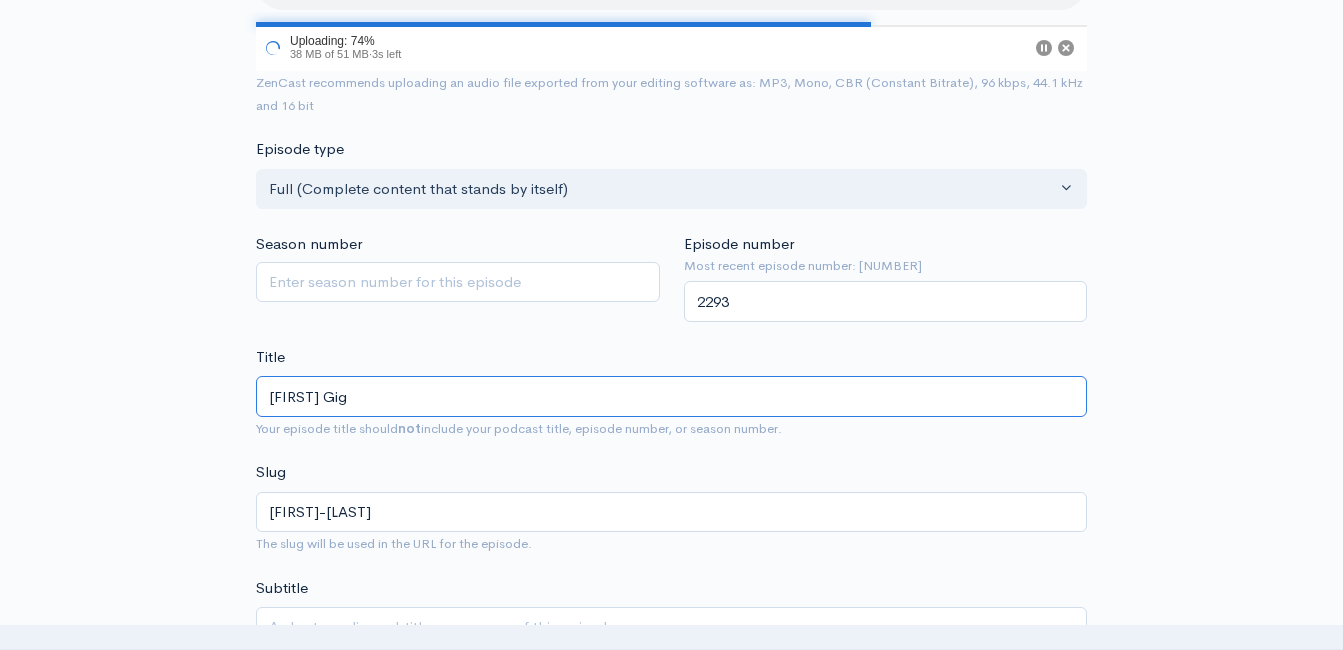 type on "[FIRST] [LAST]" 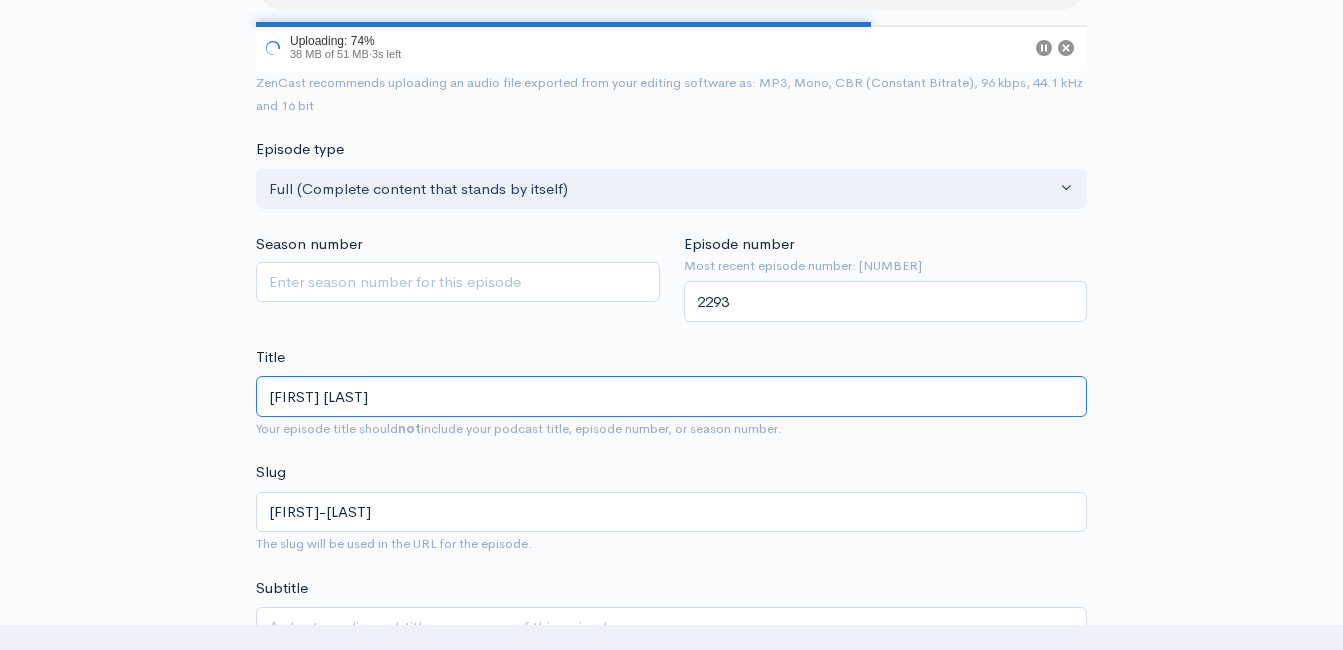 type on "lynn-gi" 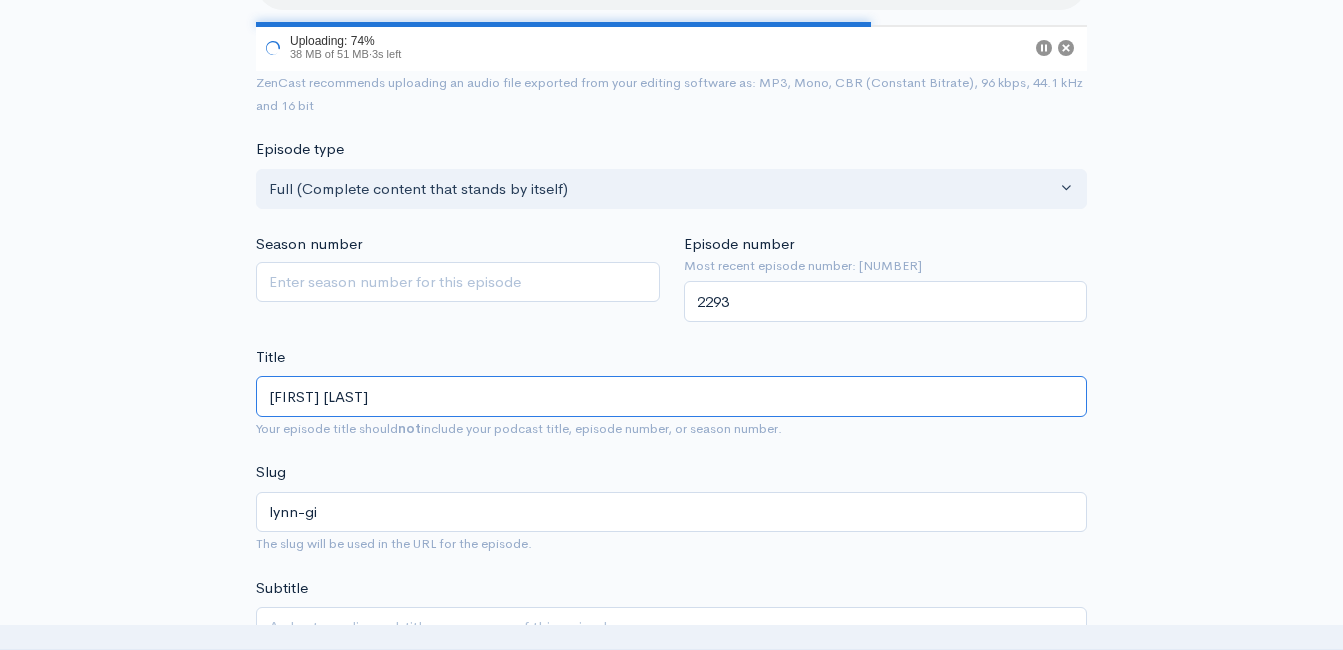 type on "Lynn Gib" 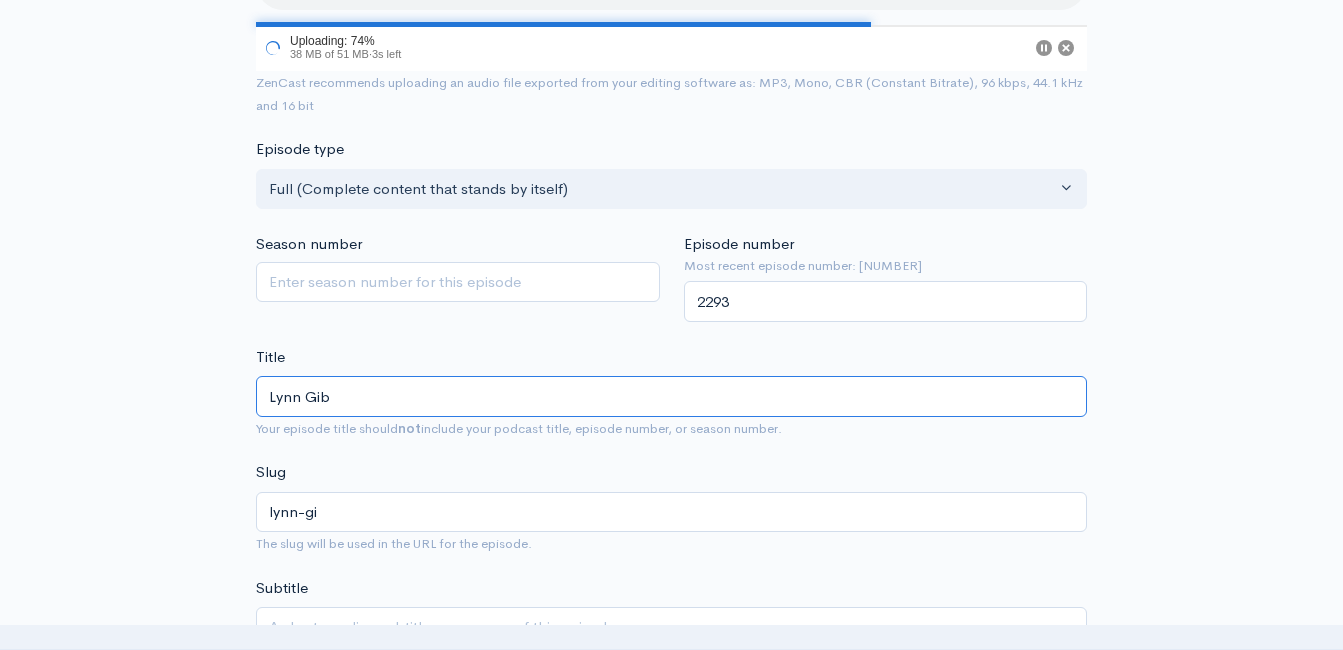 type on "[FIRST]-[LAST]" 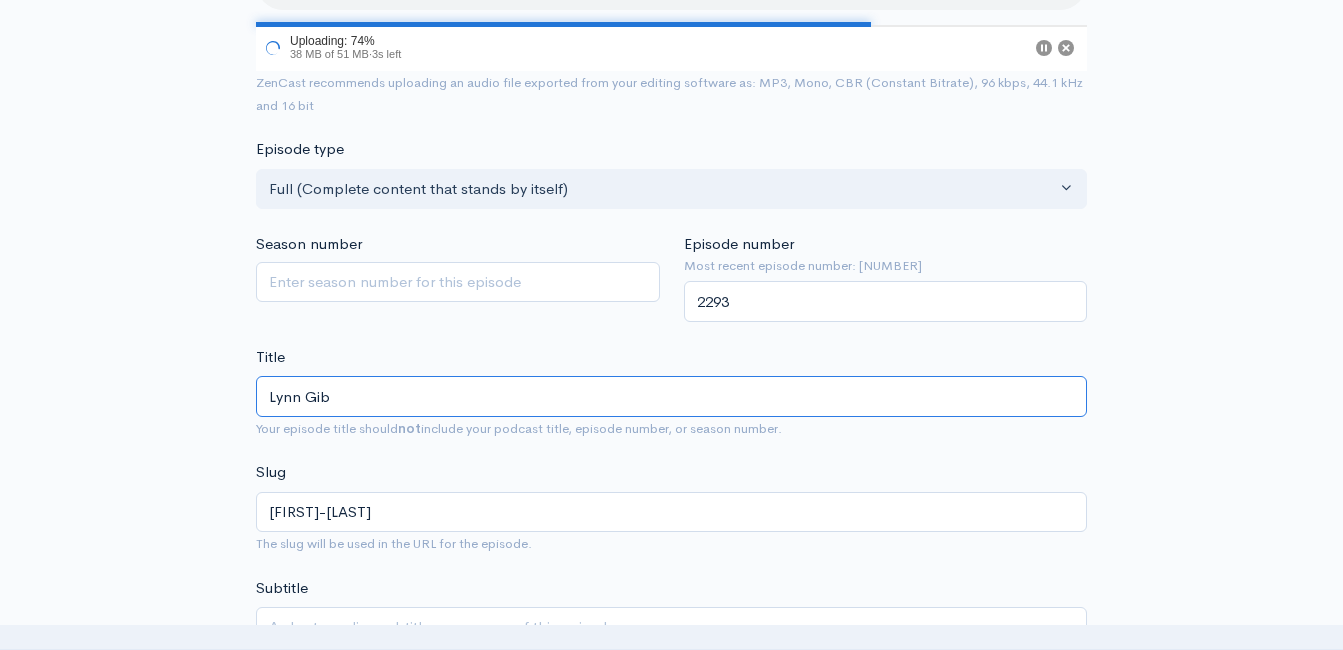 type on "[FIRST] [LAST]" 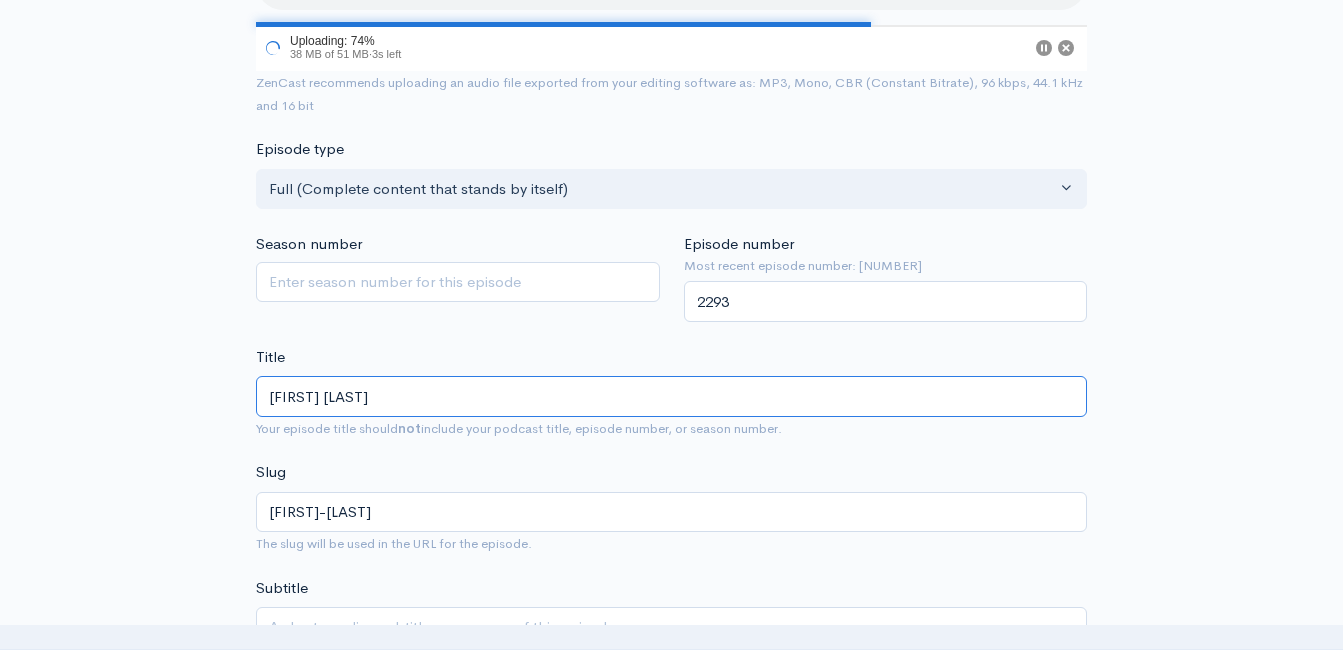 type on "[URL_SLUG]" 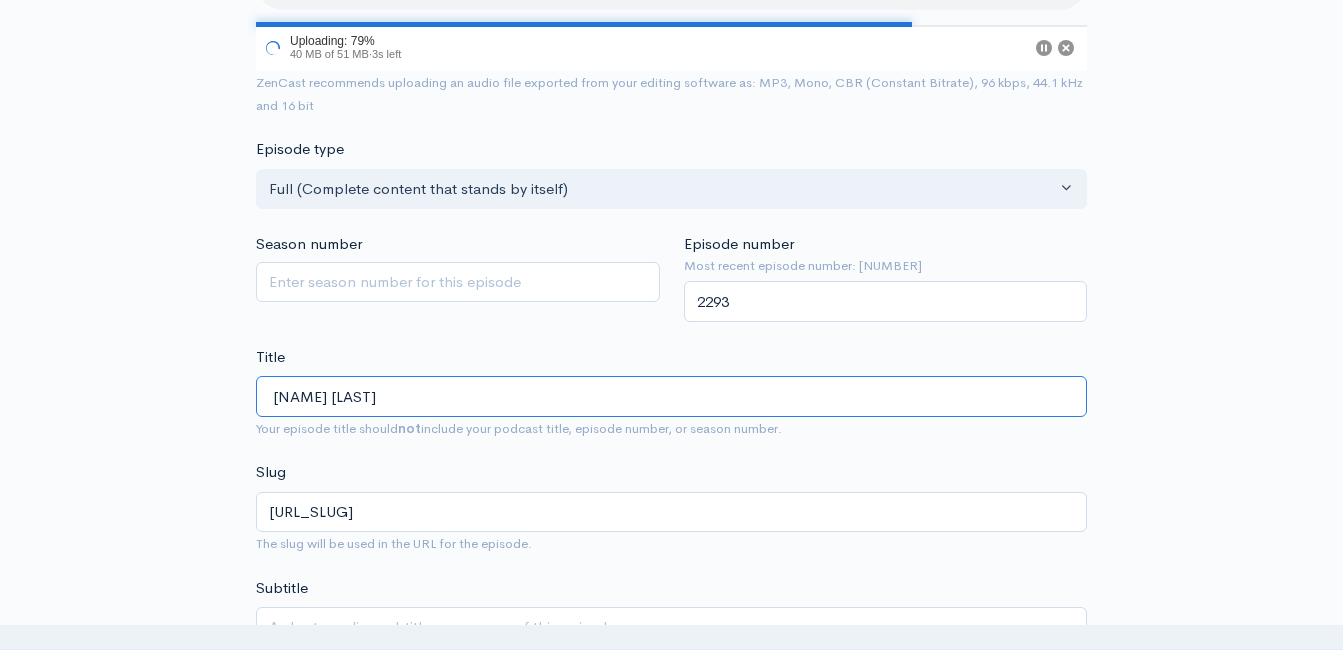 type on "[FIRST] [LAST]" 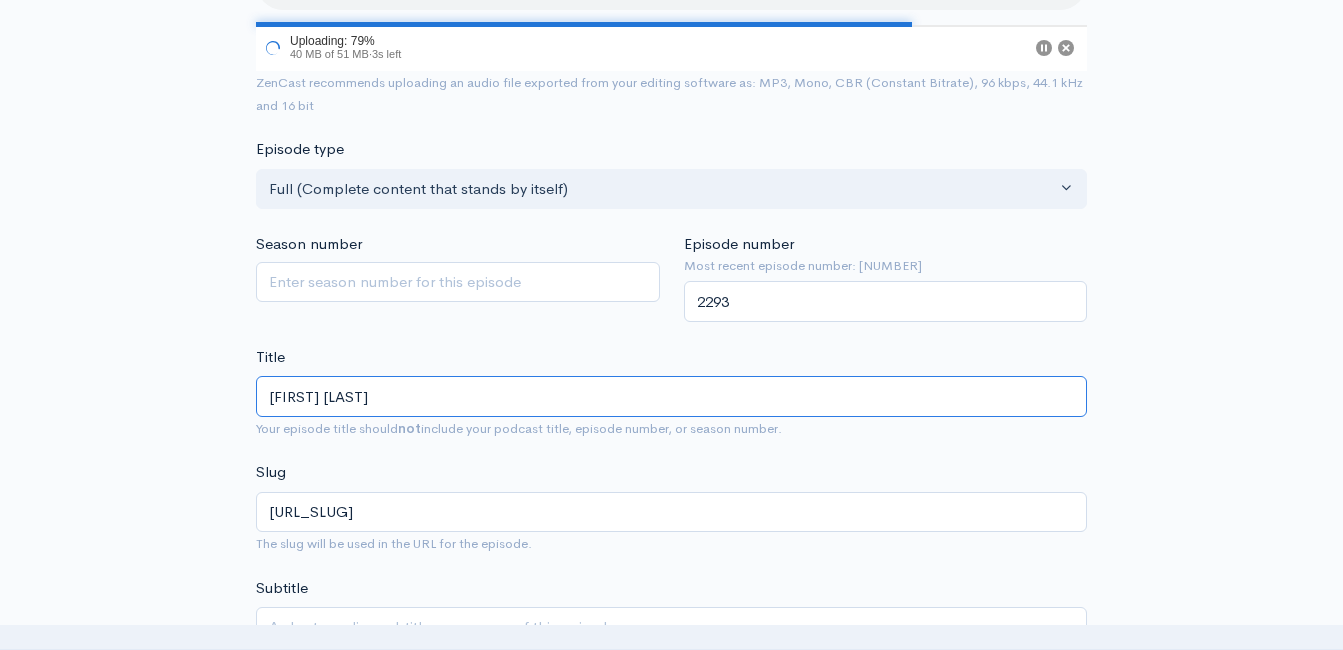 type on "[FIRST]-[LAST]" 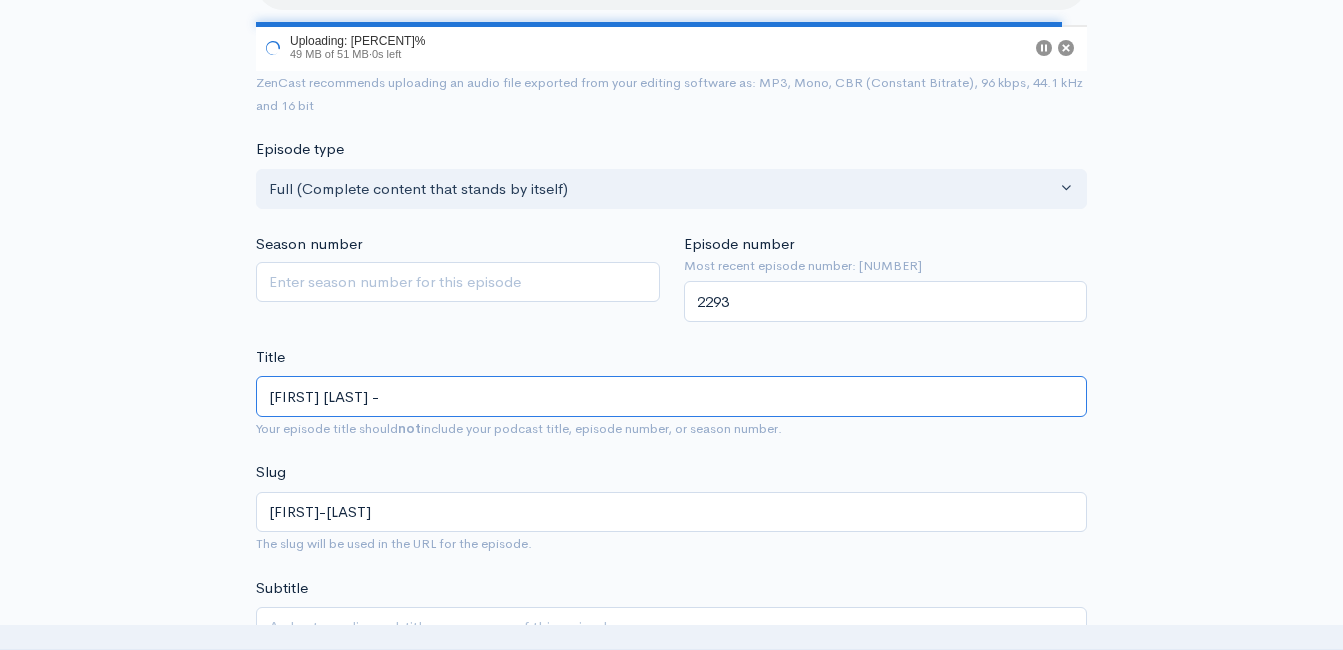 type on "[FIRST] [LAST] - A" 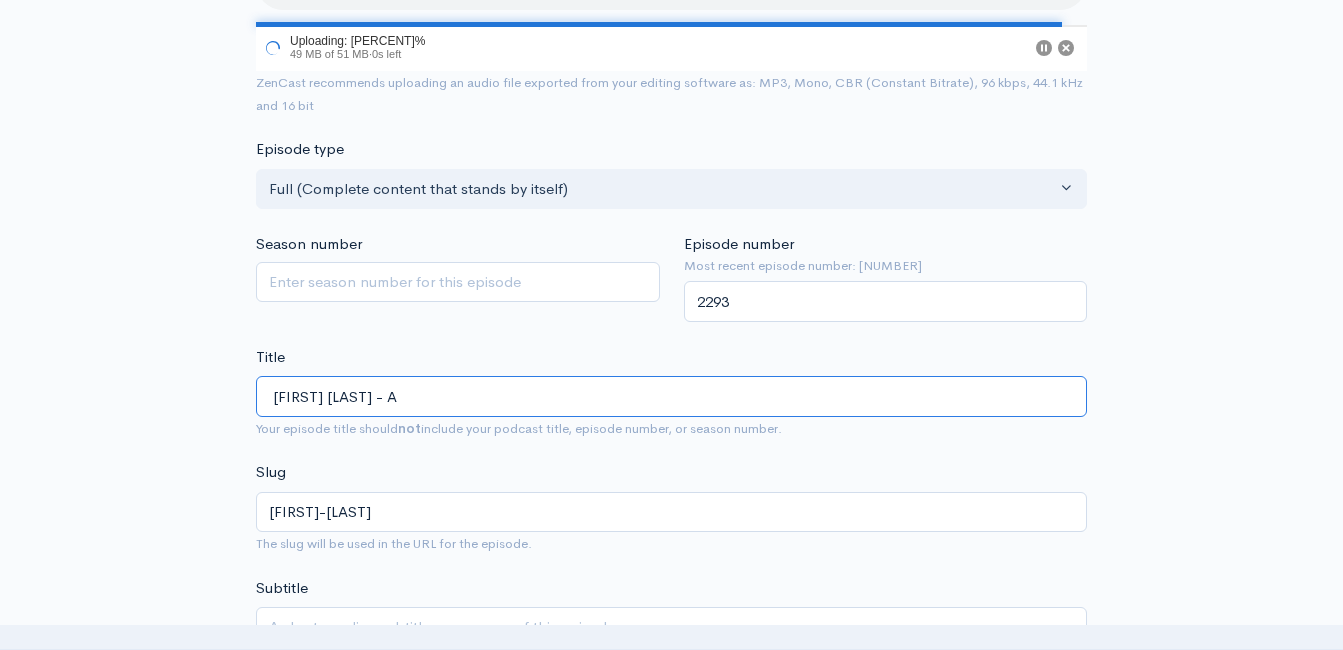 type on "[PERSON]-a" 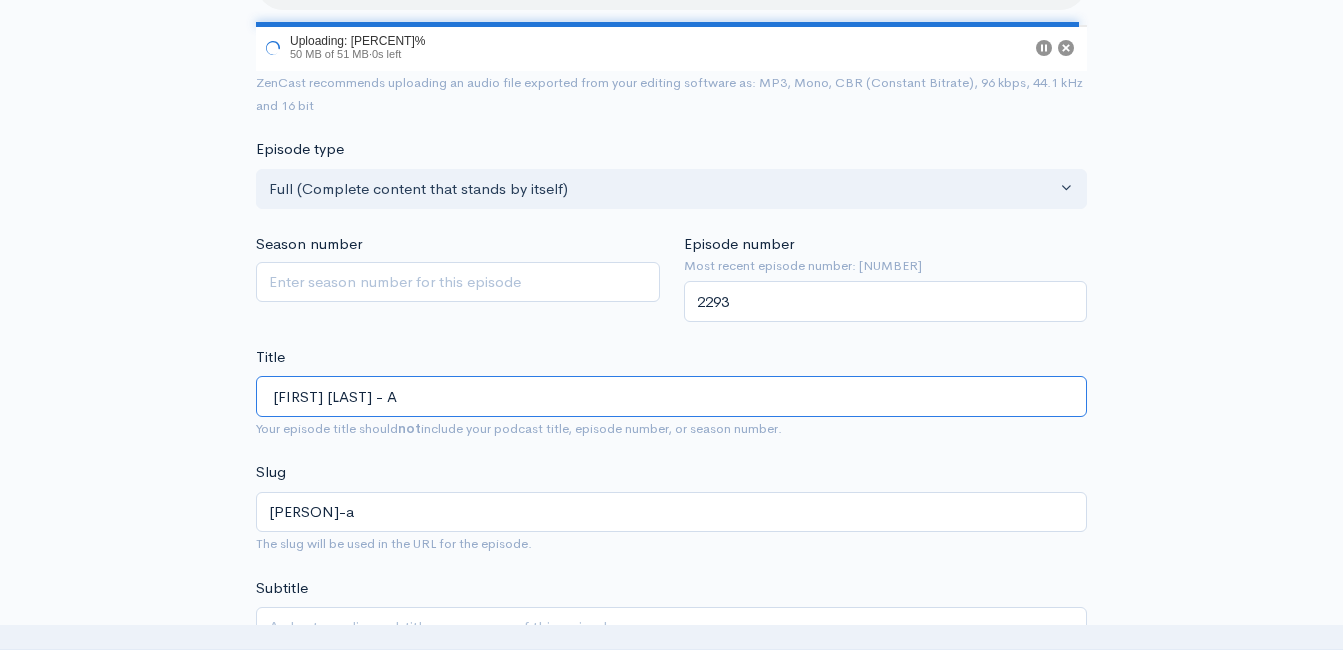 type on "[FIRST] [LAST] - Au" 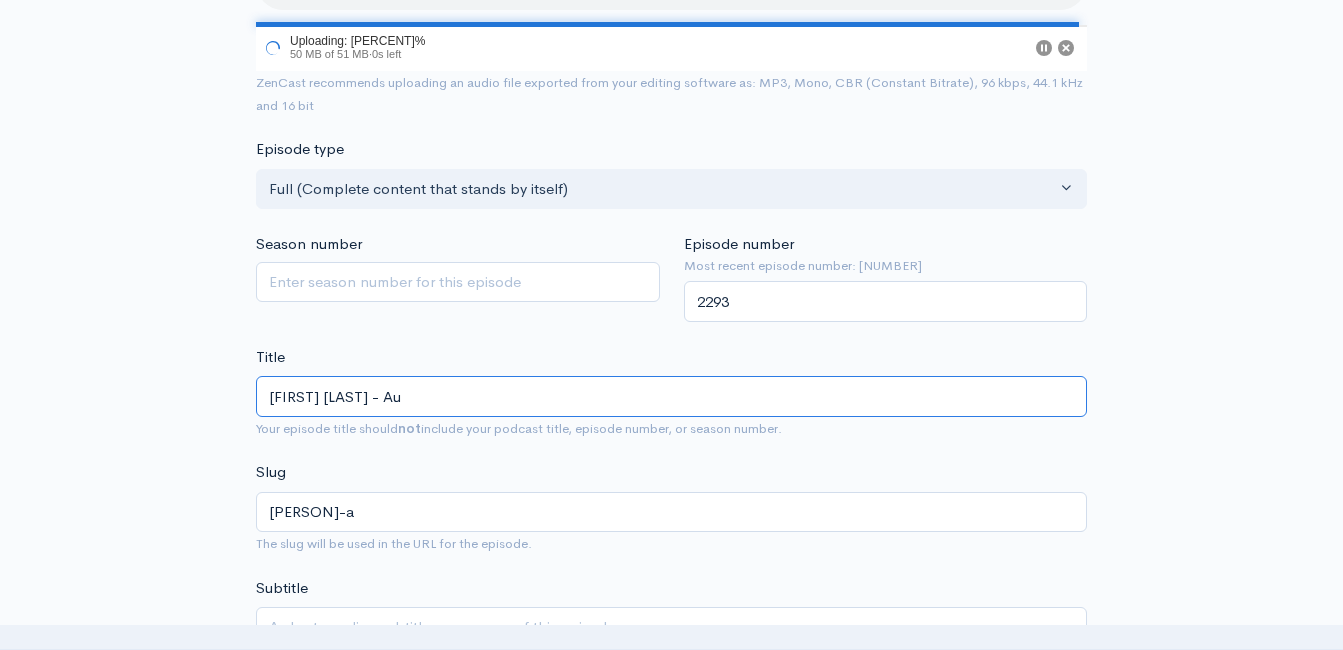 type on "lynn-gibson-au" 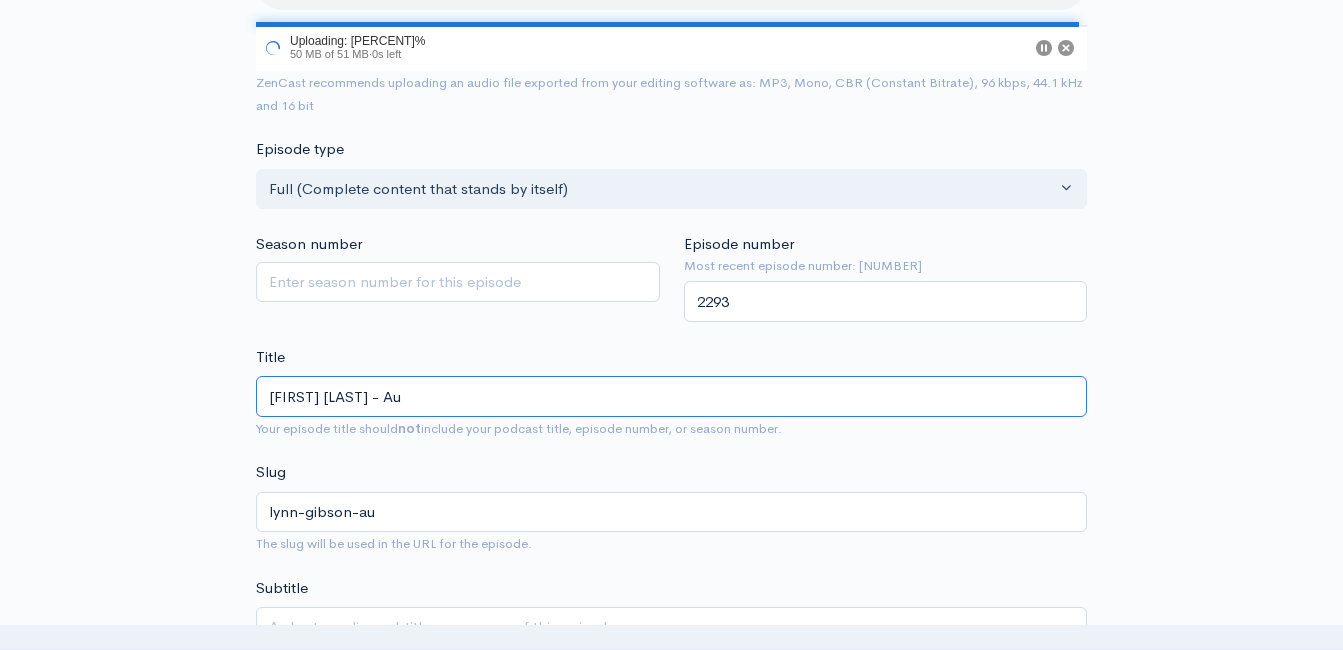 type on "[FIRST] [LAST] - Aut" 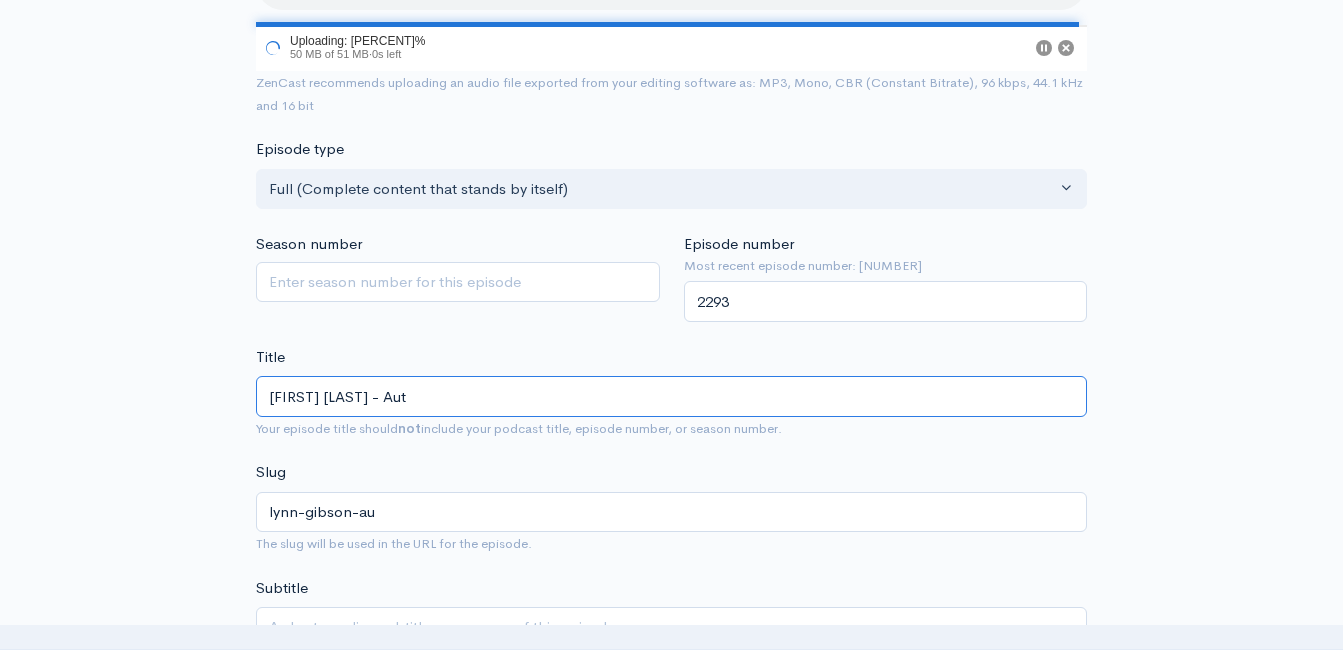 type on "[FIRST]-[LAST]-aut" 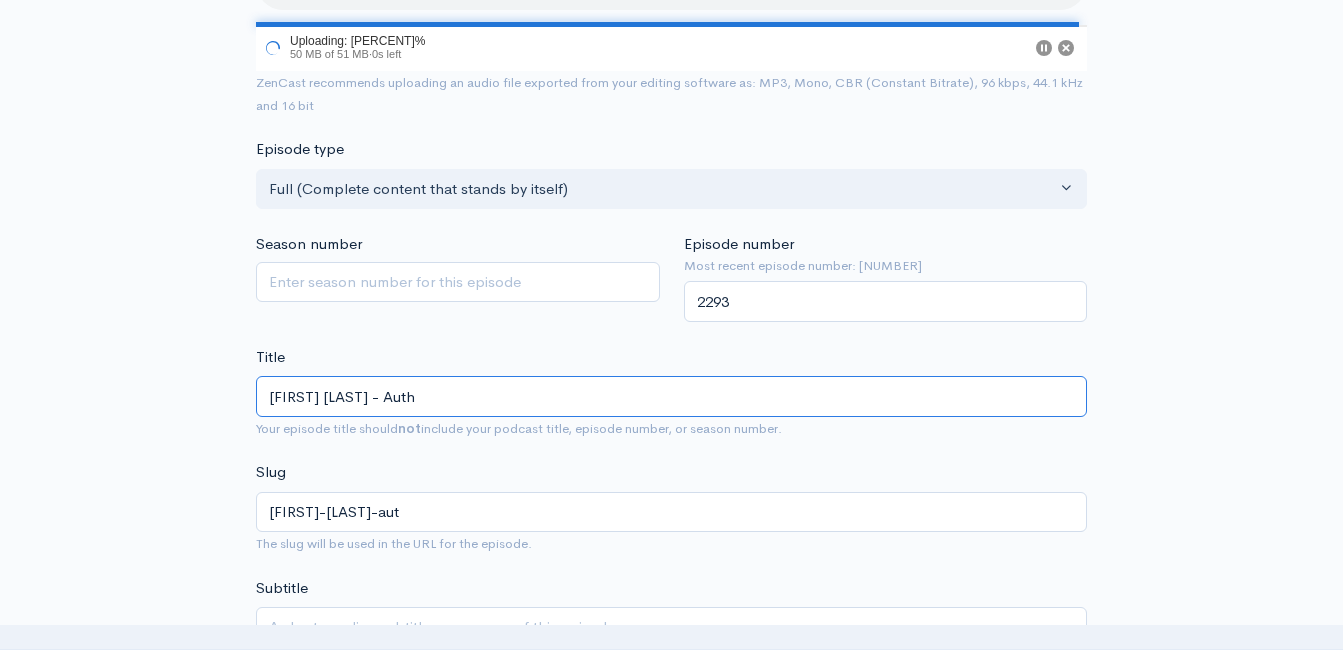 type on "[FIRST] [LAST] - Autho" 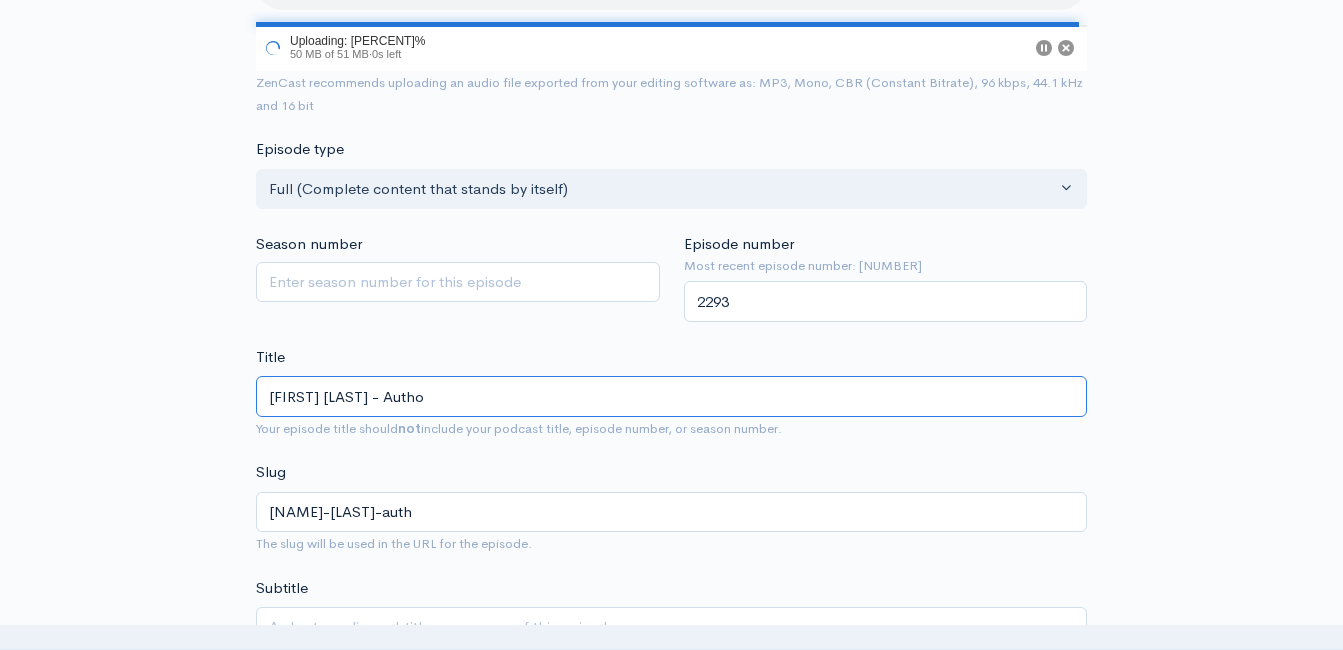 type on "[FIRST]-[LAST]-autho" 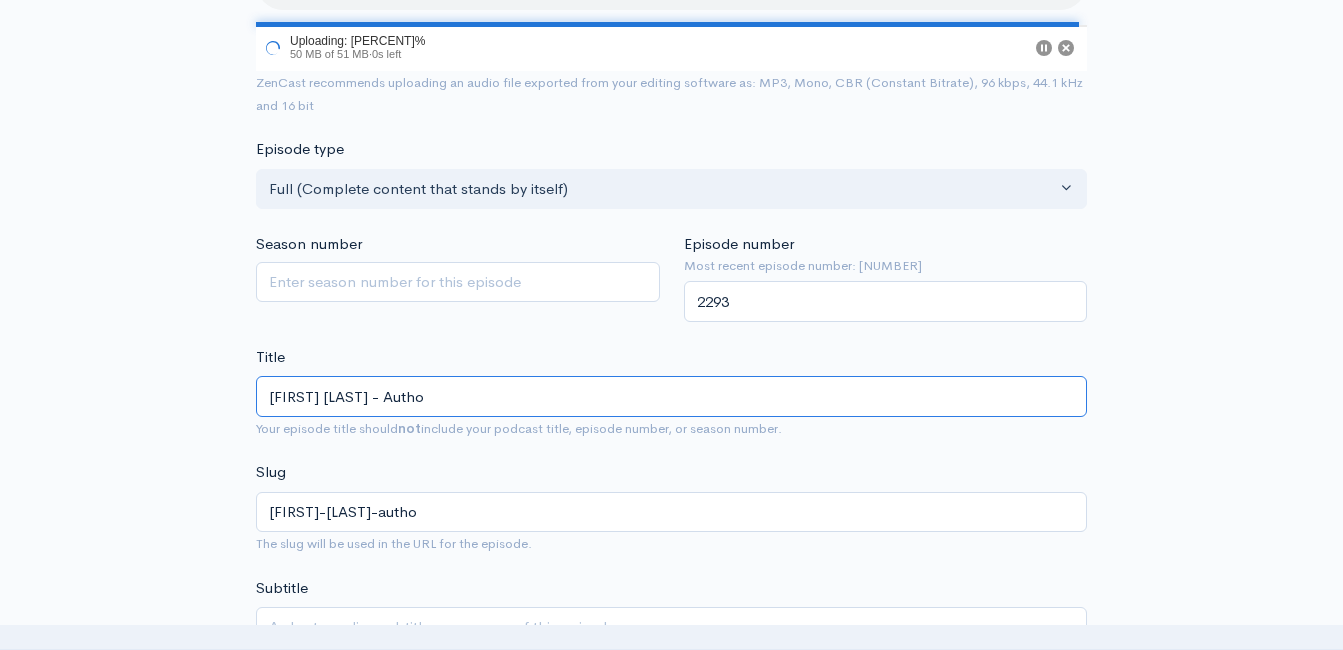 type on "[FIRST] [LAST] - Author" 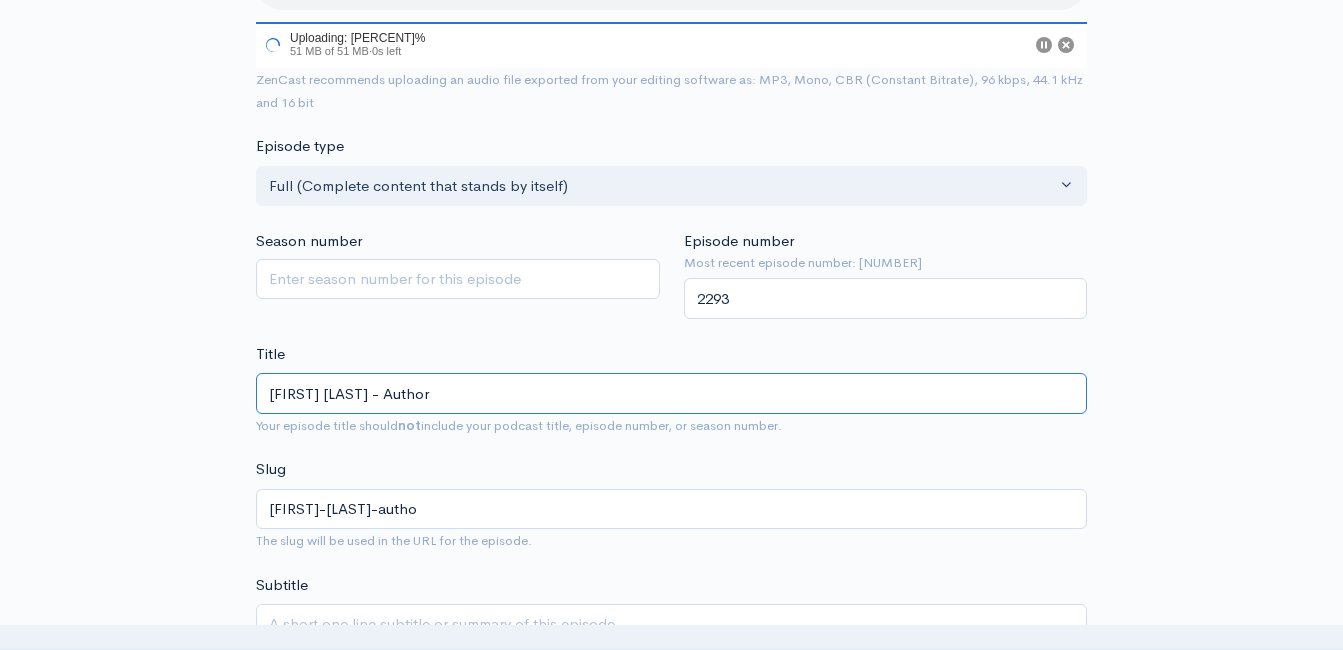 type on "[FIRST]-[LAST]-author" 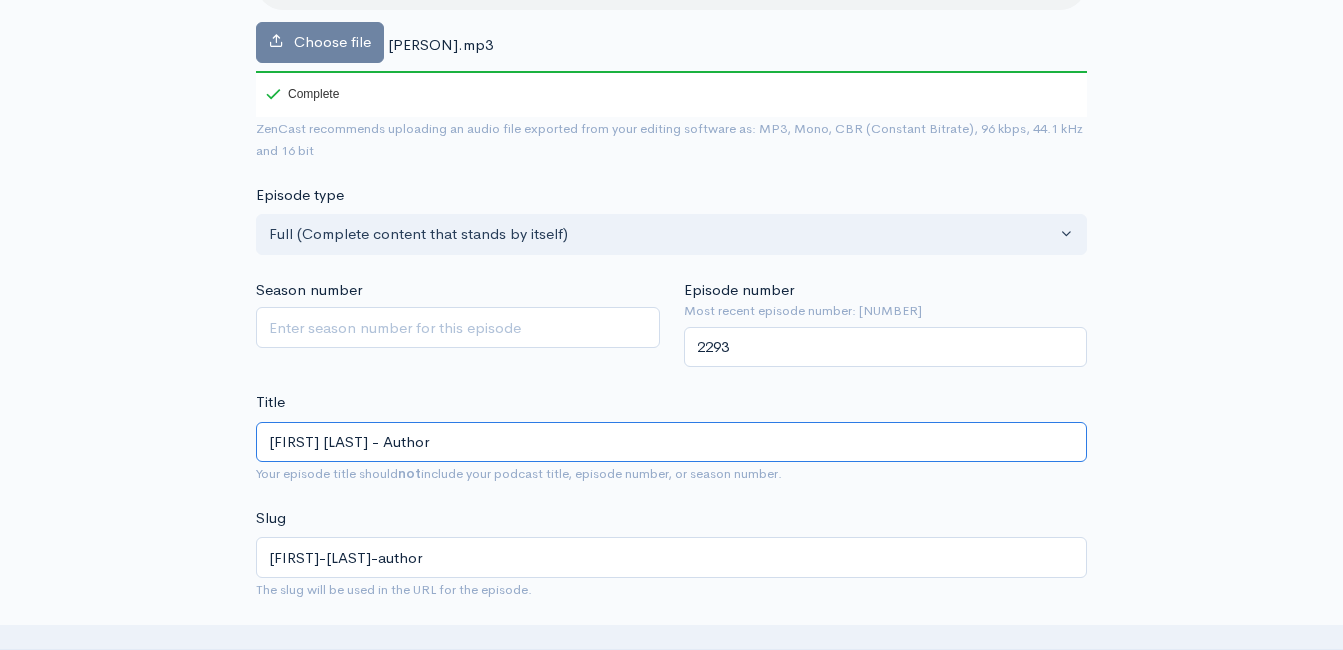 type on "[FIRST] [LAST] - Author of" 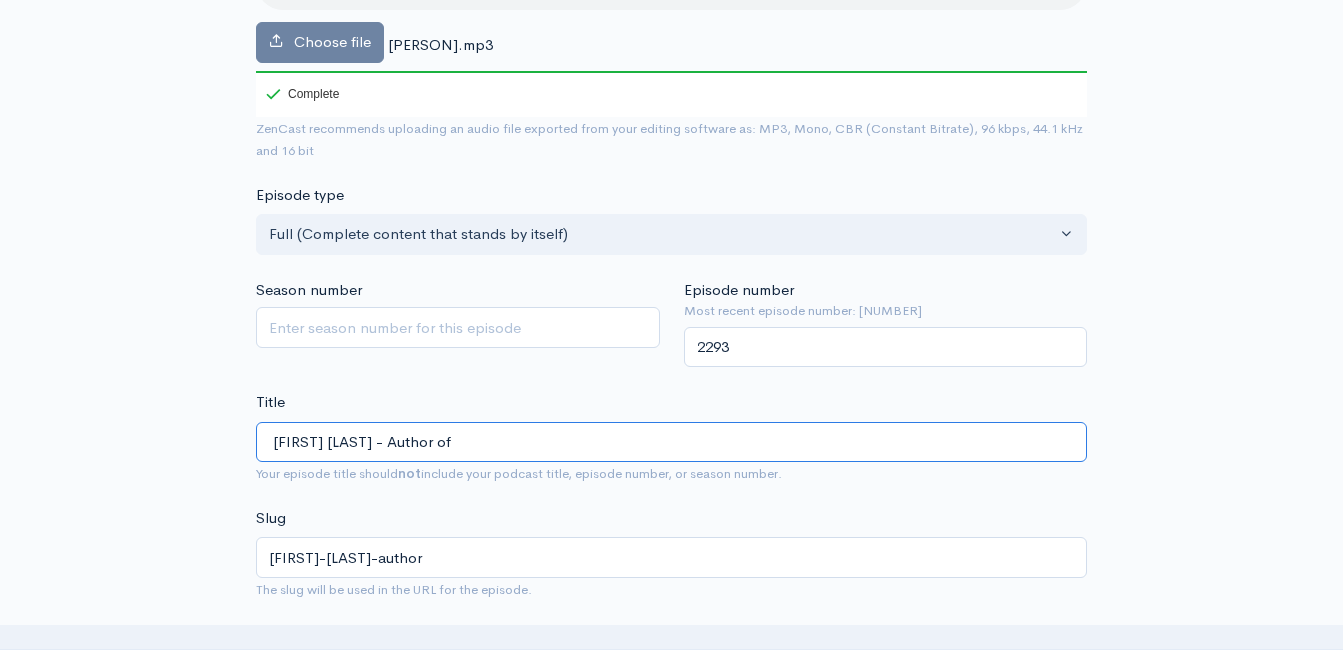 type on "[FIRST]-[LAST]-author-o" 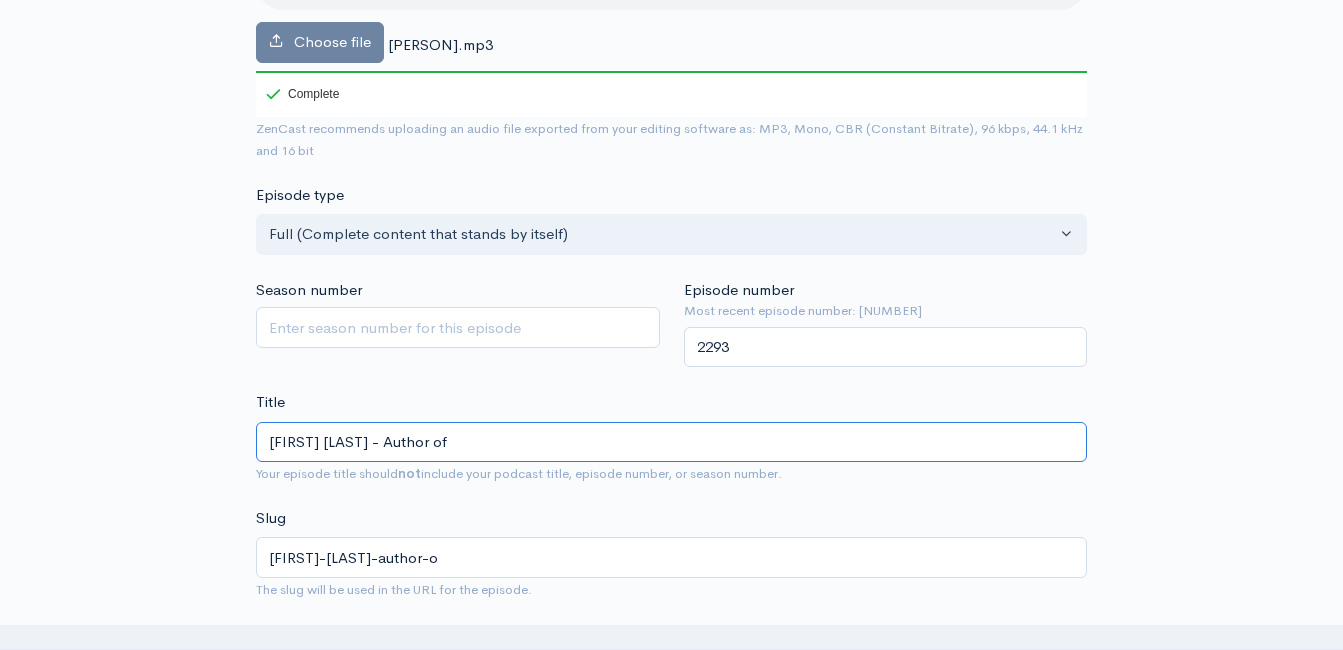 type on "[FIRST] [LAST] - Author of" 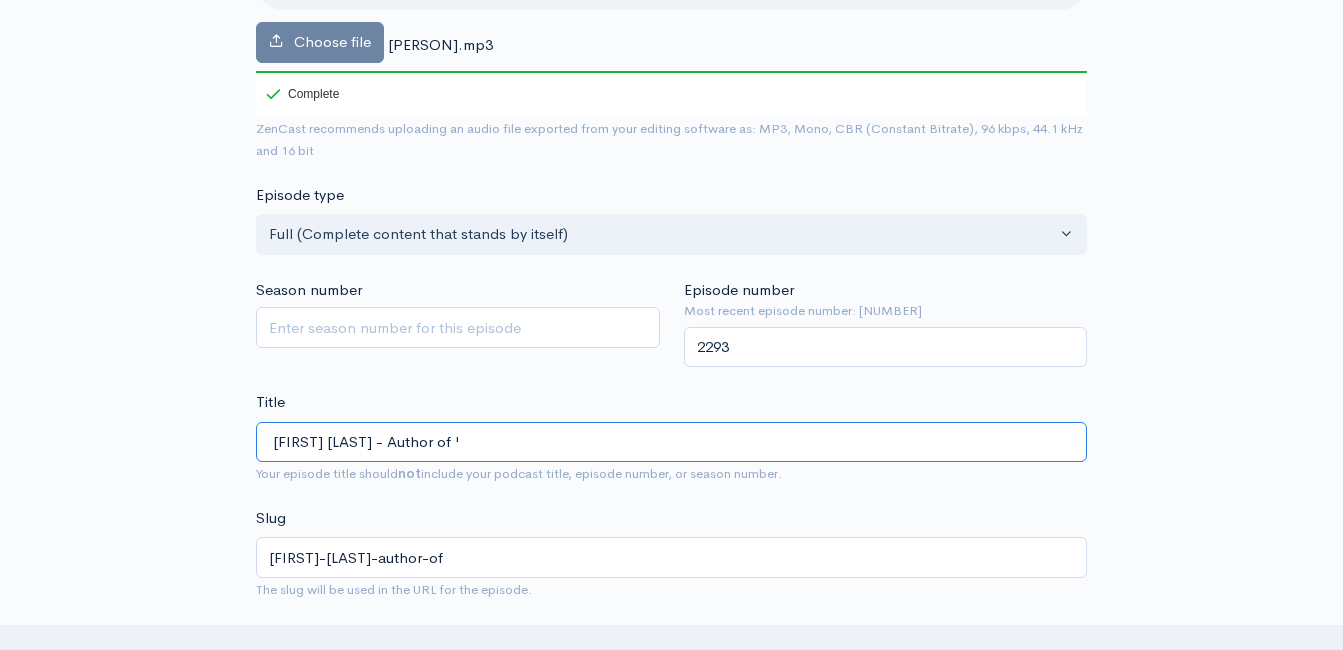 type on "[FIRST] [LAST] - Author of '[E" 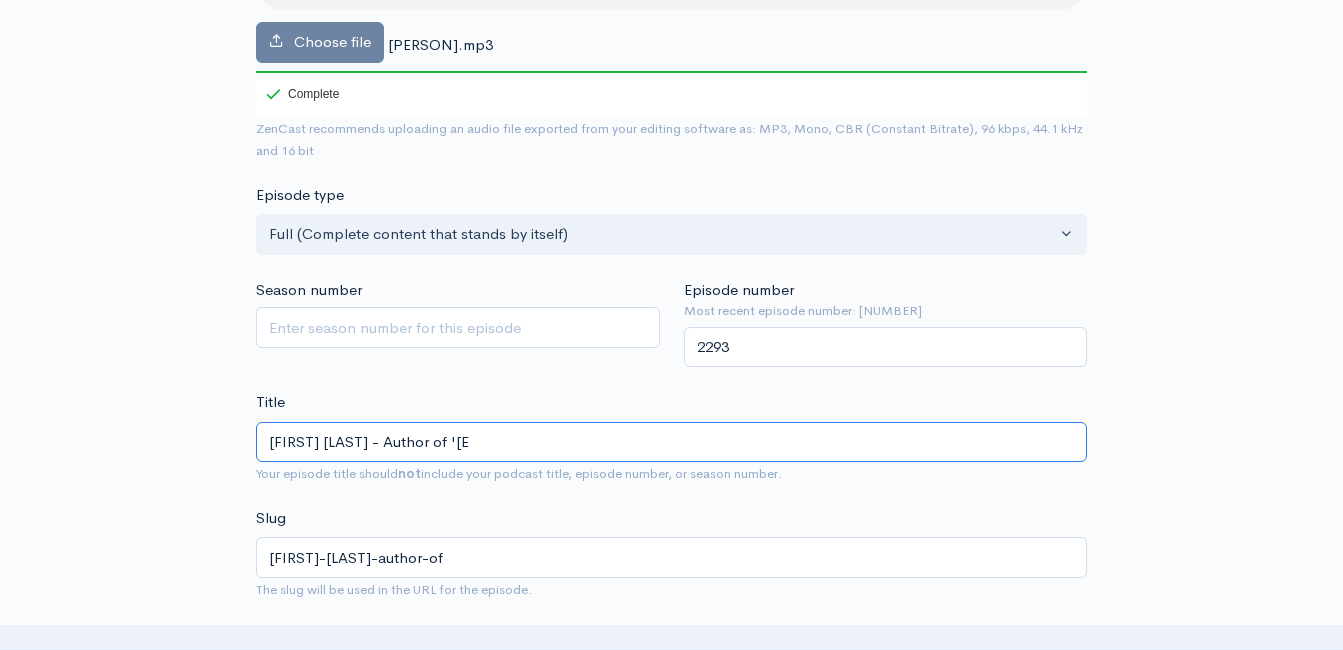 type on "[FIRST]-[LAST]-author-of-e" 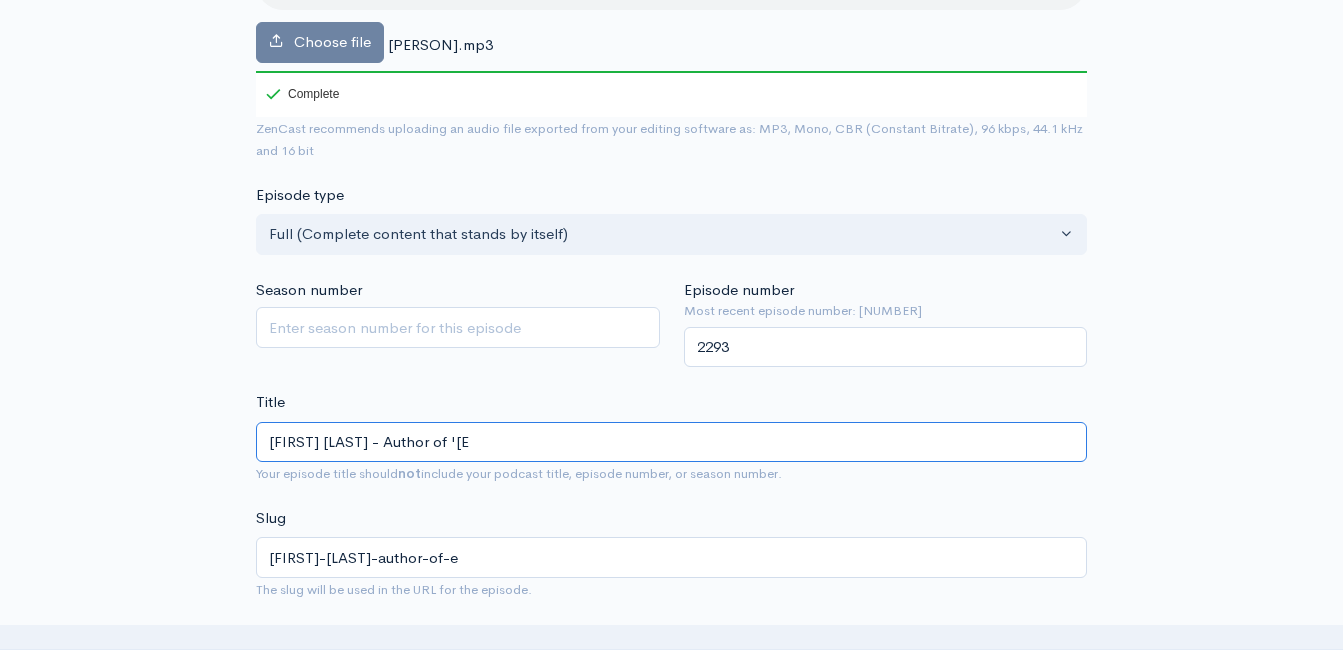 type on "[FIRST] [LAST] - Author of 'En" 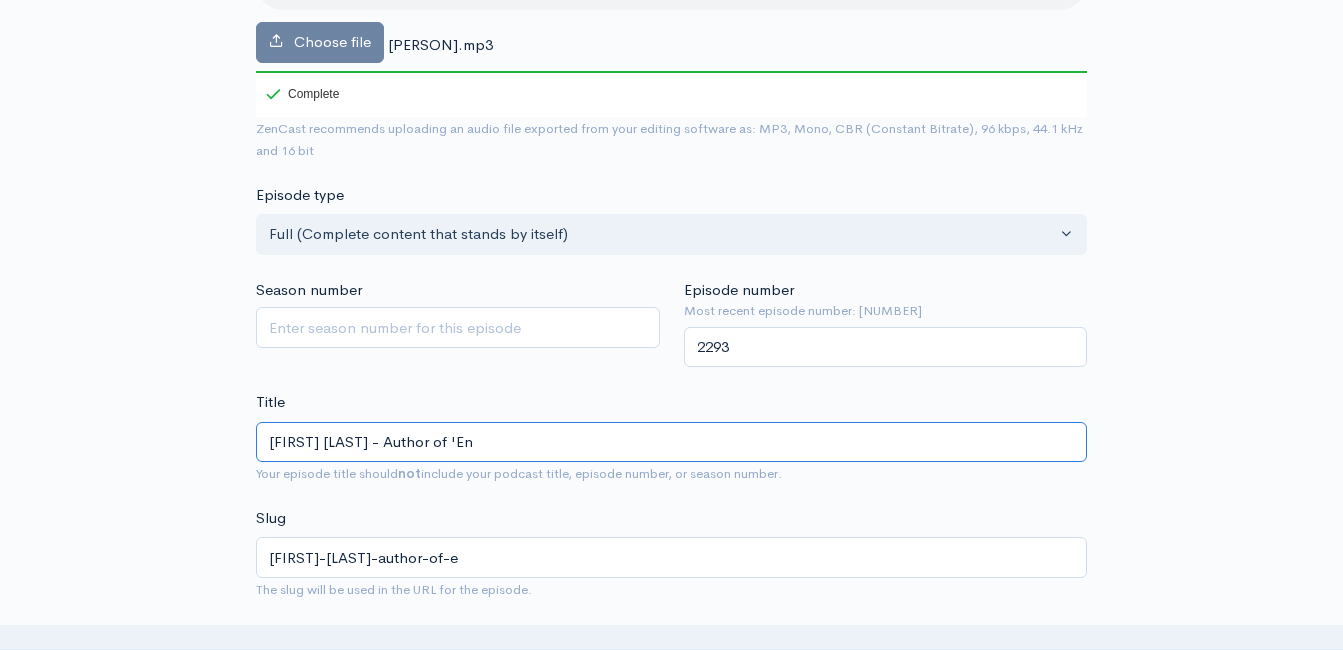 type on "lynn-gibson-author-of-en" 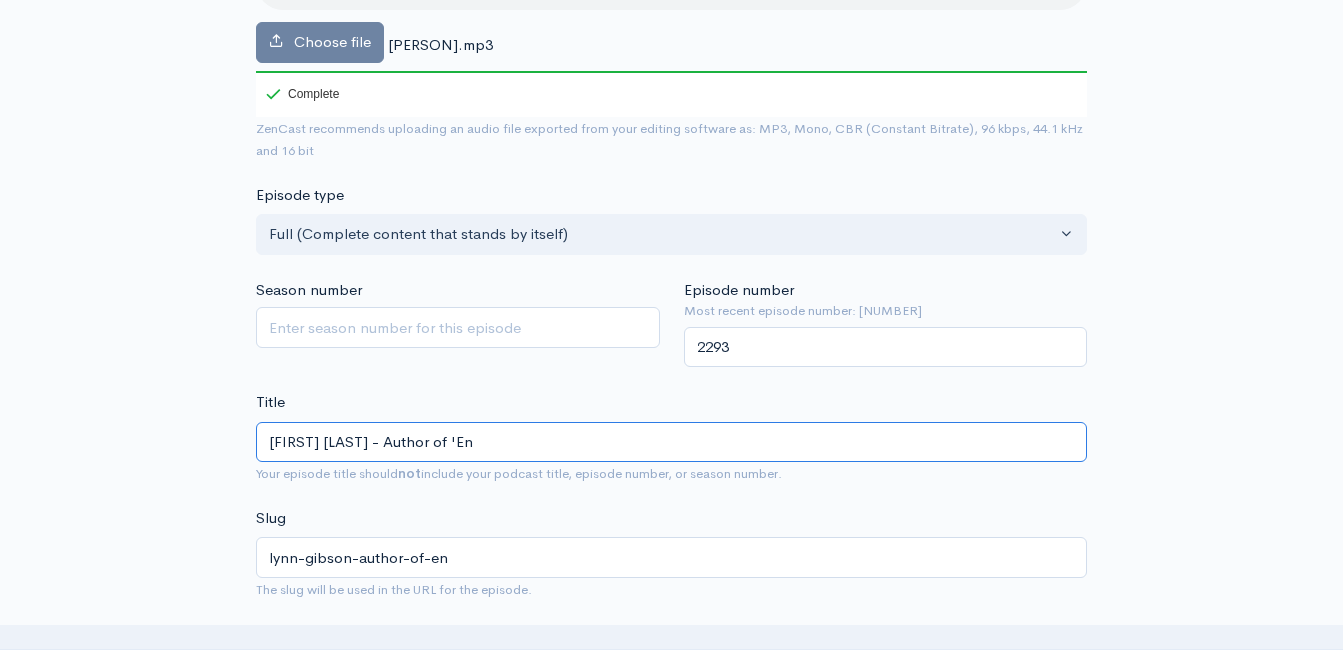 type on "[NAME] [LAST] - Author of 'Eno" 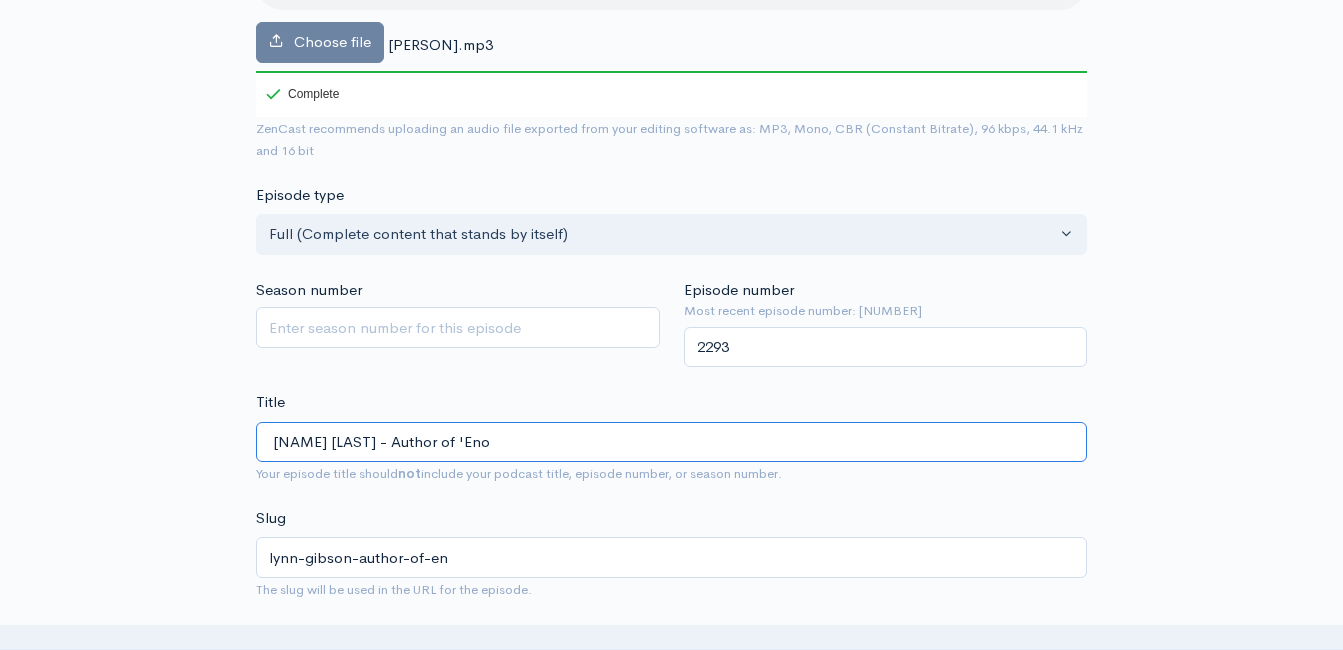 type on "[FIRST]-[LAST]-author-of-eno" 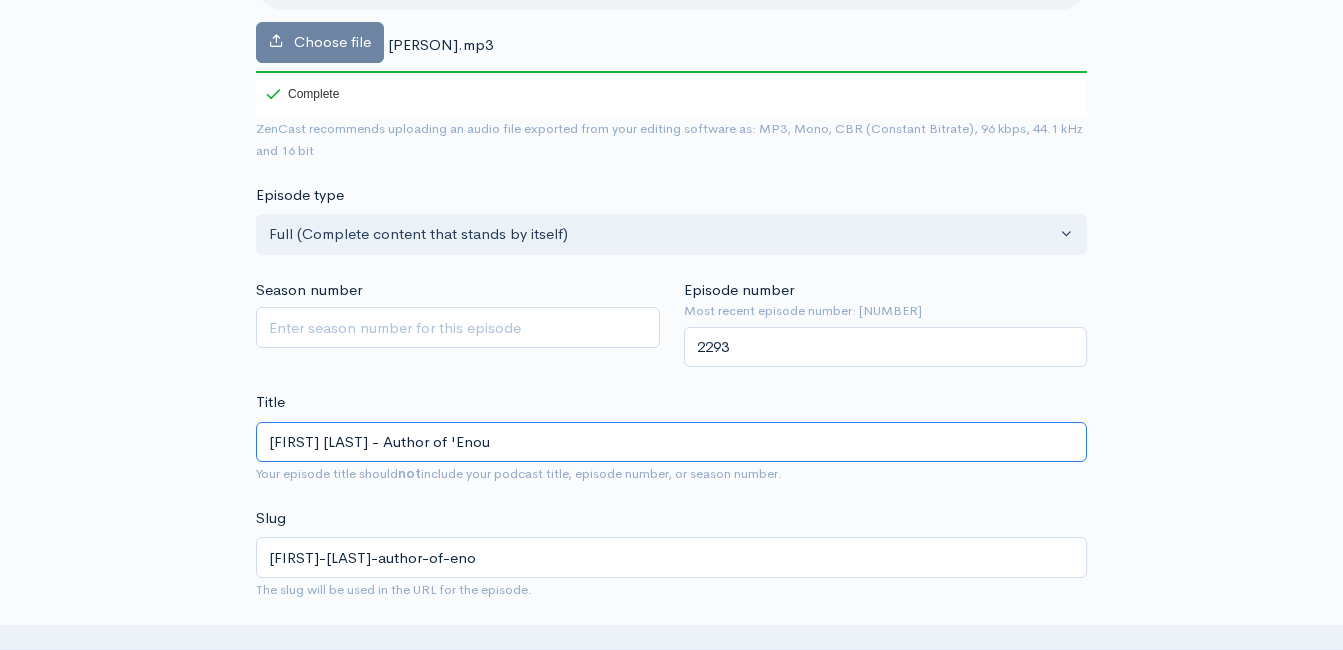 type on "[FIRST] [LAST] - Author of 'Enough" 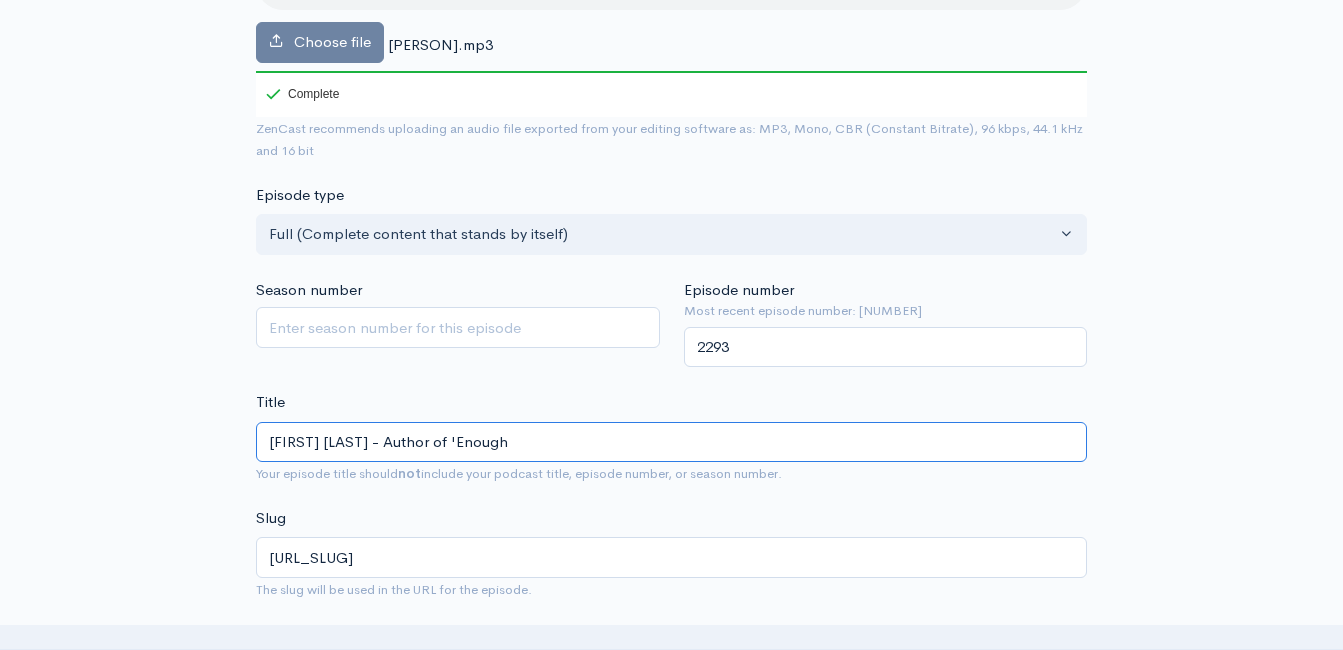 type on "lynn-gibson-author-of-enoug" 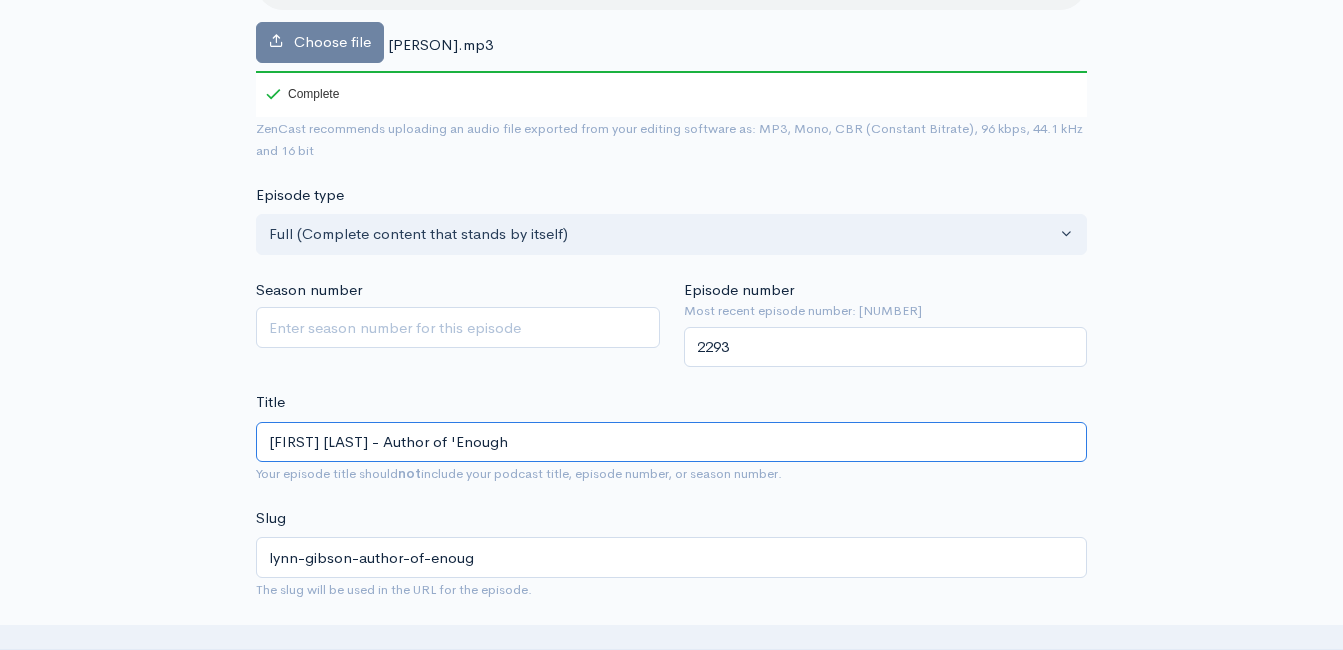 type on "[FIRST] [LAST] - Author of 'Enough" 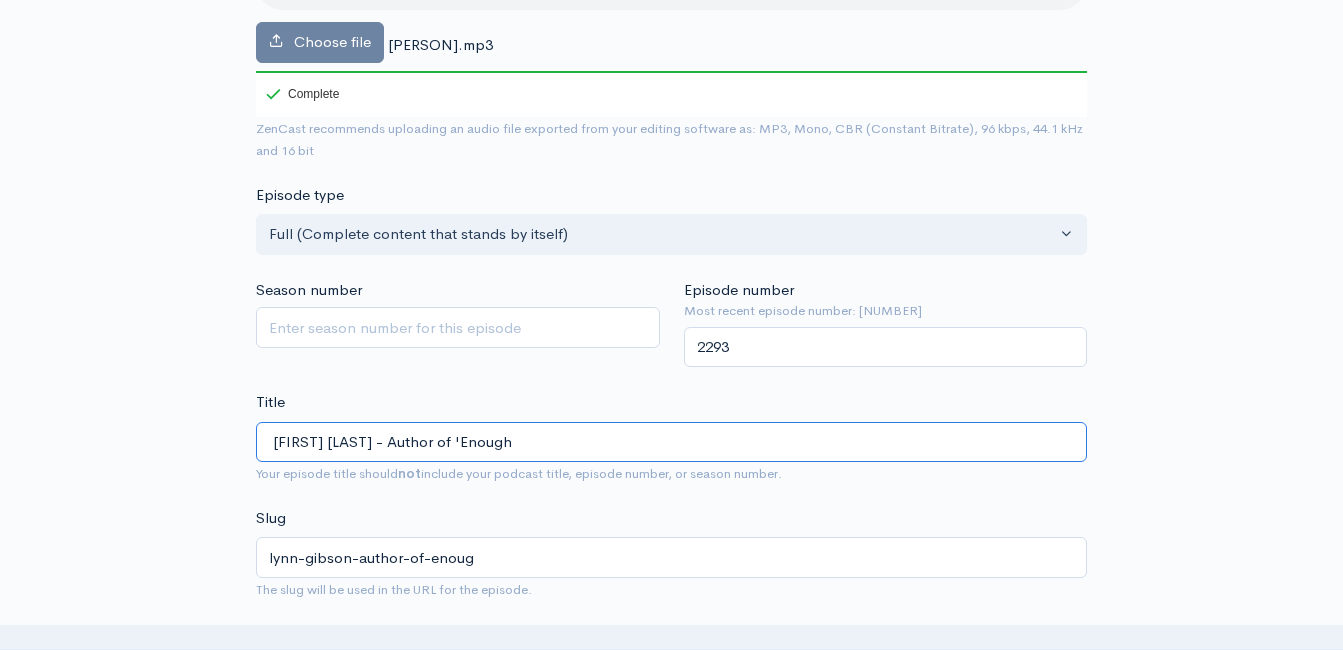 type on "lynn-gibson-author-of-enough" 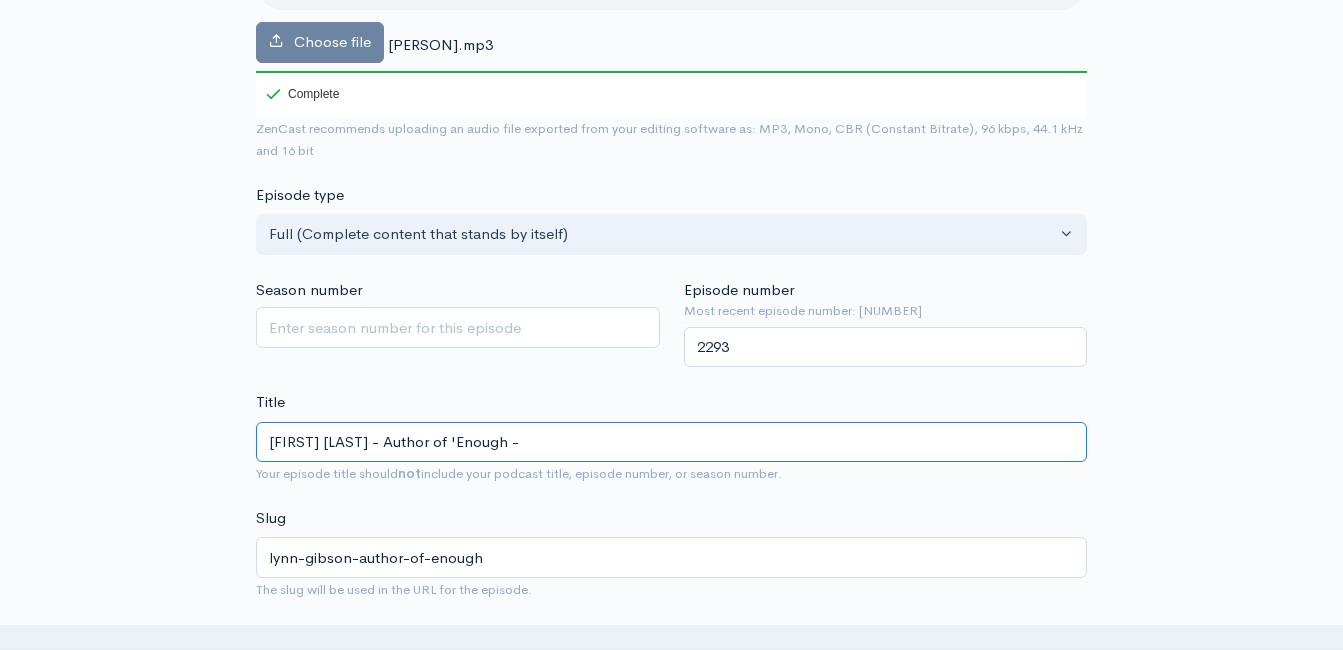 type on "[FIRST] [LAST] - Author of '[TITLE] - O" 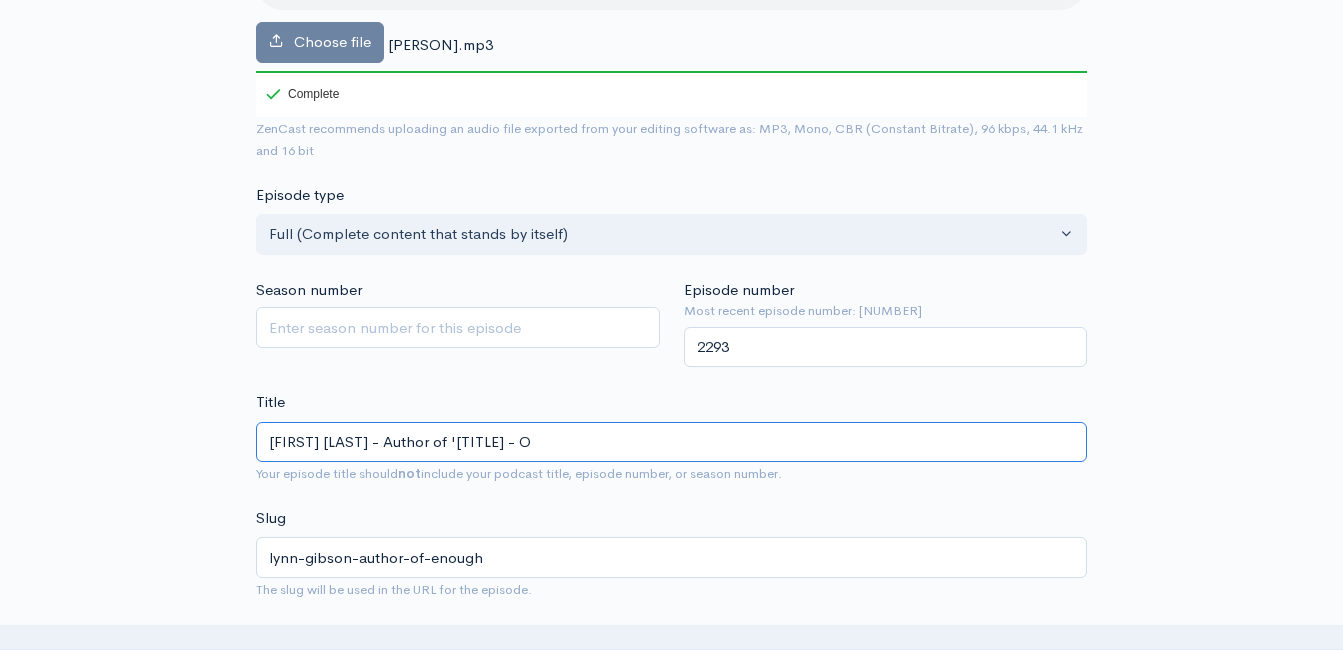 type on "[PERSON]-author-of-enough-o" 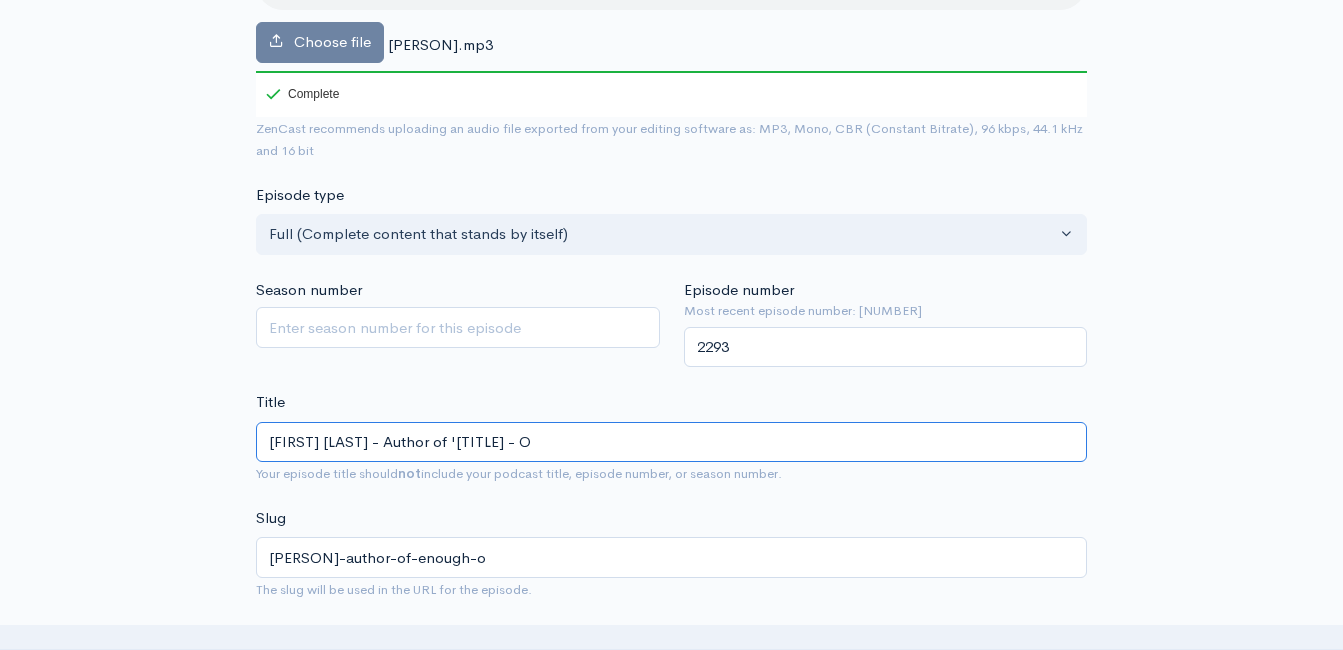 type on "[FIRST] [LAST] - Author of 'Enough - On" 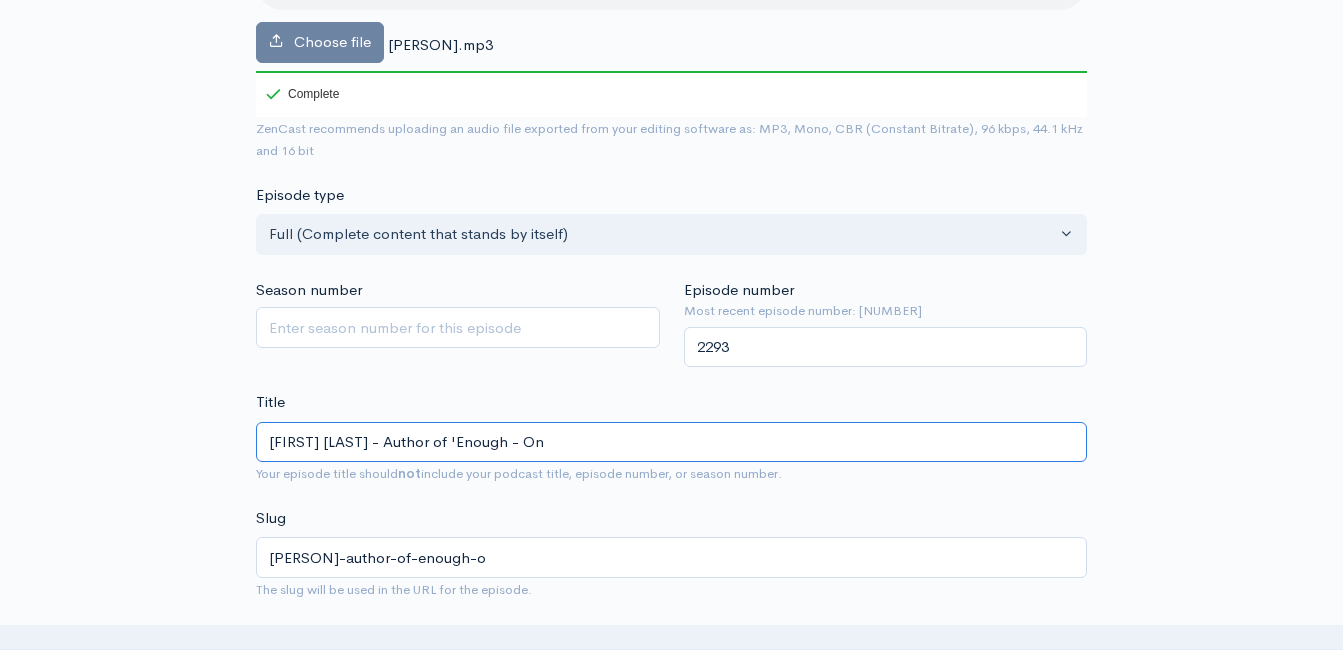 type on "[FIRST]-[LAST]-author-of-enough" 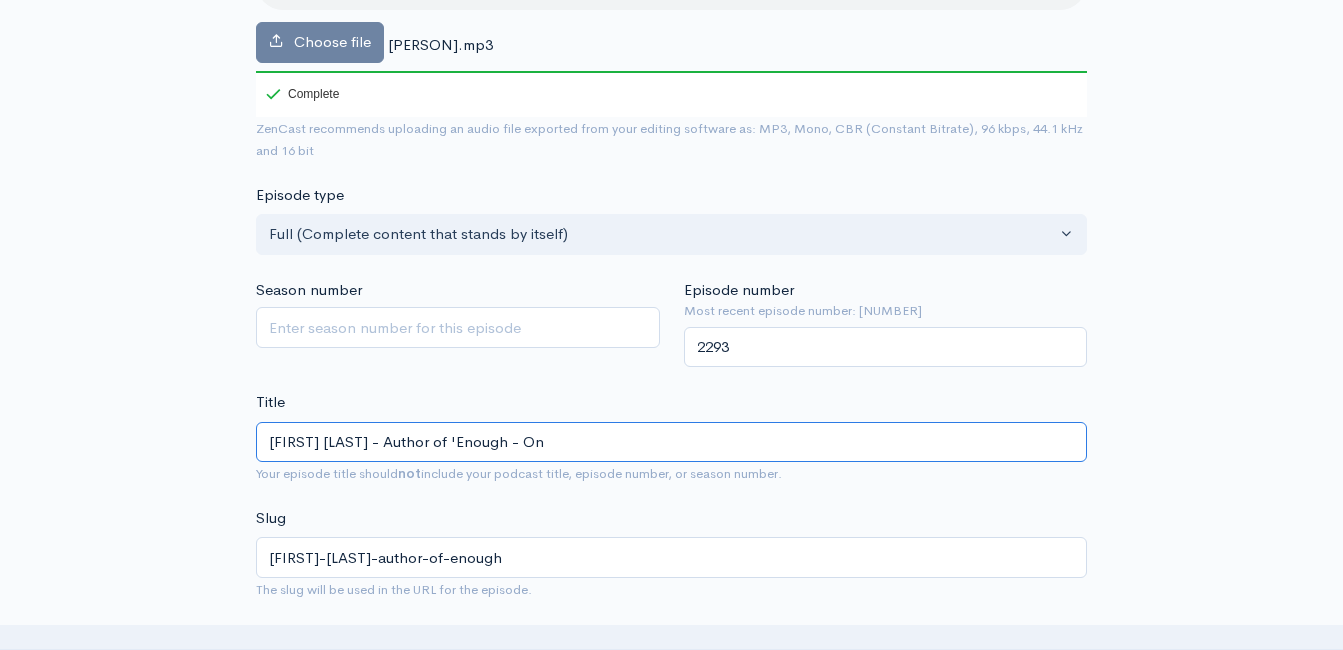 type on "[FIRST] [LAST] - Author of '[BOOK TITLE]'" 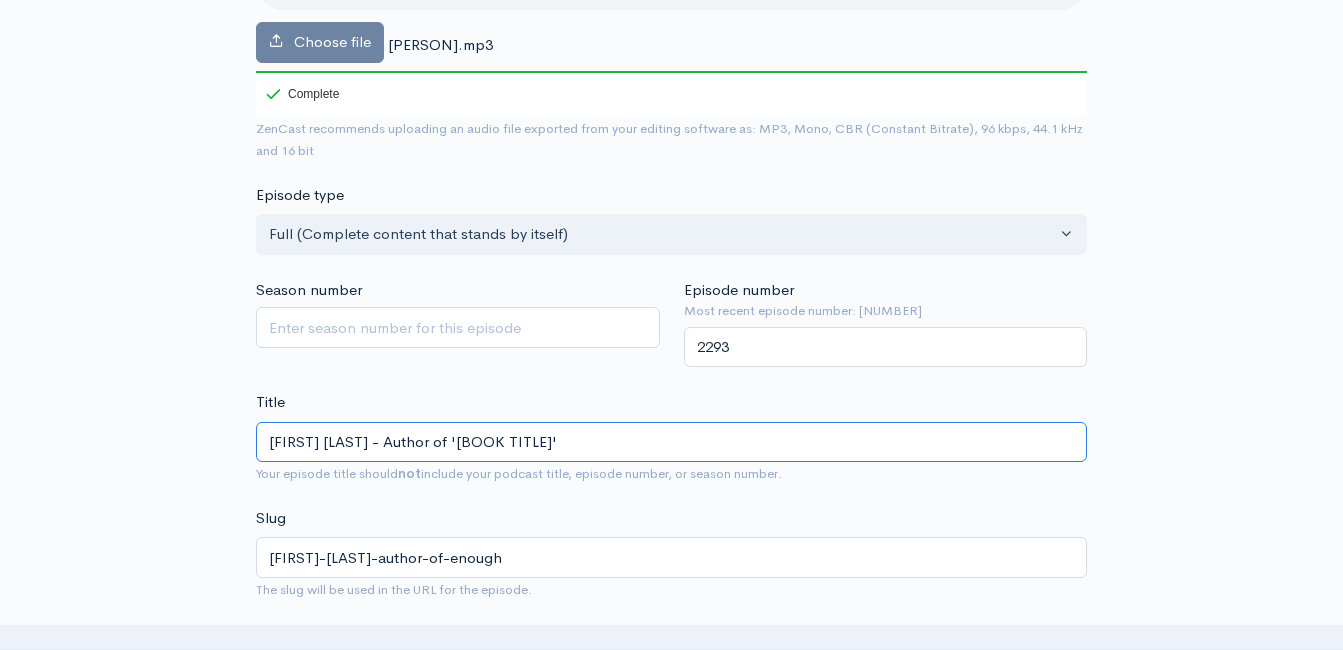 type on "[PERSON]-author-of-enough-one" 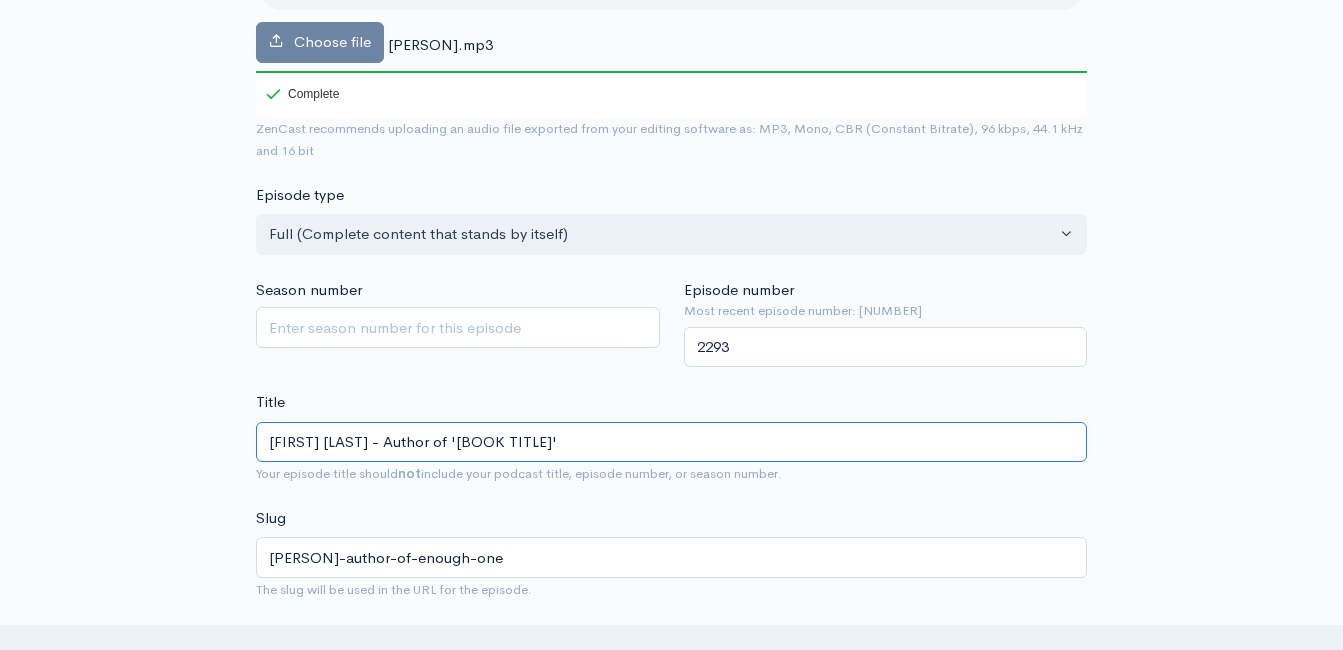 type on "[FIRST] [LAST] - Author of '[TITLE]'" 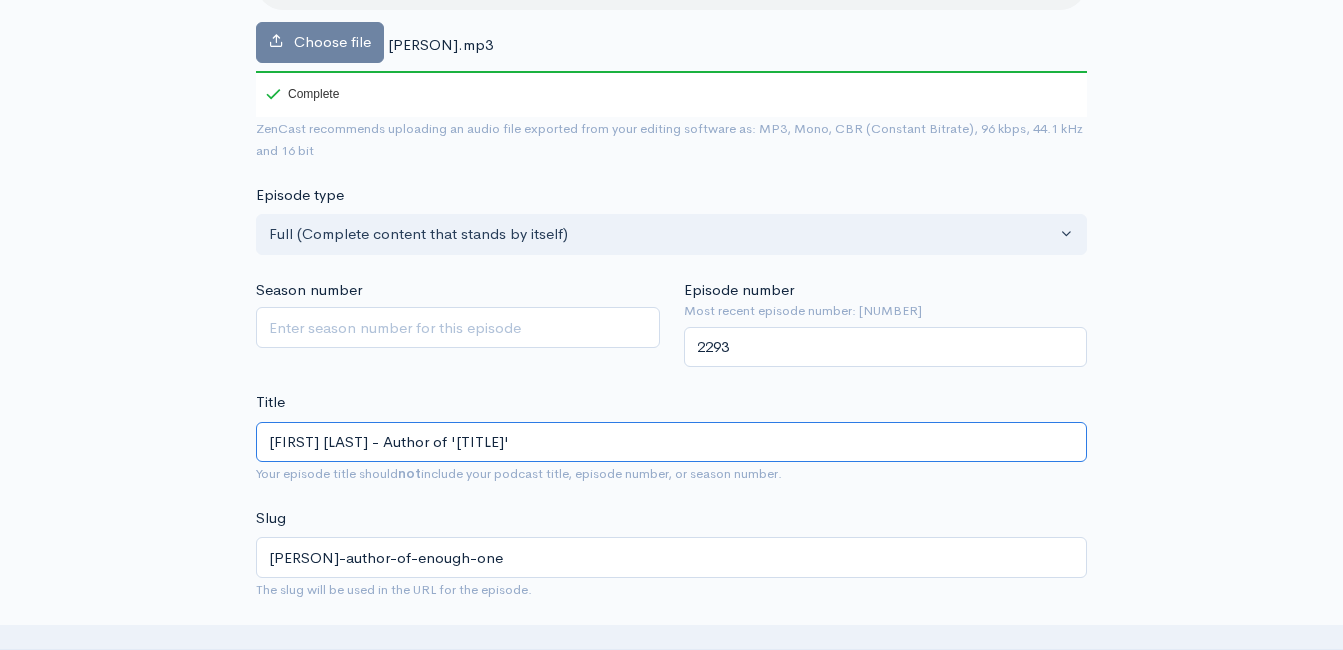 type on "[FIRST]-[LAST]-author-of-enough-one-m" 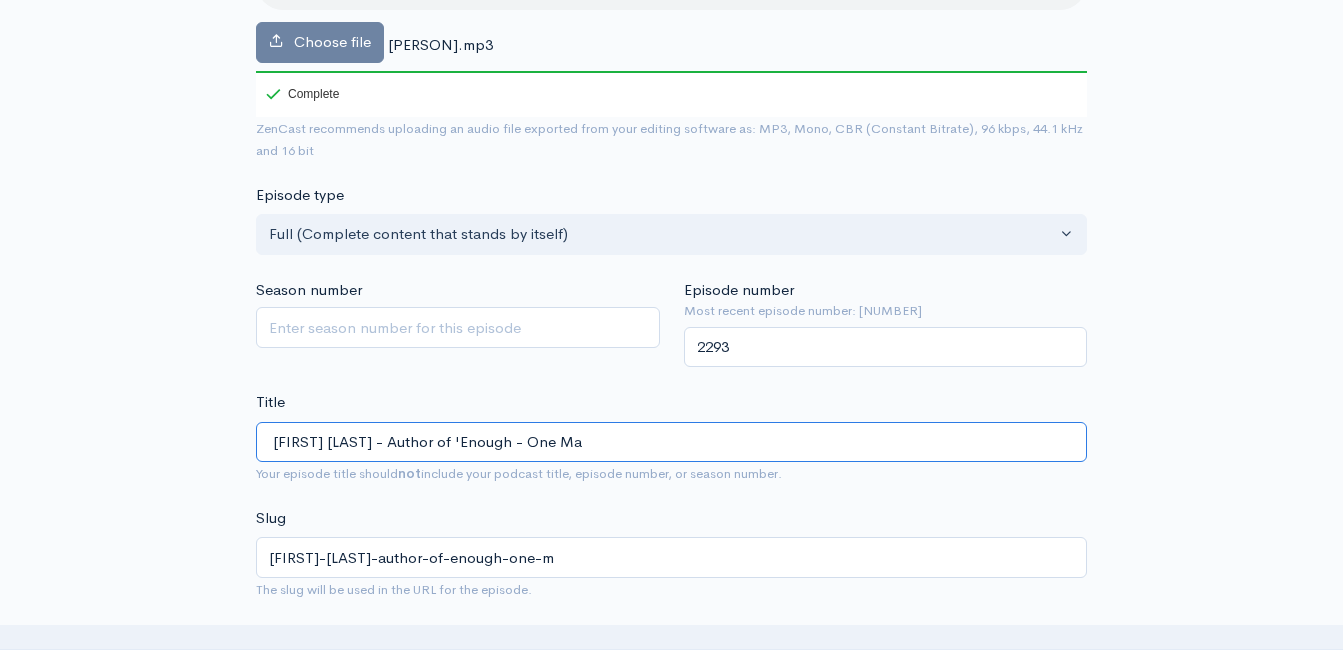 type on "[FIRST] [LAST] - Author of 'Enough - One Man" 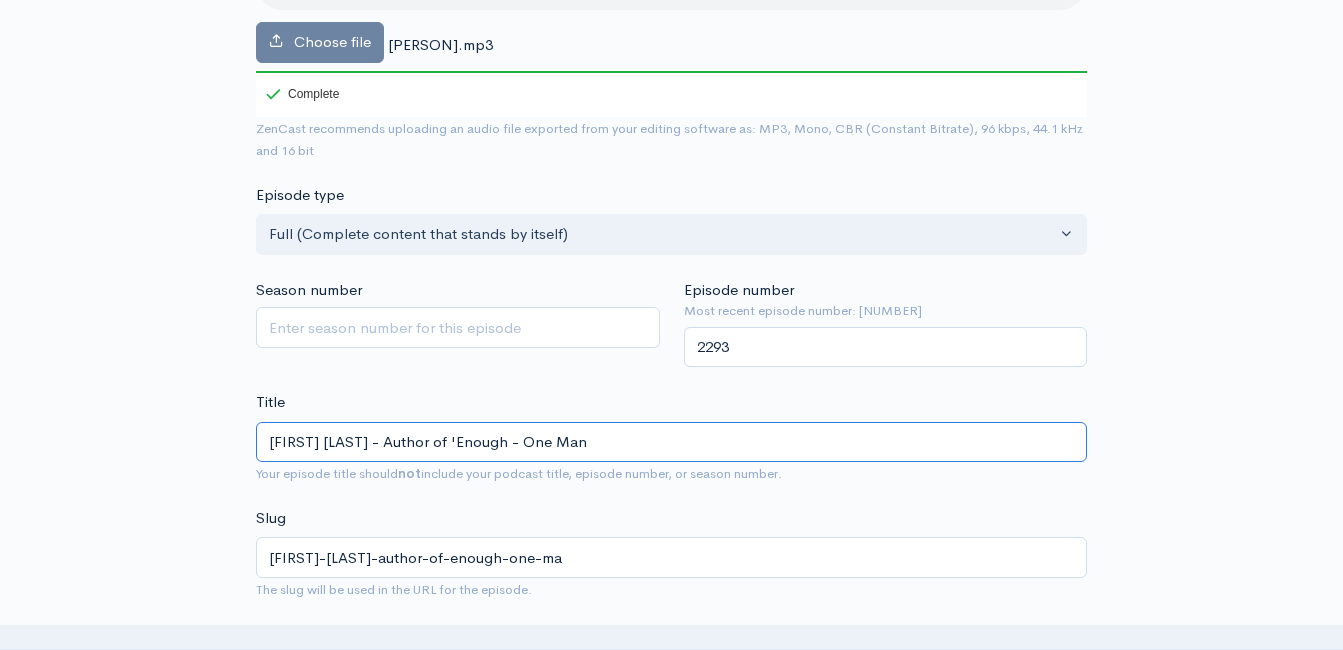 type on "[NAME]-[LAST]-author-of-enough-one-man" 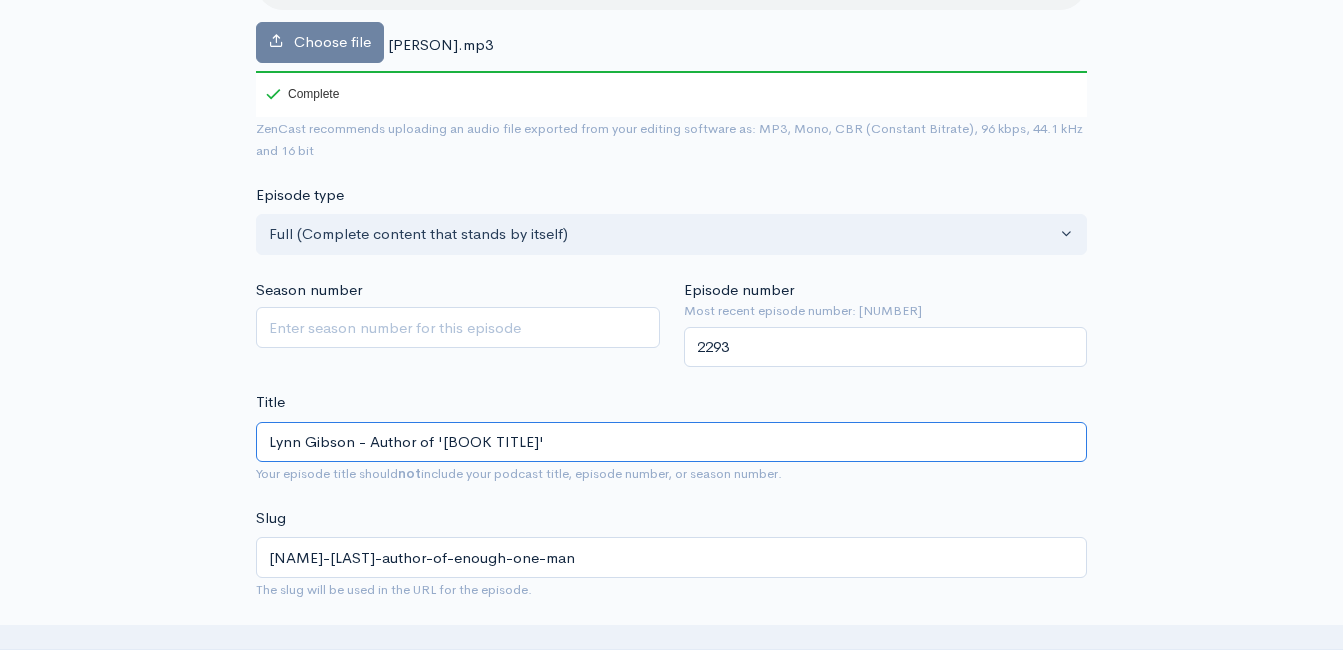type on "[FIRST] [LAST] - Author of '[BOOK TITLE]'" 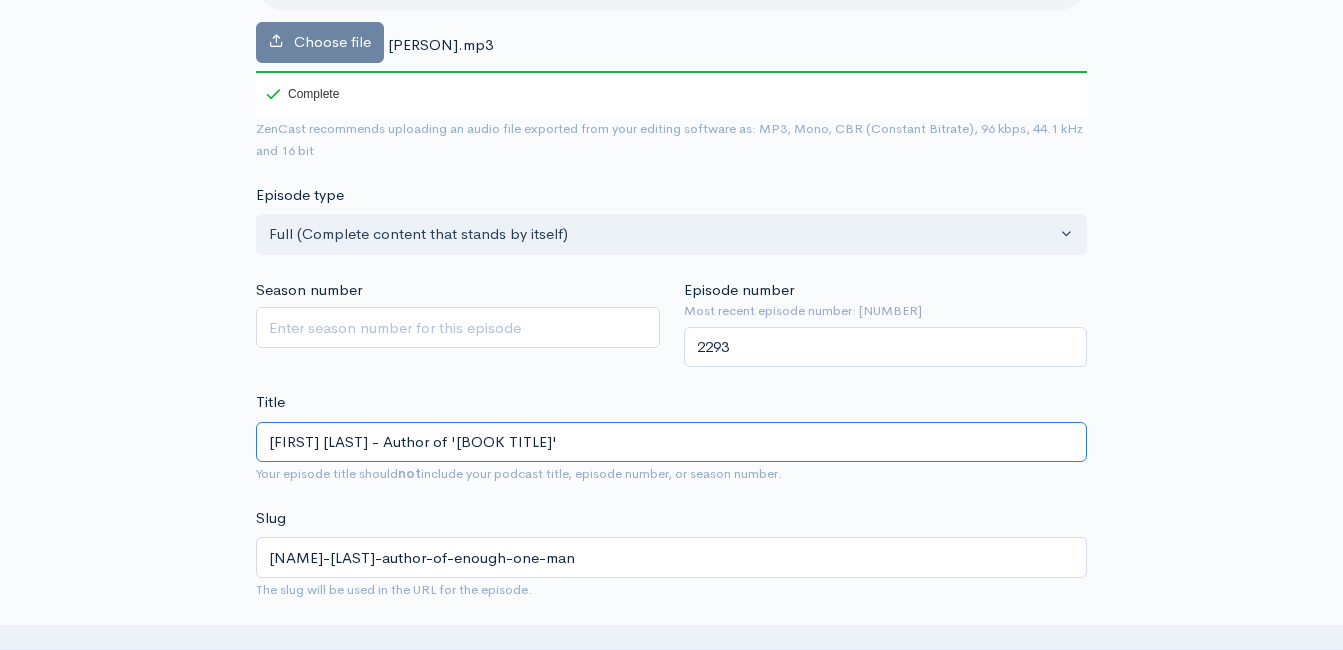 type on "[FIRST]-[LAST]-author-of-enough-one-mans" 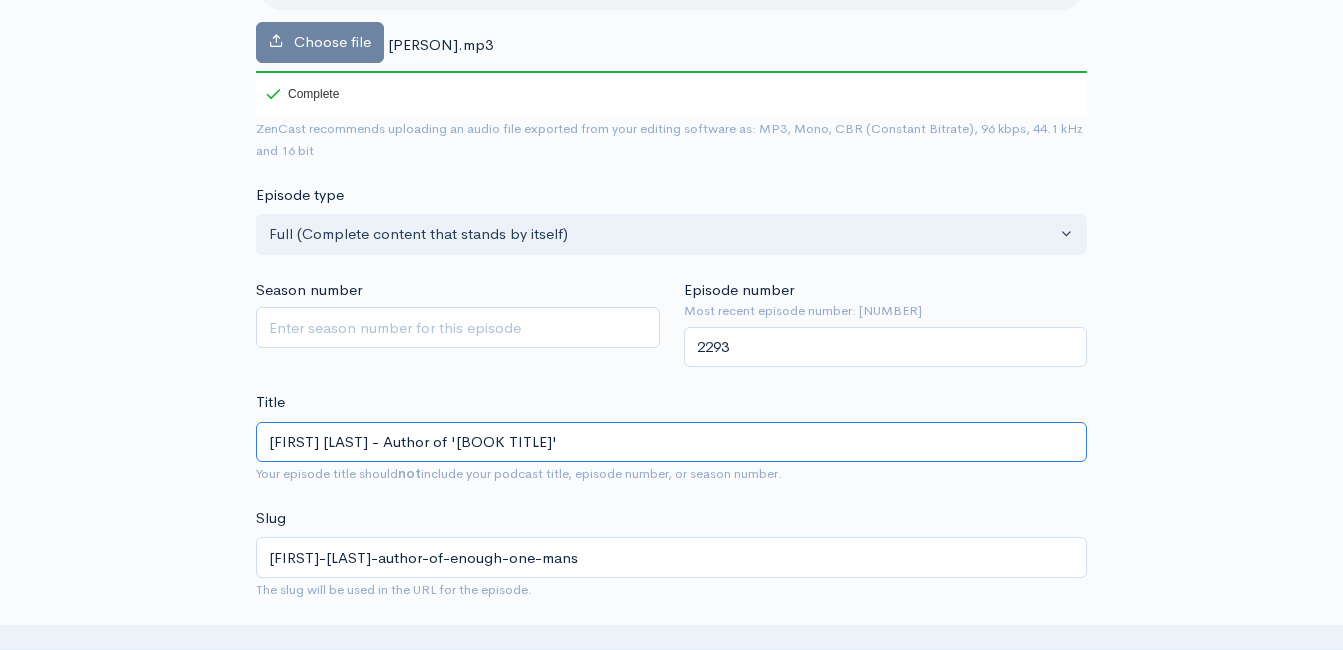 type on "[NAME] - Author of 'Enough - One Man's S" 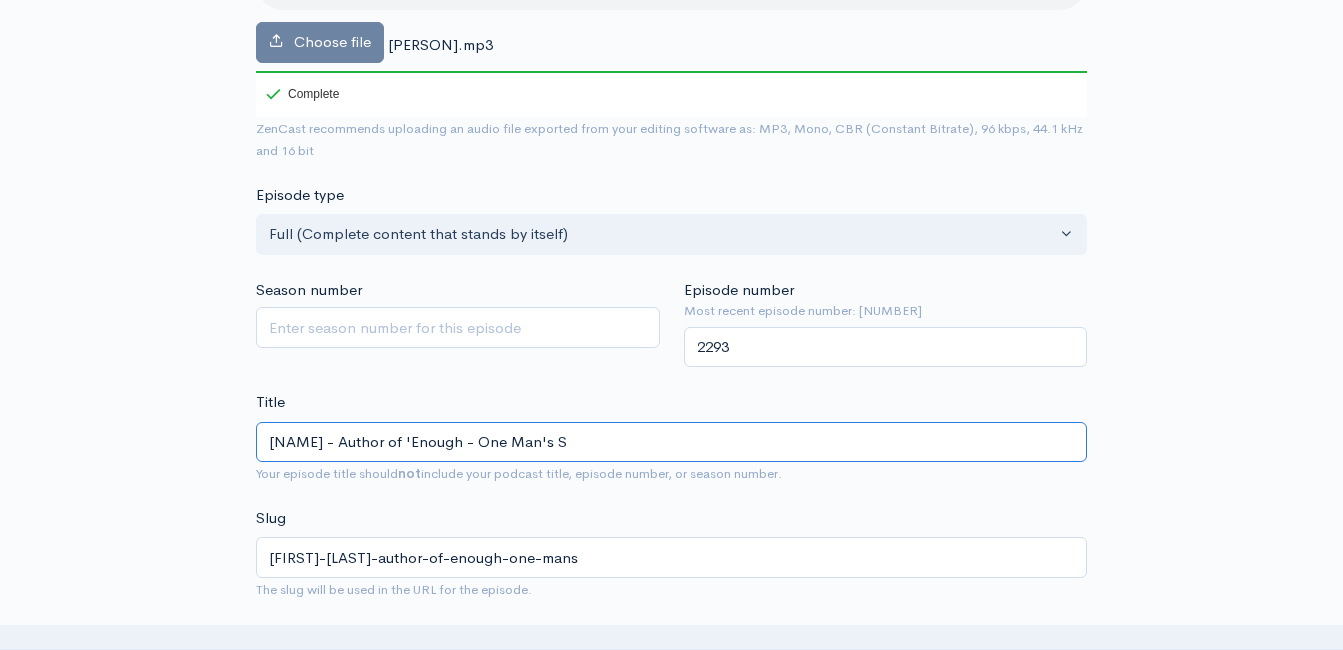 type on "lynn-gibson-author-of-enough-one-mans-s" 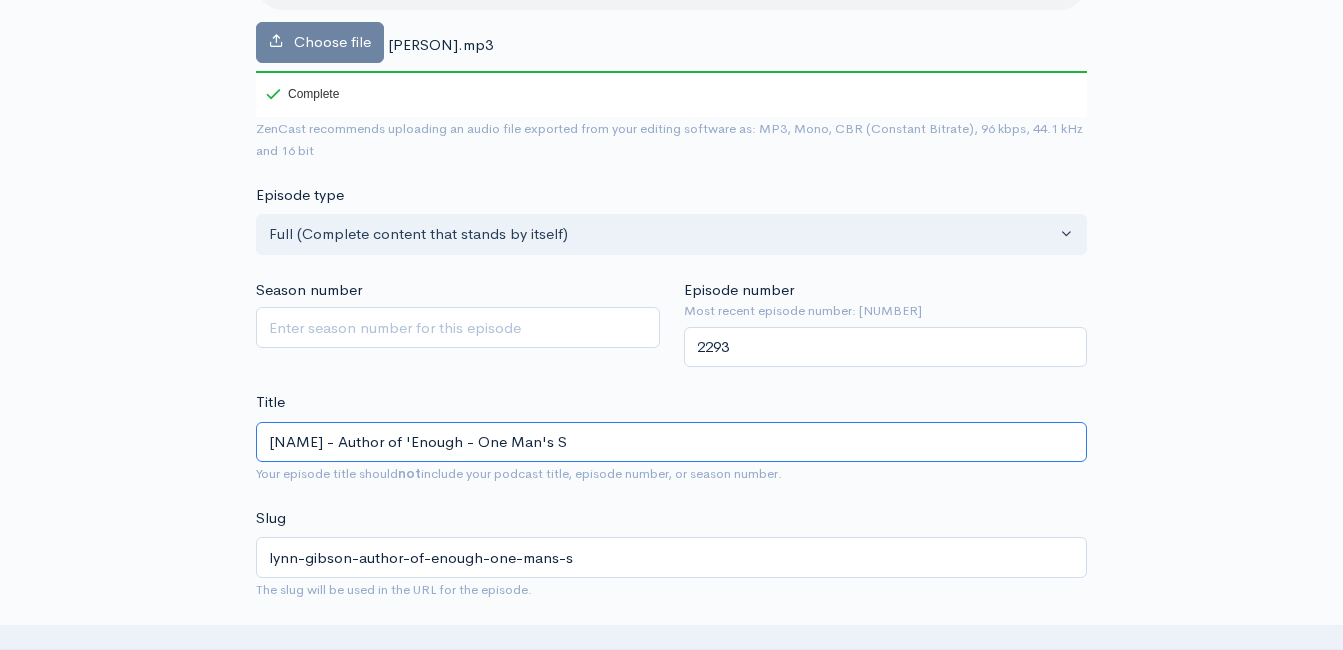 type on "[FIRST] [LAST] - Author of 'Enough - One Man's Search for Ade" 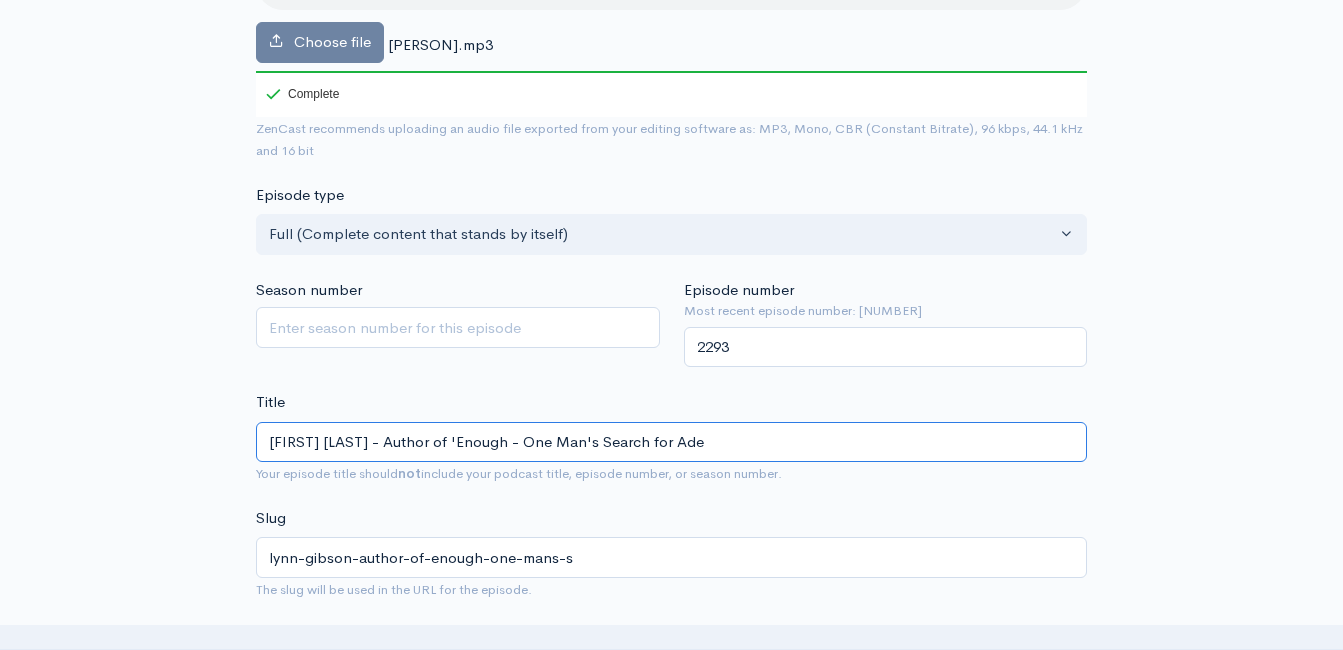 type on "[FIRST]-[LAST]-author-of-enough-one-mans-se" 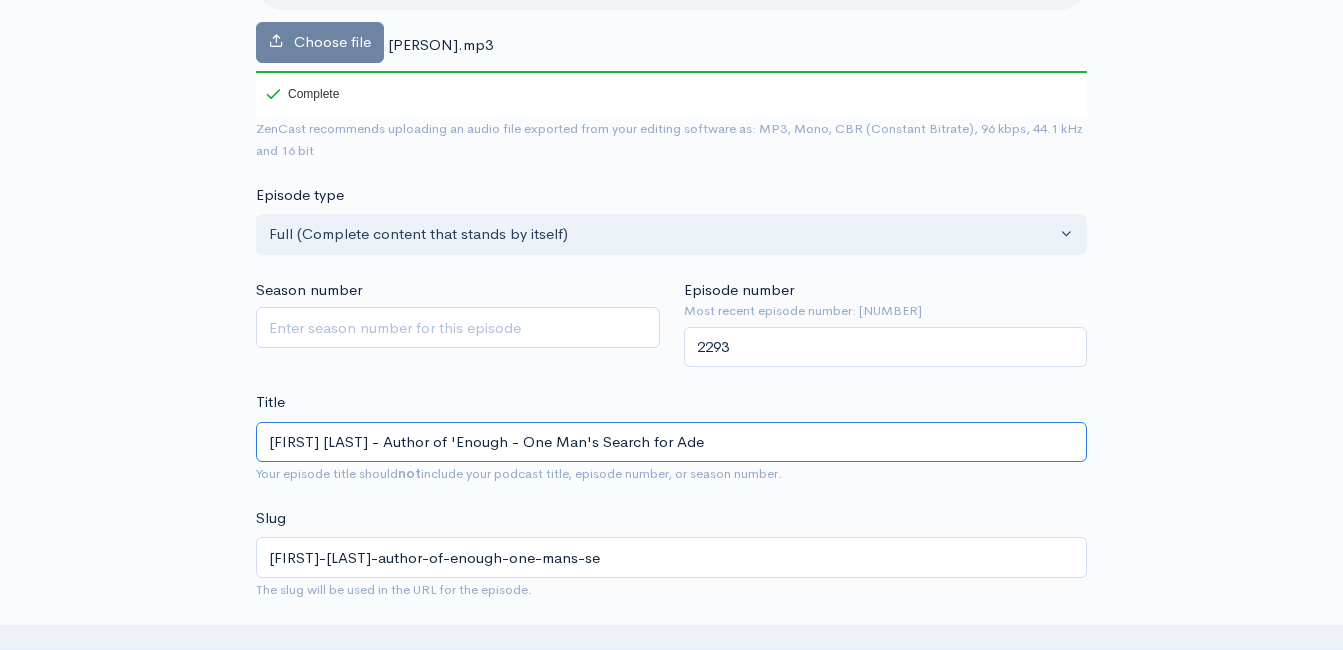 type on "[NAME] [LAST] - Author of 'Enough - One Man's Search for Adequacy'" 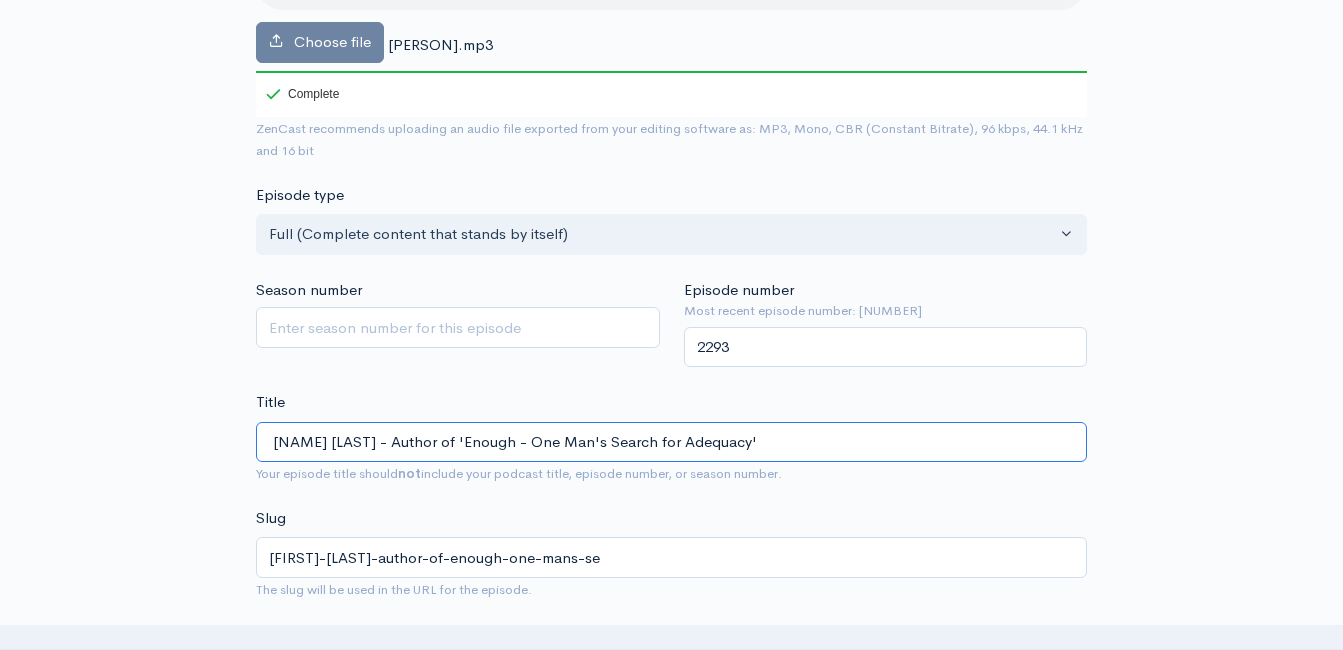 type on "[PERSON]-author-of-enough-one-mans-sea" 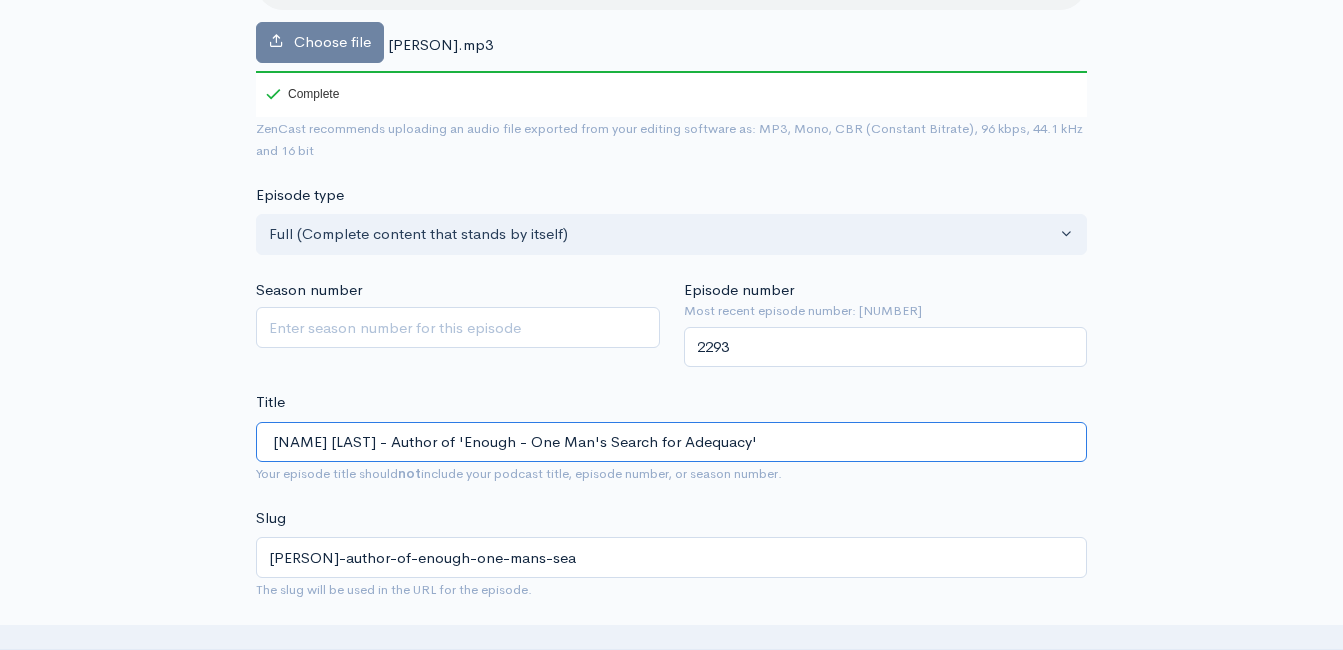type on "[FIRST] [LAST] - Author of '[TITLE]'! Always good catching up with [FIRST]! We talked about his new book - '[TITLE]'! Why he wrote - his own sear" 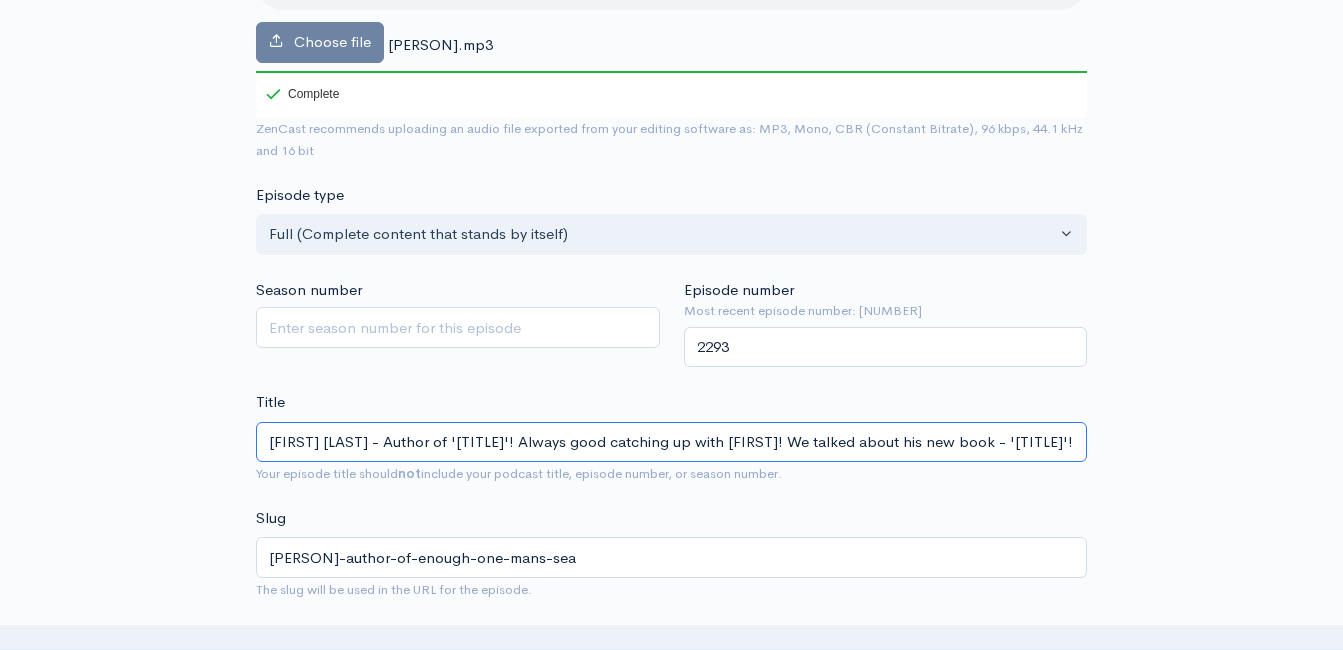 type on "[FIRST]-[LAST]-author-of-enough-one-mans-sear" 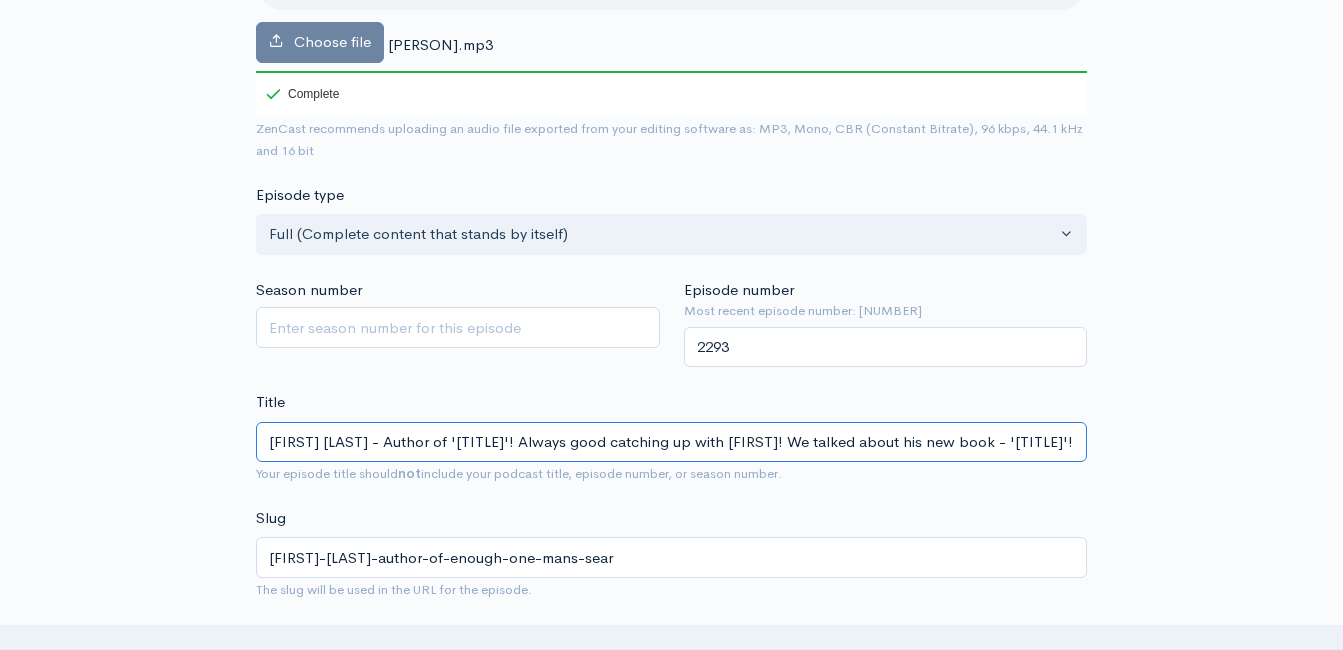 type on "[FIRST] [LAST] - Author of 'Enough - One Man's Searc" 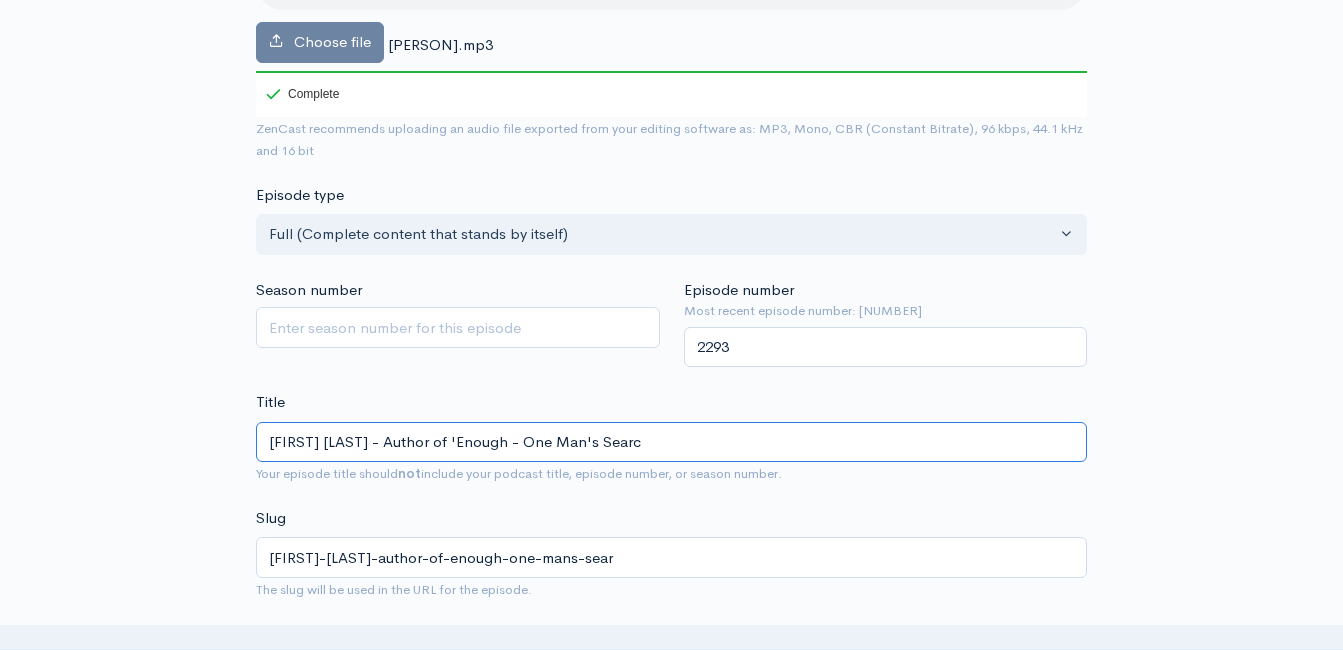 type on "[FIRST]-[LAST]-author-of-enough-one-mans-searc" 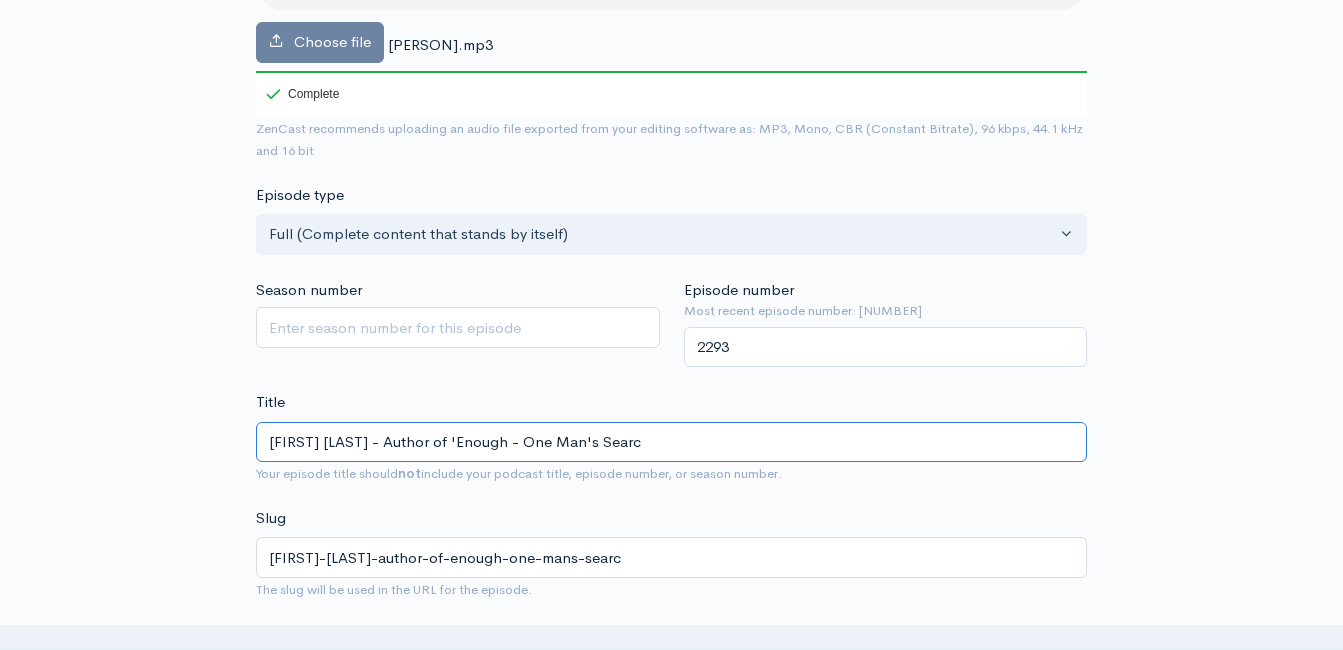 type on "[NAME] [LAST] - Author of 'Enough - One Man's Search" 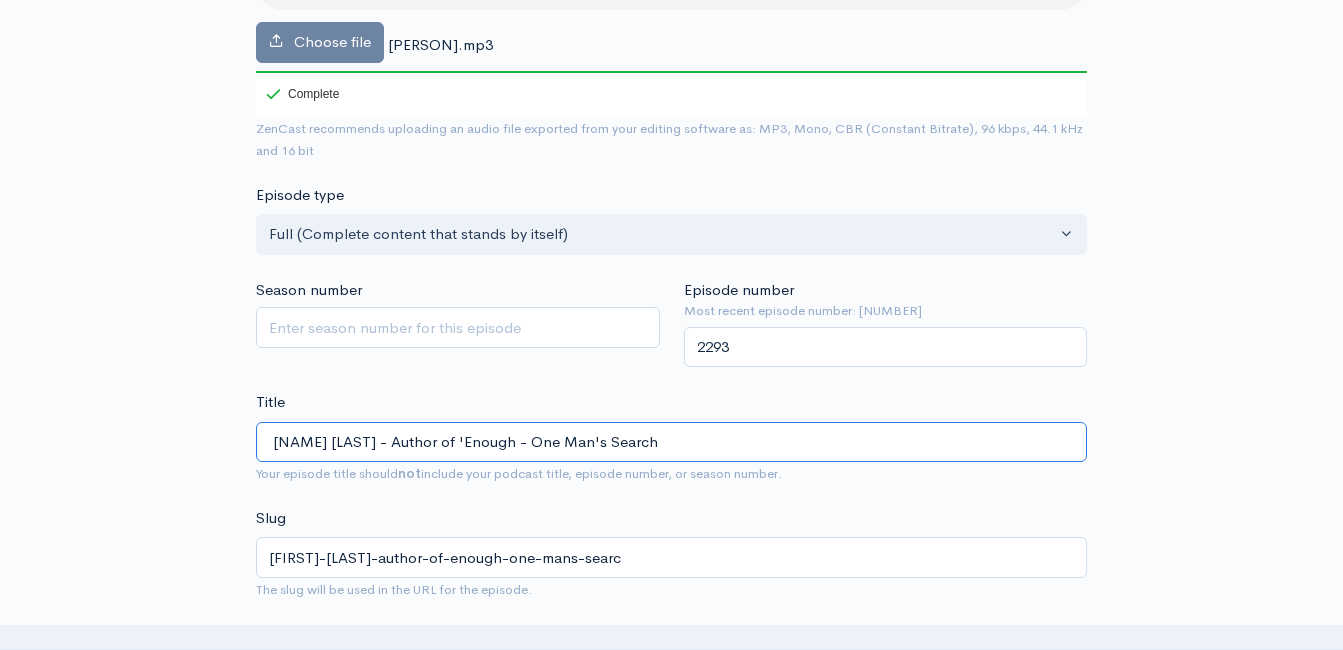 type on "[PERSON]-author-of-enough-one-mans-search" 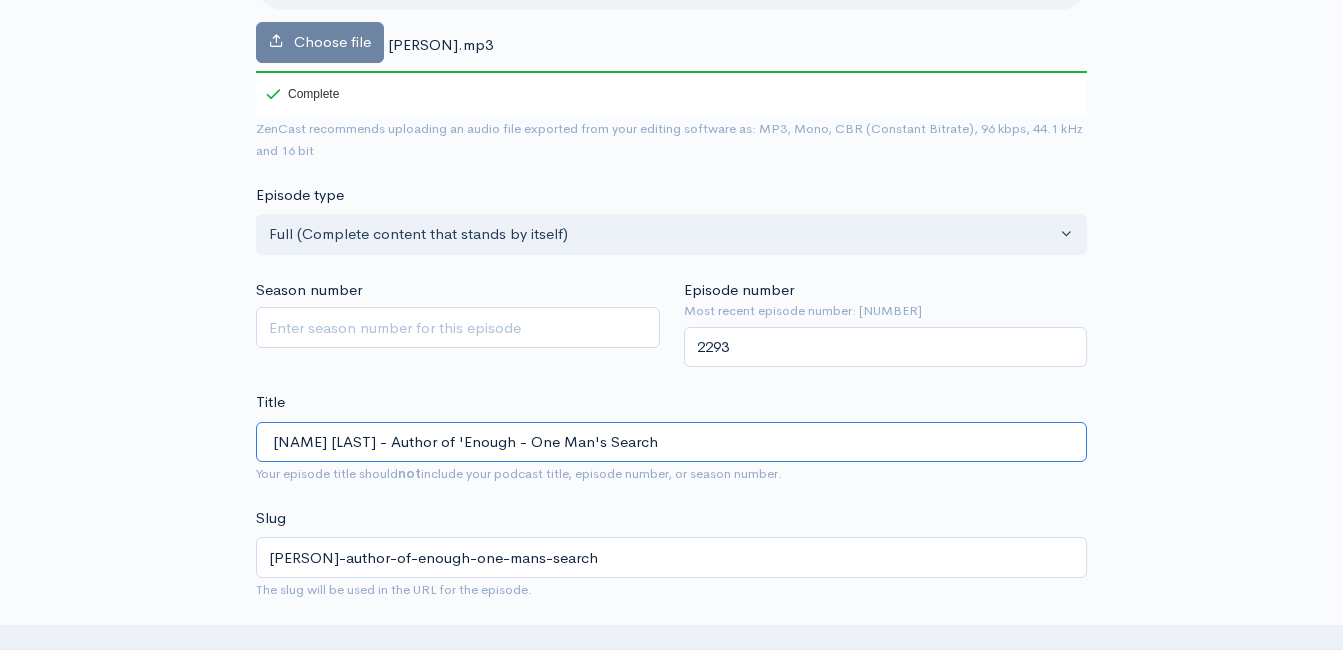 type on "[FIRST] [LAST] - Author of 'Enough - One Man's Search for f" 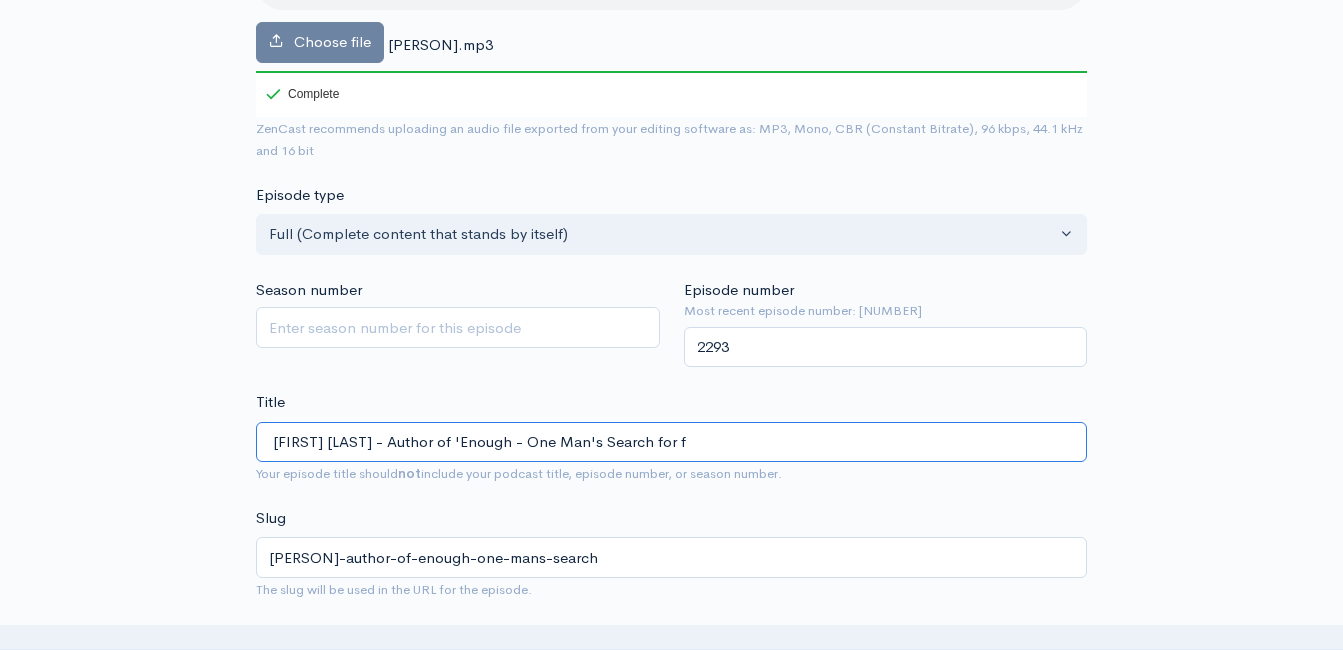 type on "[FIRST]-[LAST]-author-of-enough-one-mans-search-f" 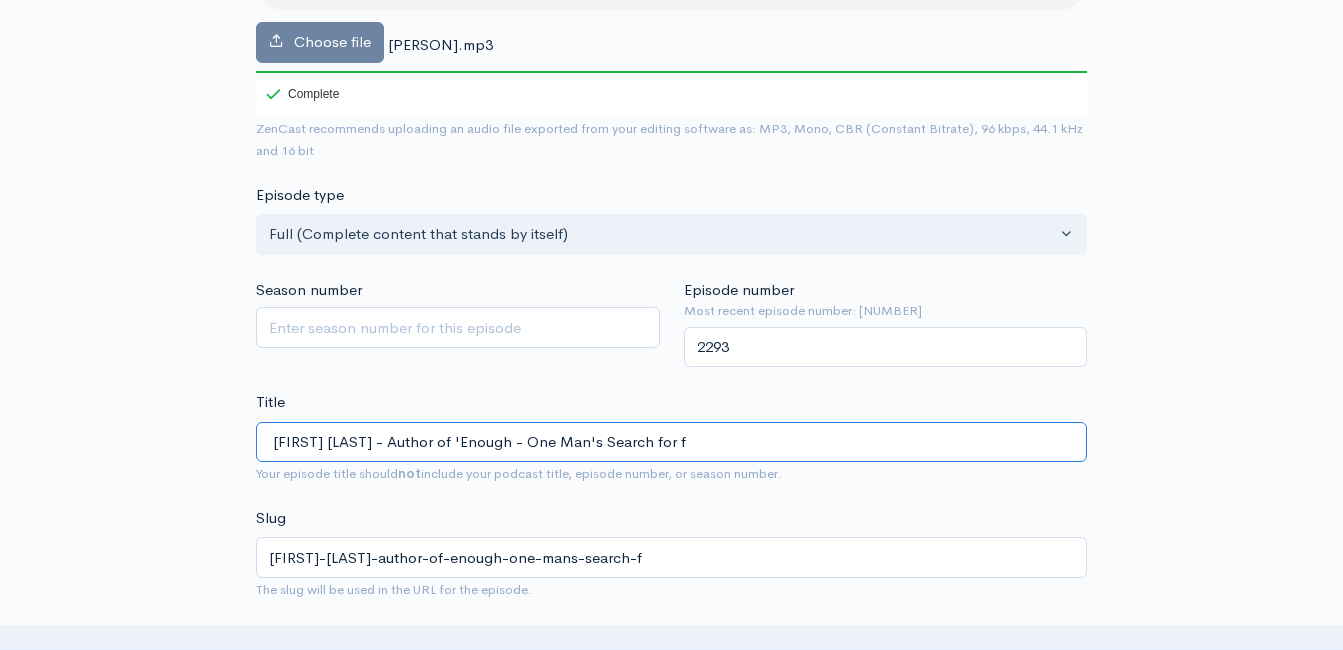 type on "[FIRST] [LAST] - Author of 'Enough - One Man's Search fo" 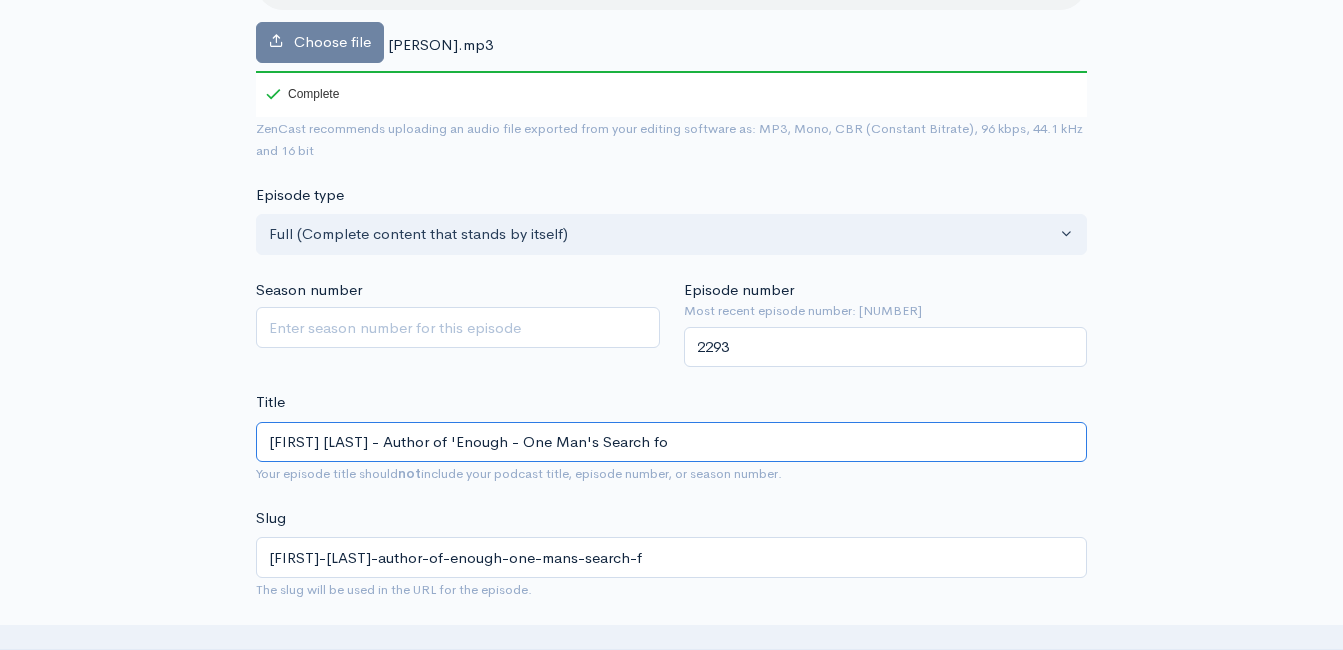 type on "lynn-gibson-author-of-enough-one-mans-search-fo" 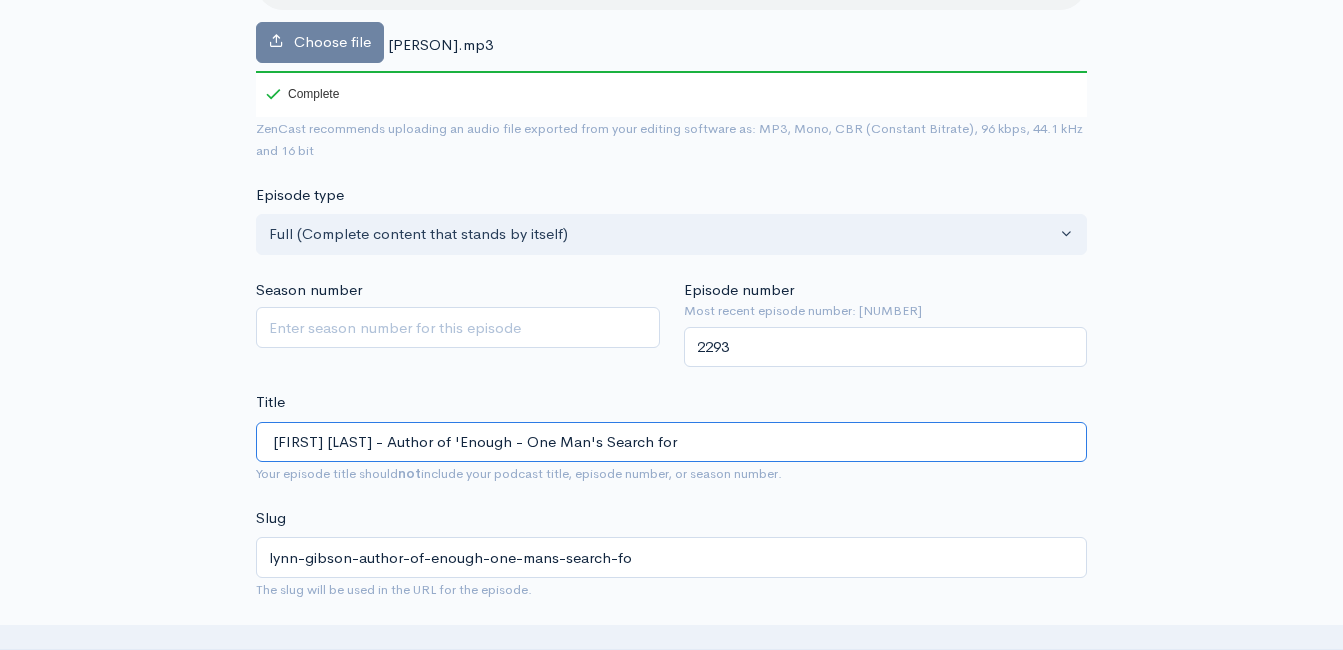 type on "[FIRST] [LAST] - Author of 'Enough - One Man's Search for" 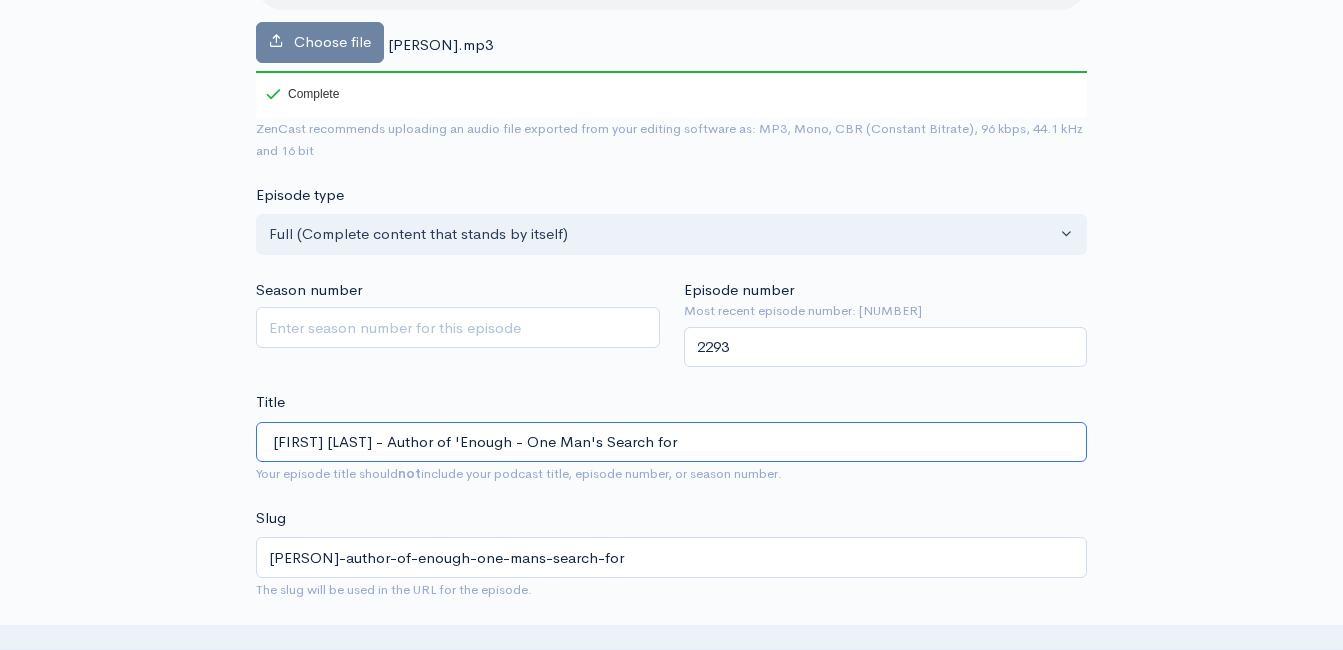 type on "[FIRST] [LAST] - Author of 'Enough - One Man's Search for A" 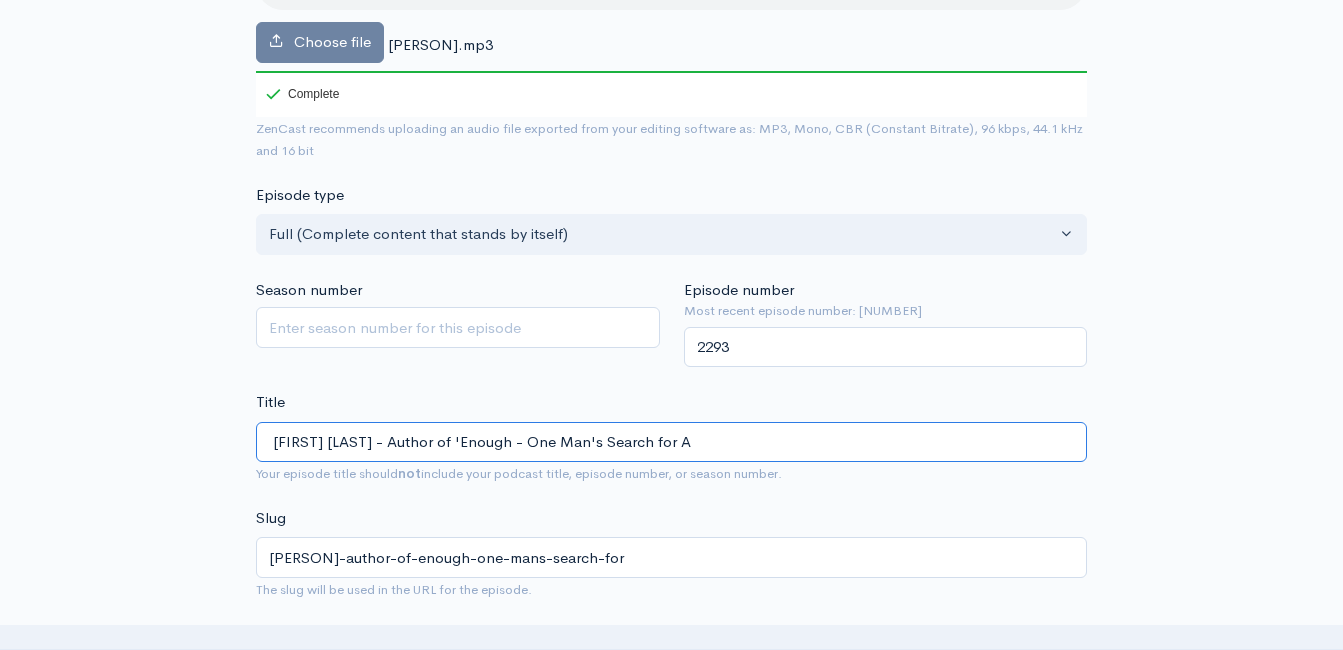 type on "[FIRST]-[LAST]-author-of-[BOOK_TITLE]-[descriptor]" 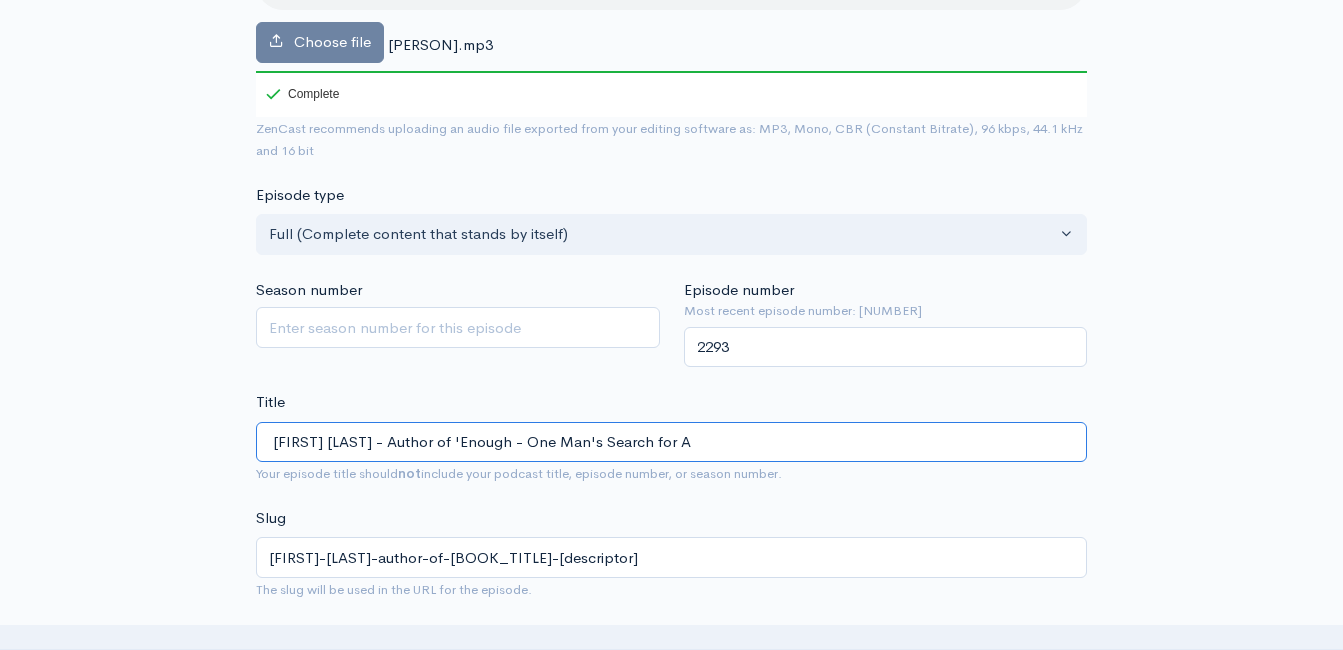 type on "[FIRST] [LAST] - Author of '[TITLE]'! Always good catching up with [FIRST]! We talked about his new book - '[TITLE]'! Why he wrote - his own journey that inspired it - his co-author - business, family, and coaching! Most of the time we spent tal
=====
THANK YOU TO OUR SPONSORS:
Nutrition World: https://nutritionw.com/
Vascular Institute of Chattanooga: https://www.vascularinstituteofchattanooga.com/
The Barn Nursery: https://www.barnnursery.com/
Optimize U Chattanooga: https://optimizeunow.com/chattanooga/
Guardian Investment Advisors: https://giaplantoday.com/
Alchemy Medspa and Wellness Center: http://www.alchemychattanooga.com/
Our House Studio: https://ourhousestudiosinc.com/
ALL THINGS JEFF STYLES: www.thejeffstyles.com
PART OF THE NOOGA PODCAST NETWORK: www.noogapodcasts.com
Please consider leaving us a review on Apple and giving us a share to your friends!
-----
This podcast is powered by [ZenCast.fm](https://zencast.fm)" 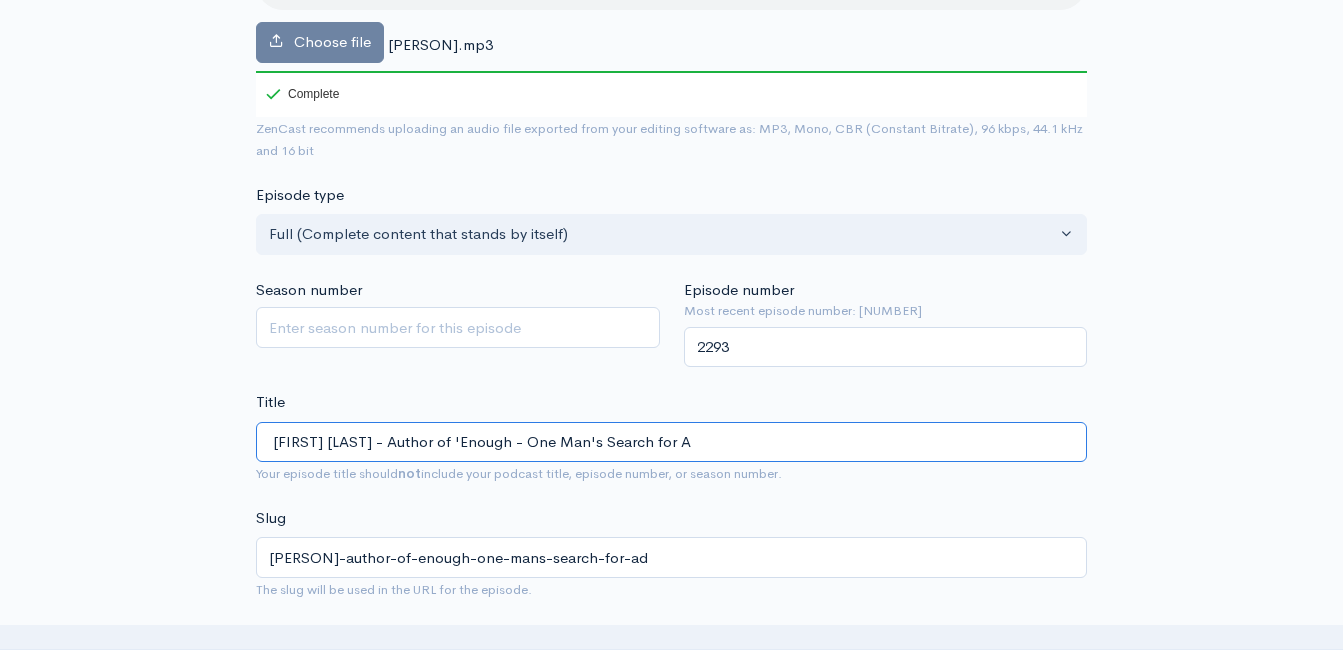 type on "[LAST] - Author of '[TITLE]'! Always good catching up with [FIRST]! We talked about his new book - '[TITLE]'! We covrWhy he wrote - his own journey that inspired it - his co-author - business, successes and failures, family, and coaching! Most of the time we spent talking about God and how we get in our own way of the authentic relationship that He wants with each of us!" 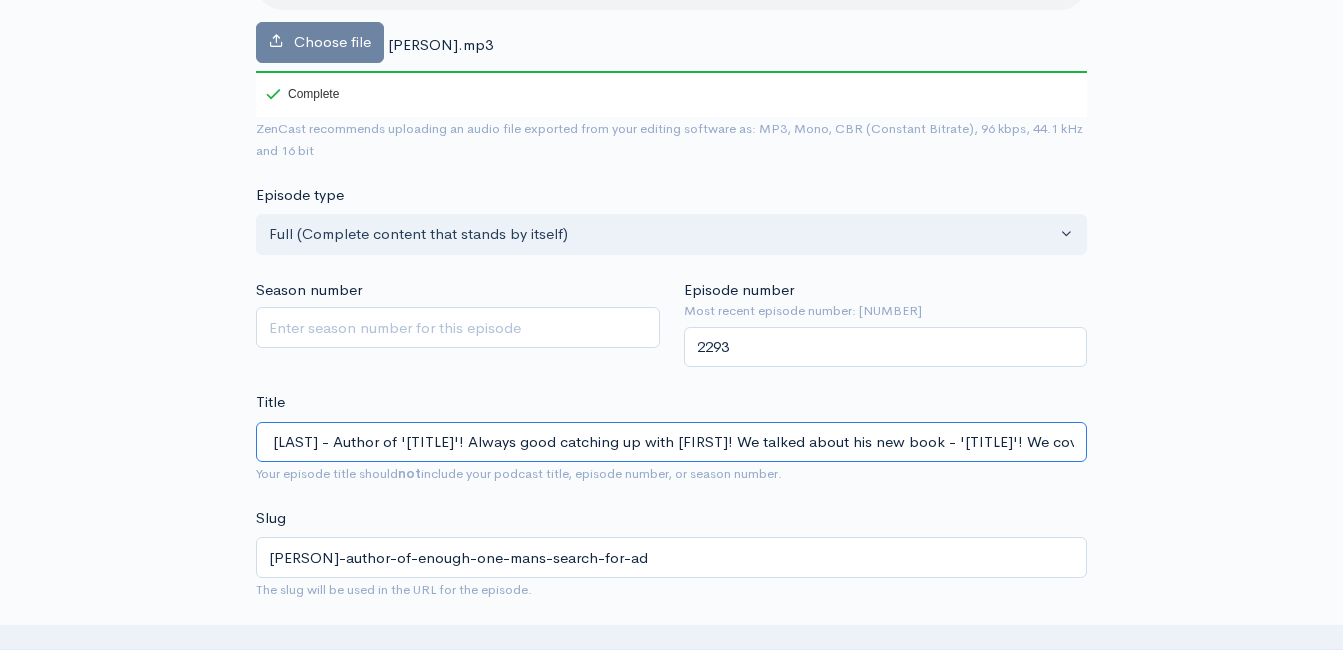 type on "[FIRST]-[LAST]-author-of-enough-one-mans-search-for-ade" 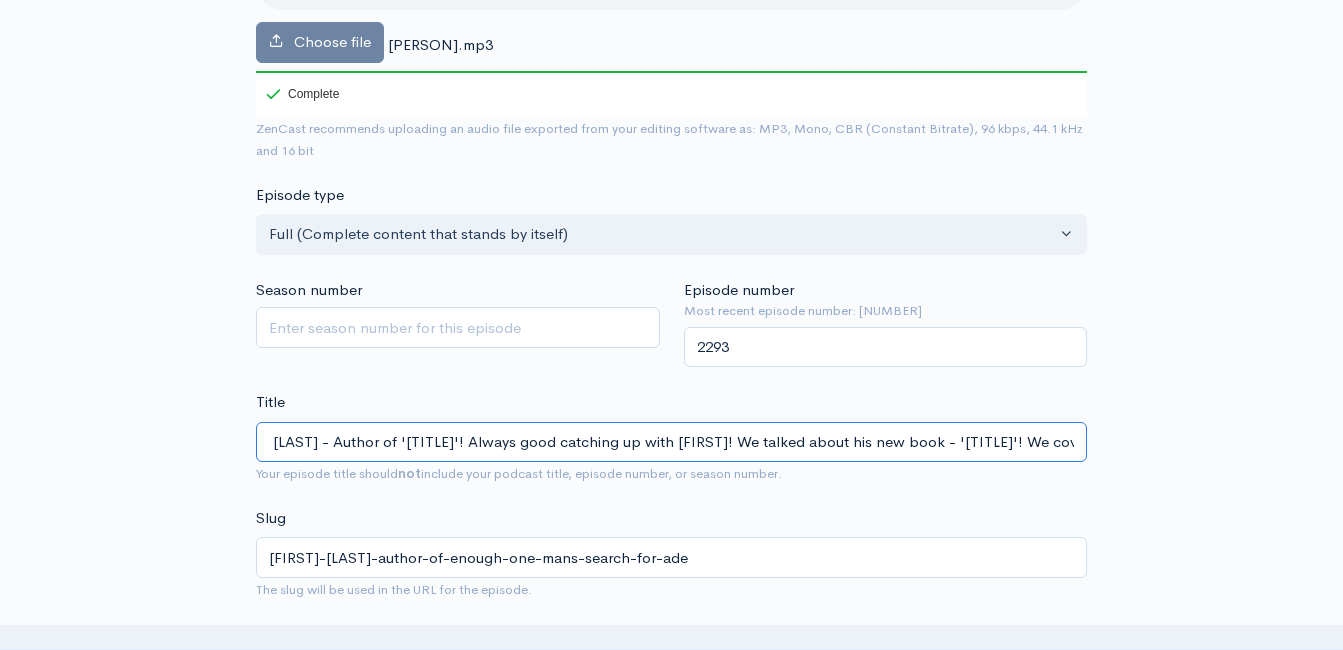 type on "[FIRST] [LAST] - Author of 'Enough - One Man's Search for Adeq" 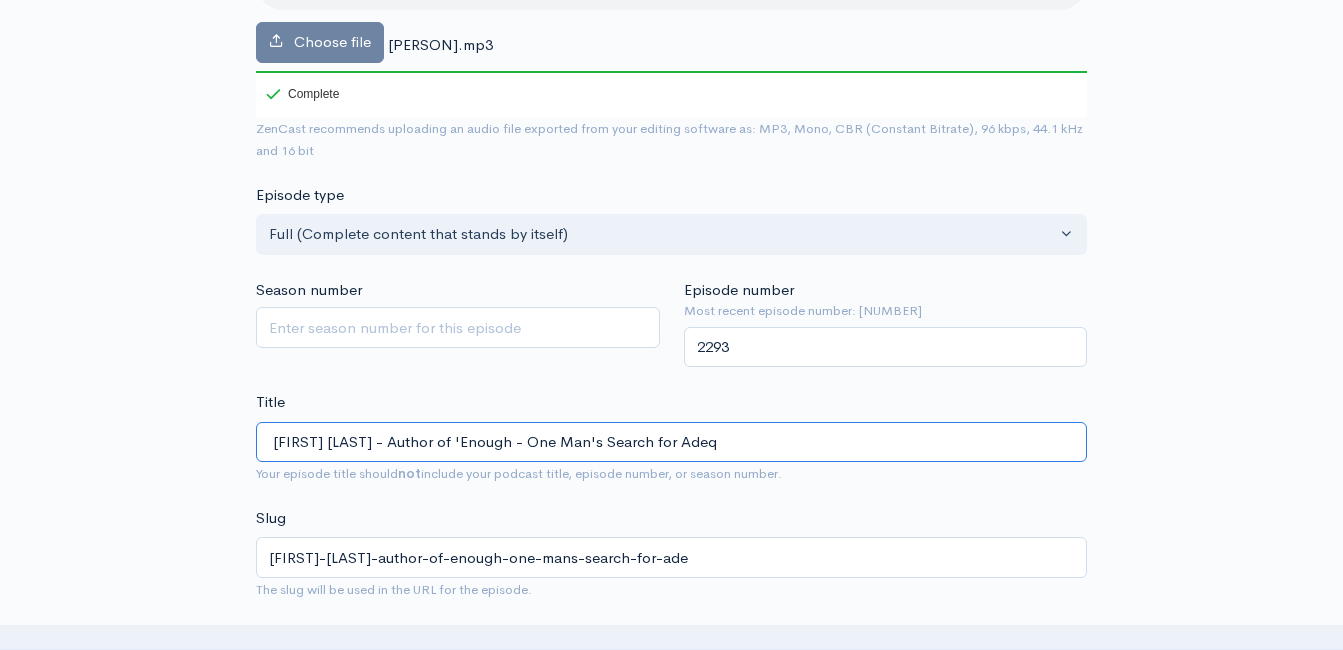 type on "[FIRST]-[LAST]-author-of-enough-one-mans-search-for-adeq" 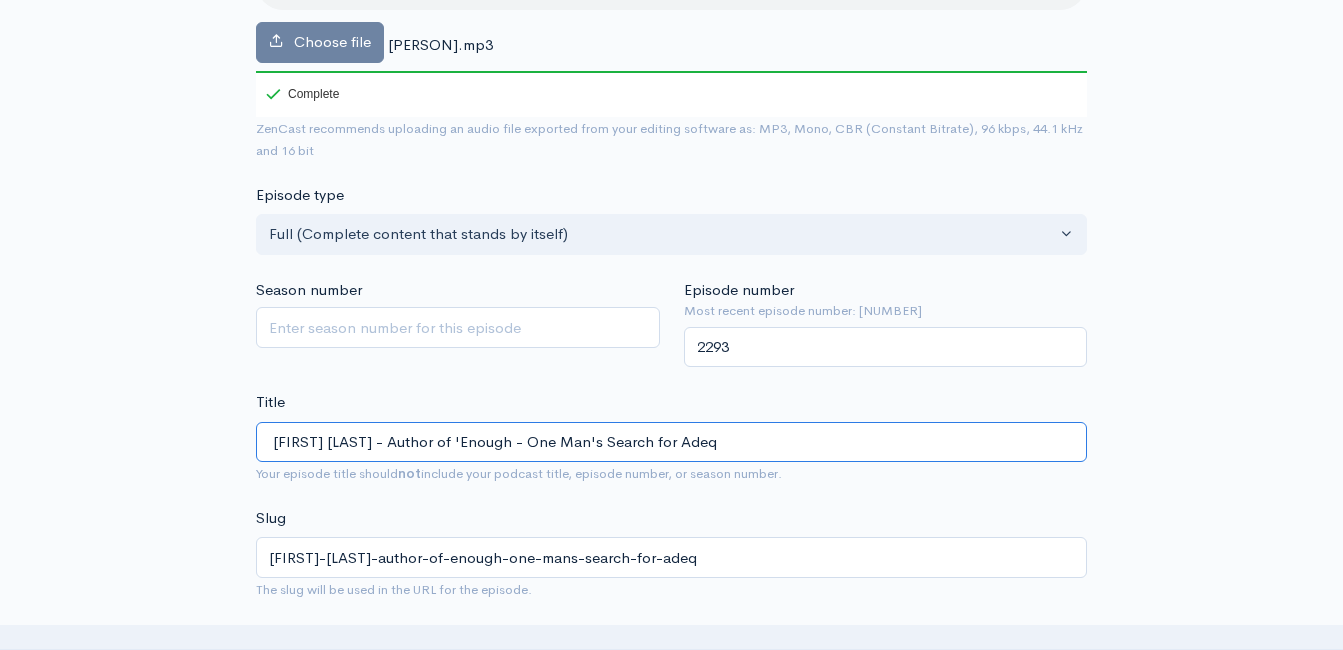 type on "[FIRST] [LAST] - Author of 'Enough - One Man's Search for Adequ" 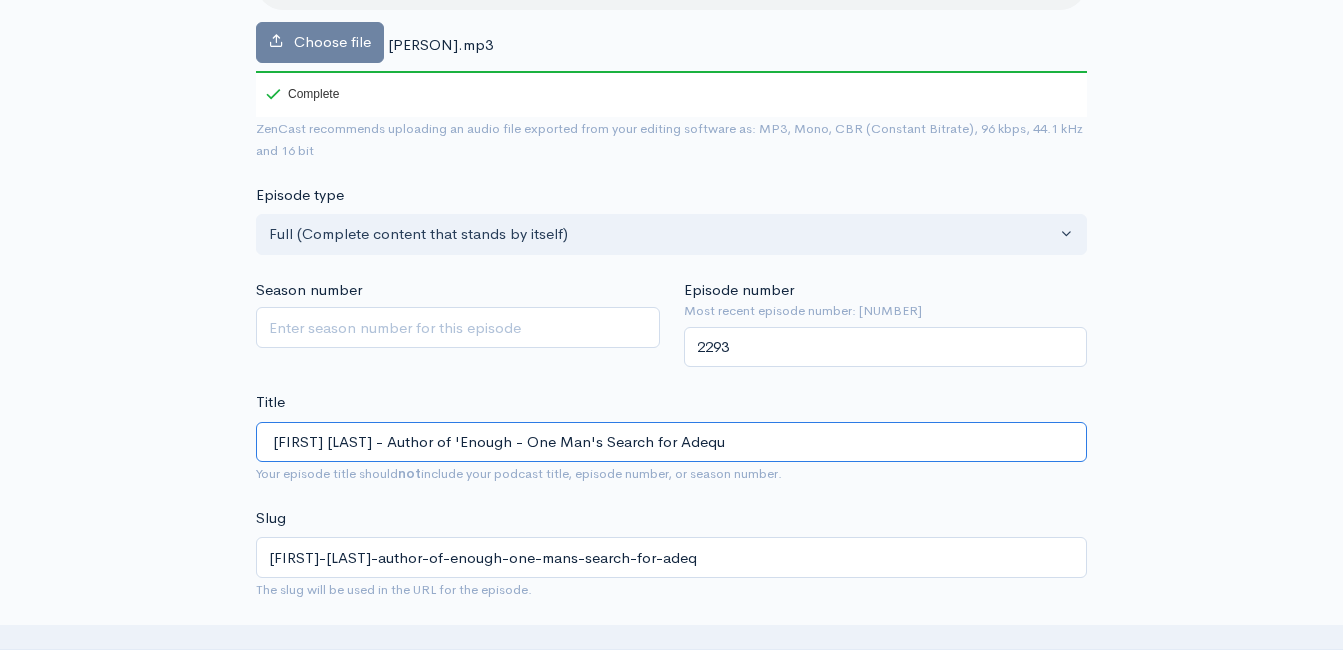 type on "[FIRST]-[LAST]-author-of-enough-one-mans-search-for-adequ" 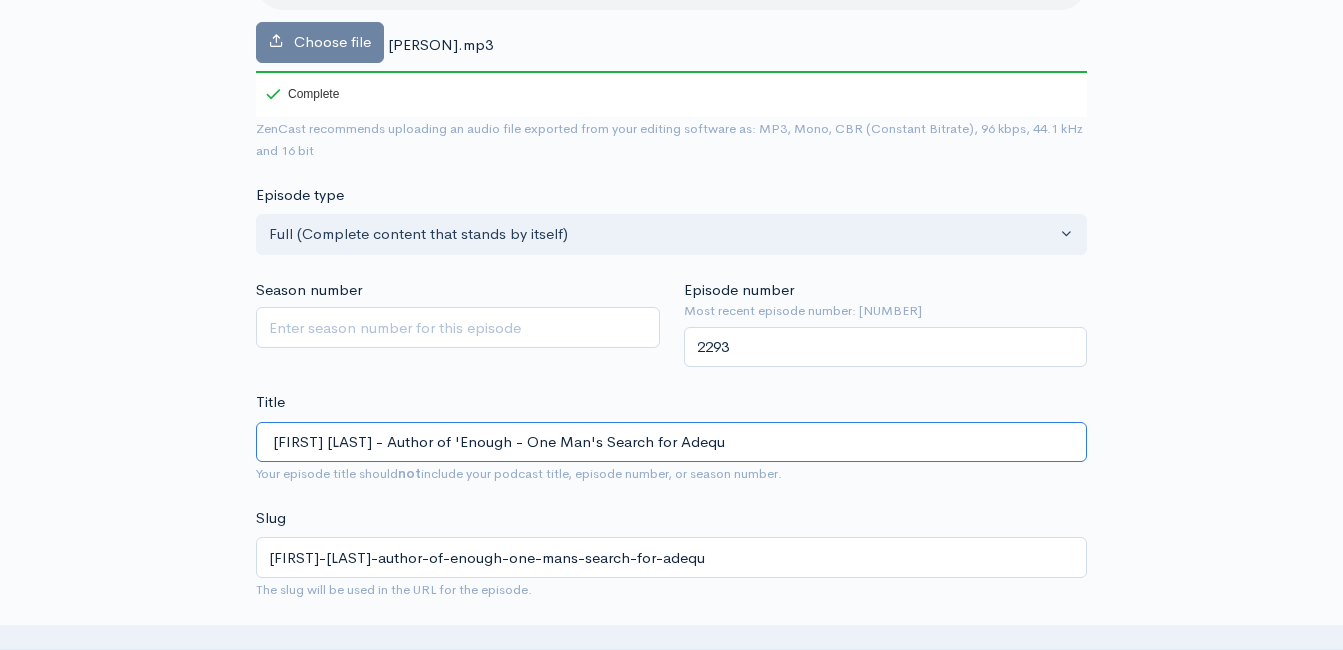 type on "[FIRST] [LAST] - Author of 'Enough - One Man's Search for Adequa" 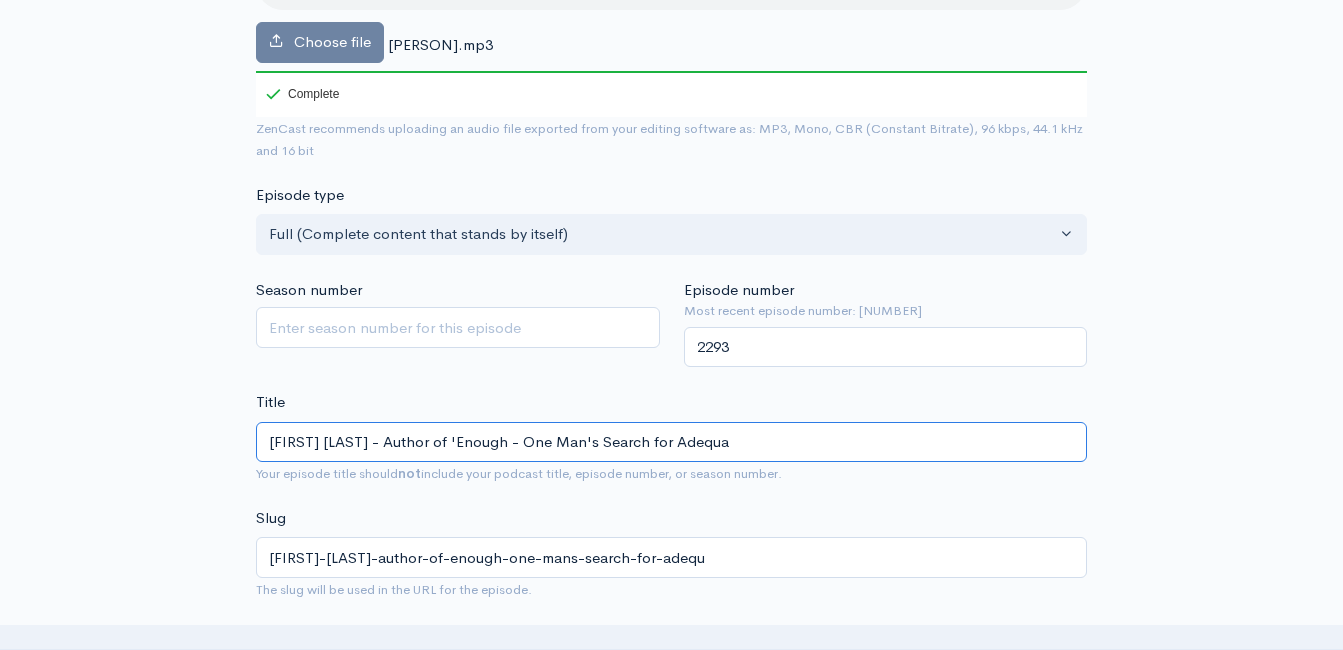 type on "[NAME]-[LAST]-author-of-enough-one-mans-search-for-adequa" 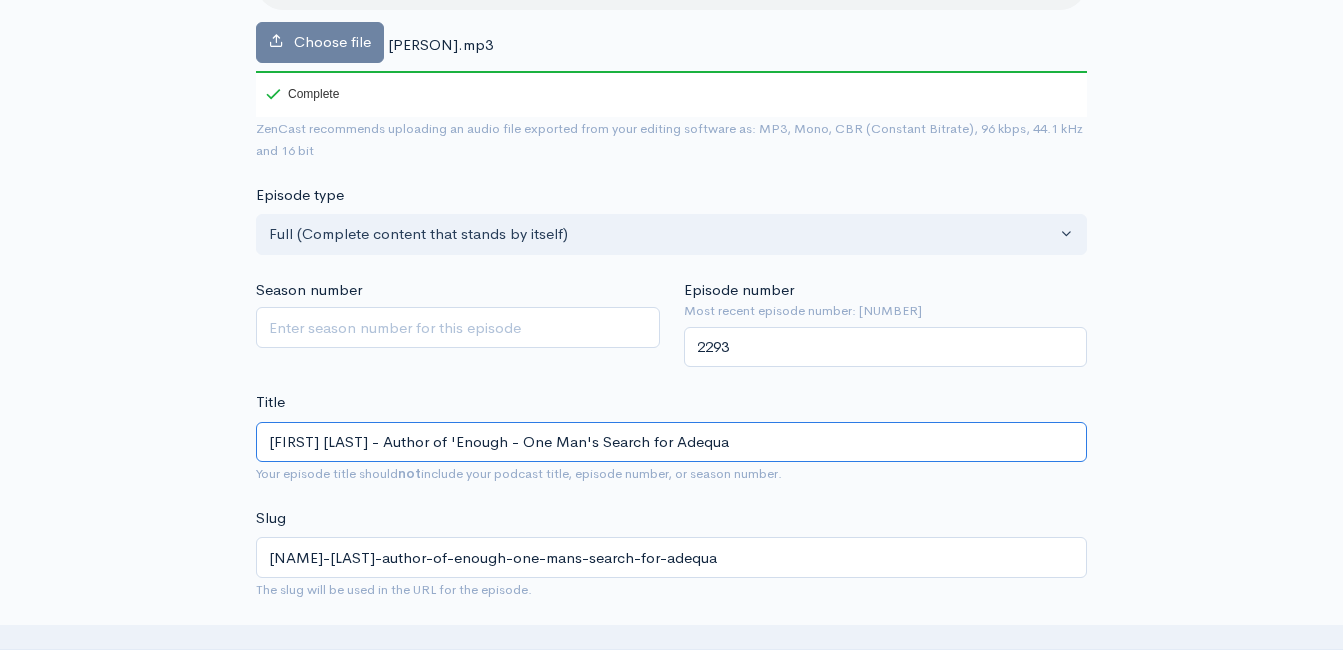 type on "[FIRST] [LAST] - Author of 'Enough - One Man's Search for Adequac" 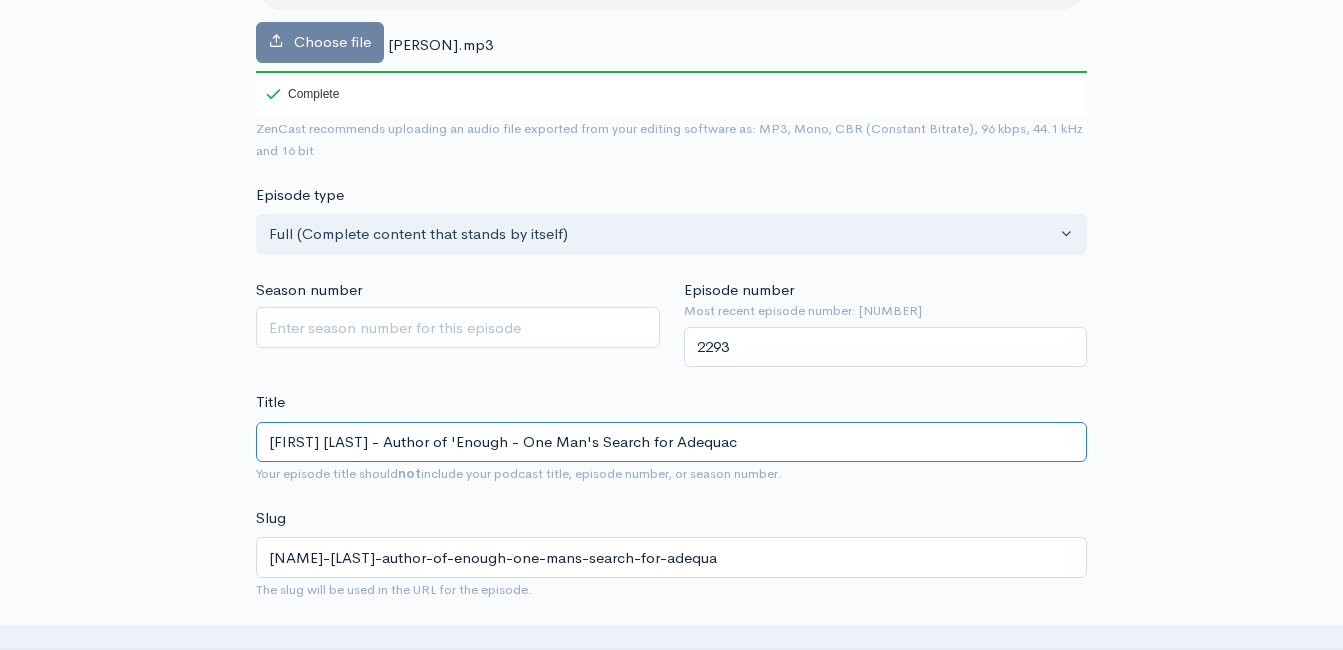 type on "[FIRST]-[LAST]-author-of-[BOOK TITLE]-[NUMBER]-[MAN'S]-[SEARCH]-[FOR]-[ADEQUACY]" 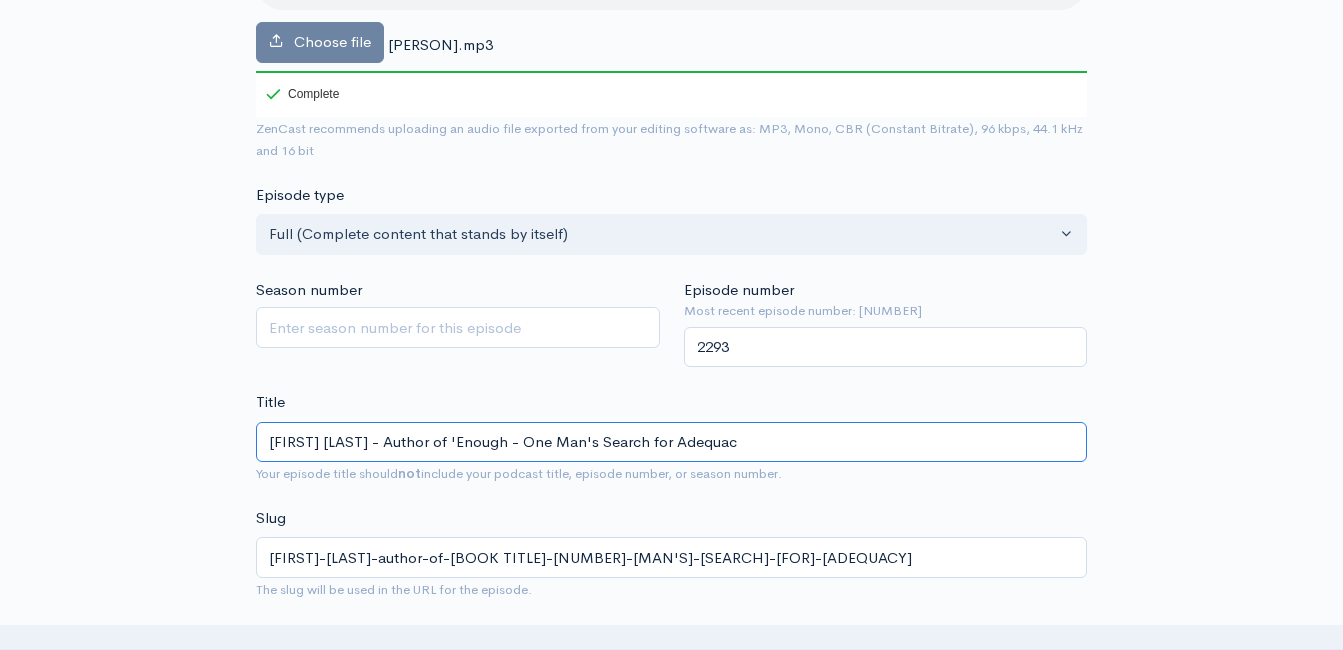 type on "[FIRST] [LAST] - Author of '[BOOK TITLE]'" 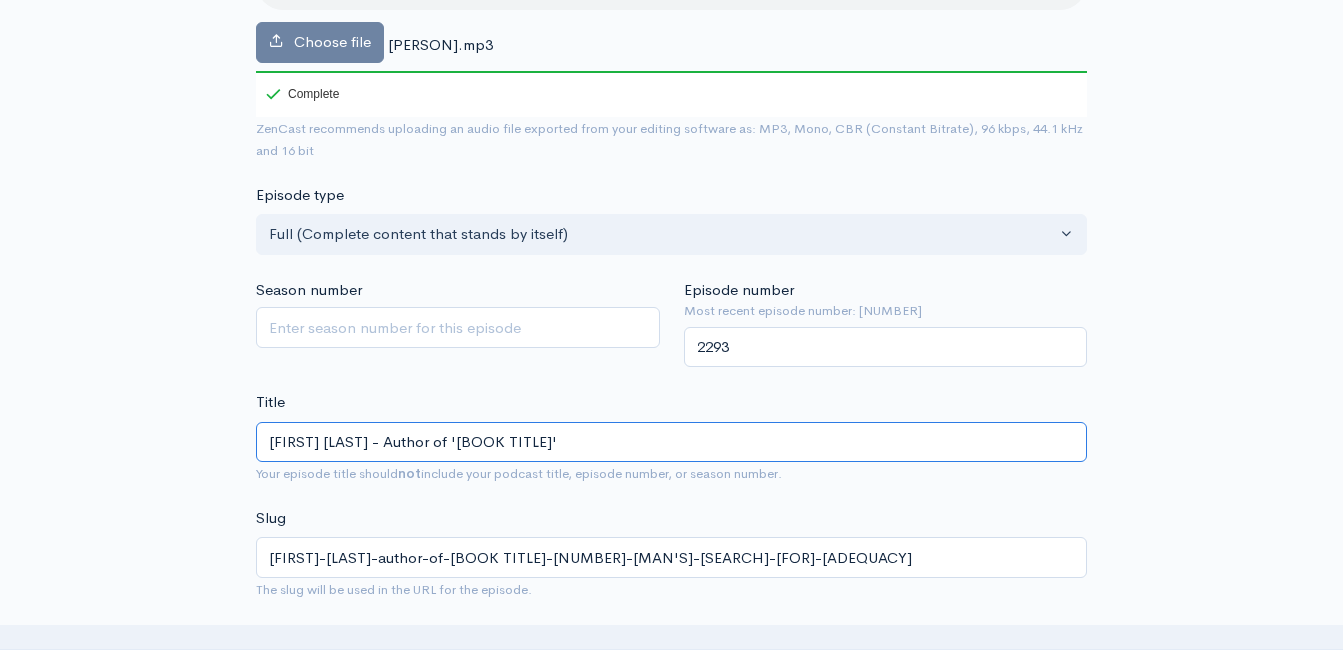 type on "[FIRST] [LAST] - Author of 'Enough - One Man's Search for Adequacy'!" 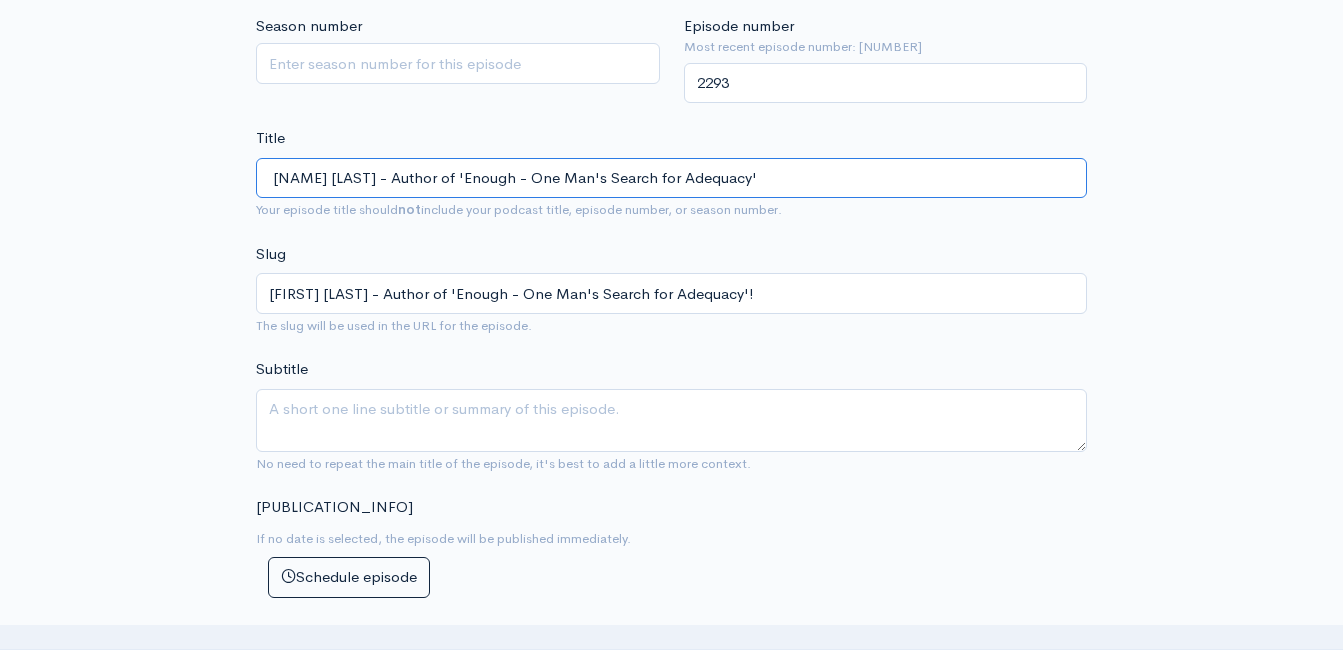 scroll, scrollTop: 613, scrollLeft: 0, axis: vertical 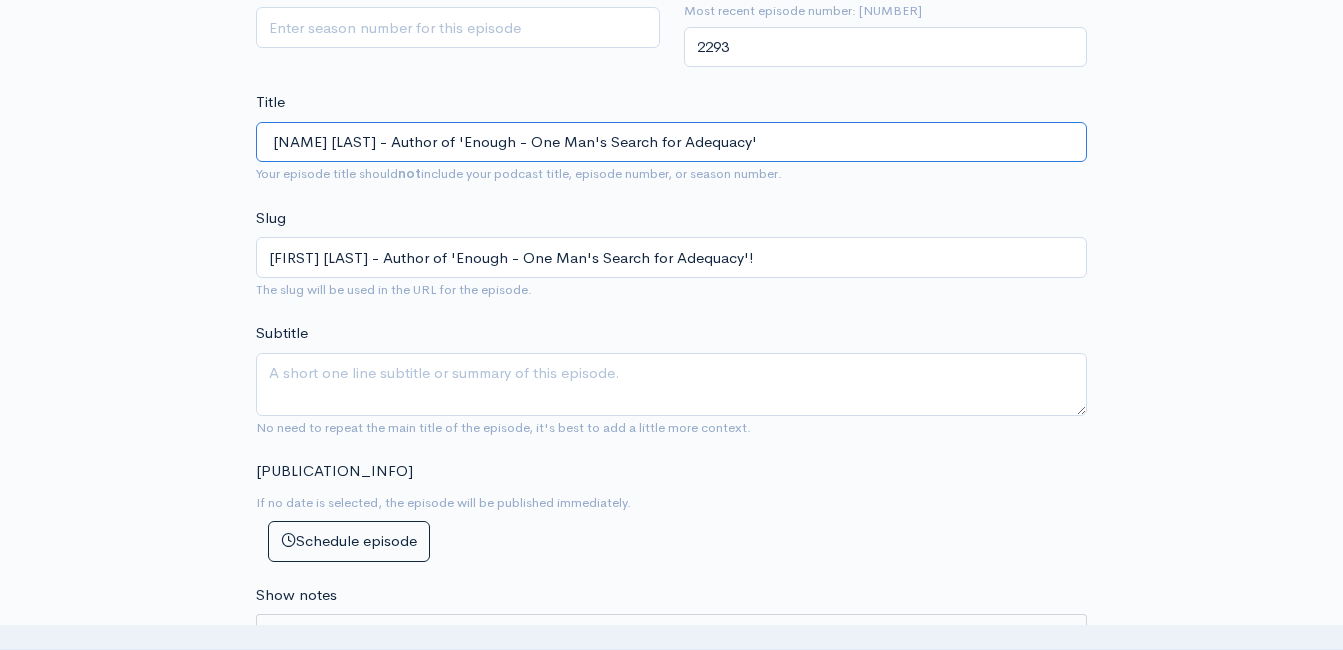 click on "[NAME] [LAST] - Author of 'Enough - One Man's Search for Adequacy'" at bounding box center [671, 142] 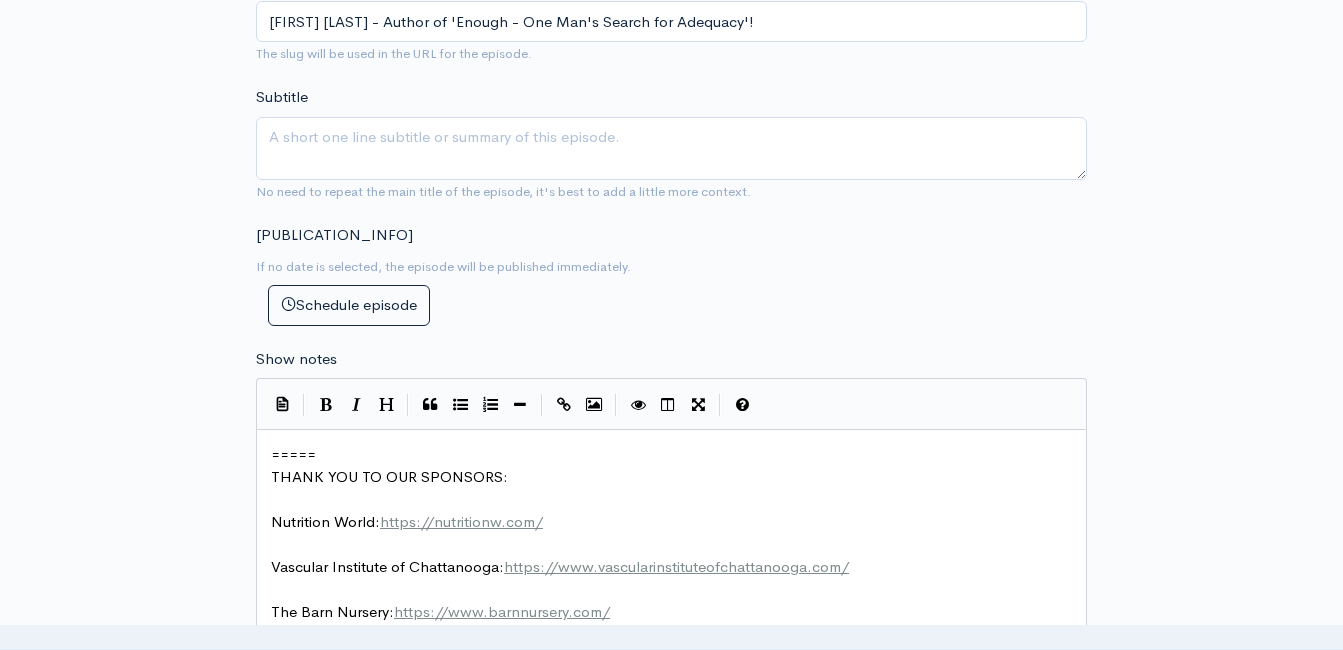 scroll, scrollTop: 1113, scrollLeft: 0, axis: vertical 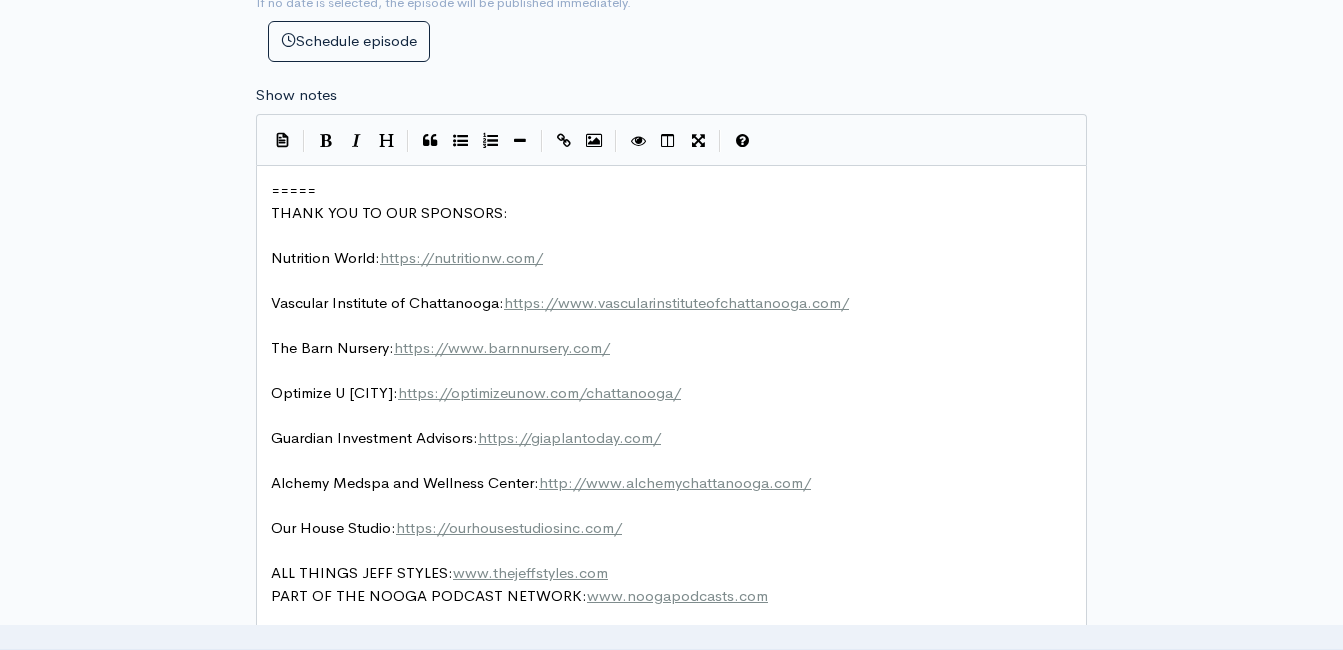 type on "[NAME] [LAST] - Author of 'Enough - One Man's Search for Adequacy'" 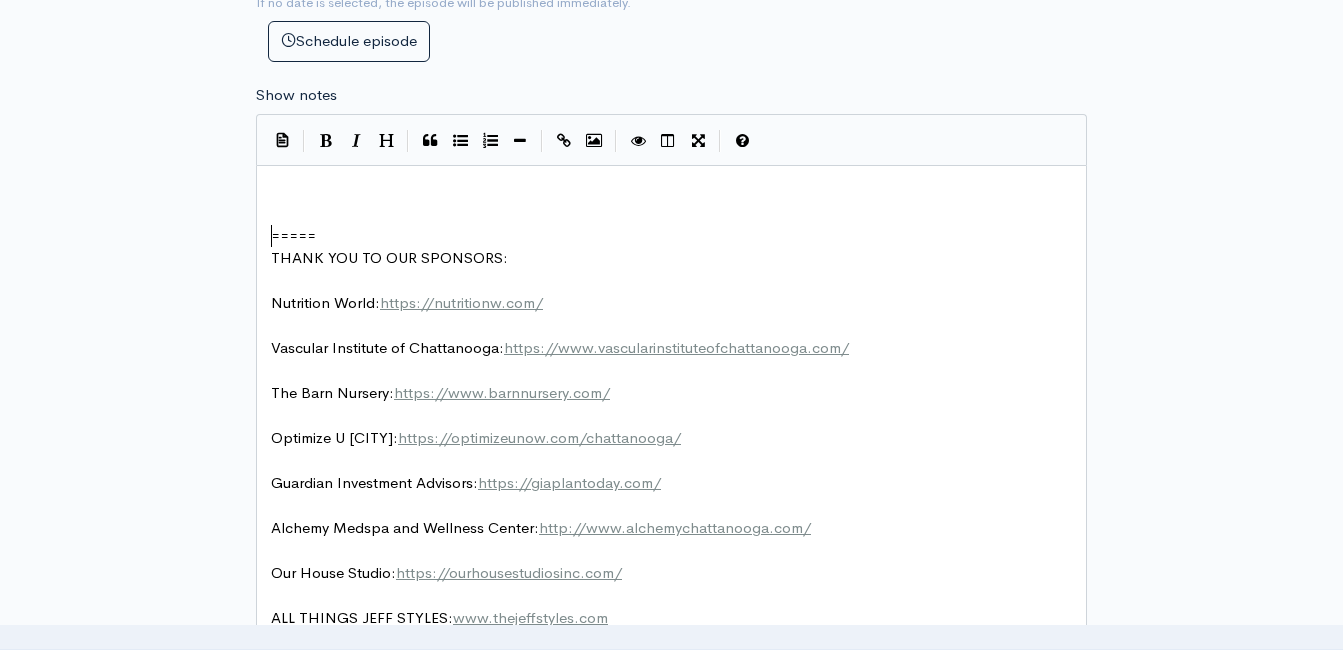 click on "​" at bounding box center (679, 191) 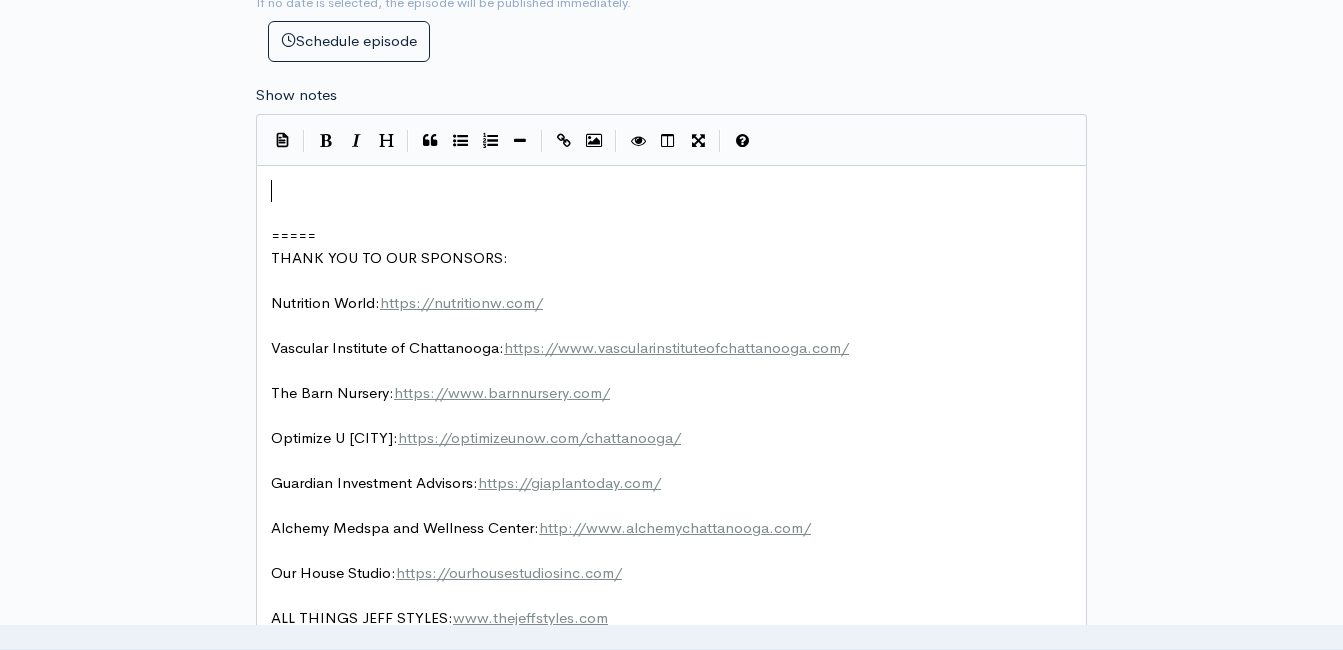 scroll, scrollTop: 0, scrollLeft: 0, axis: both 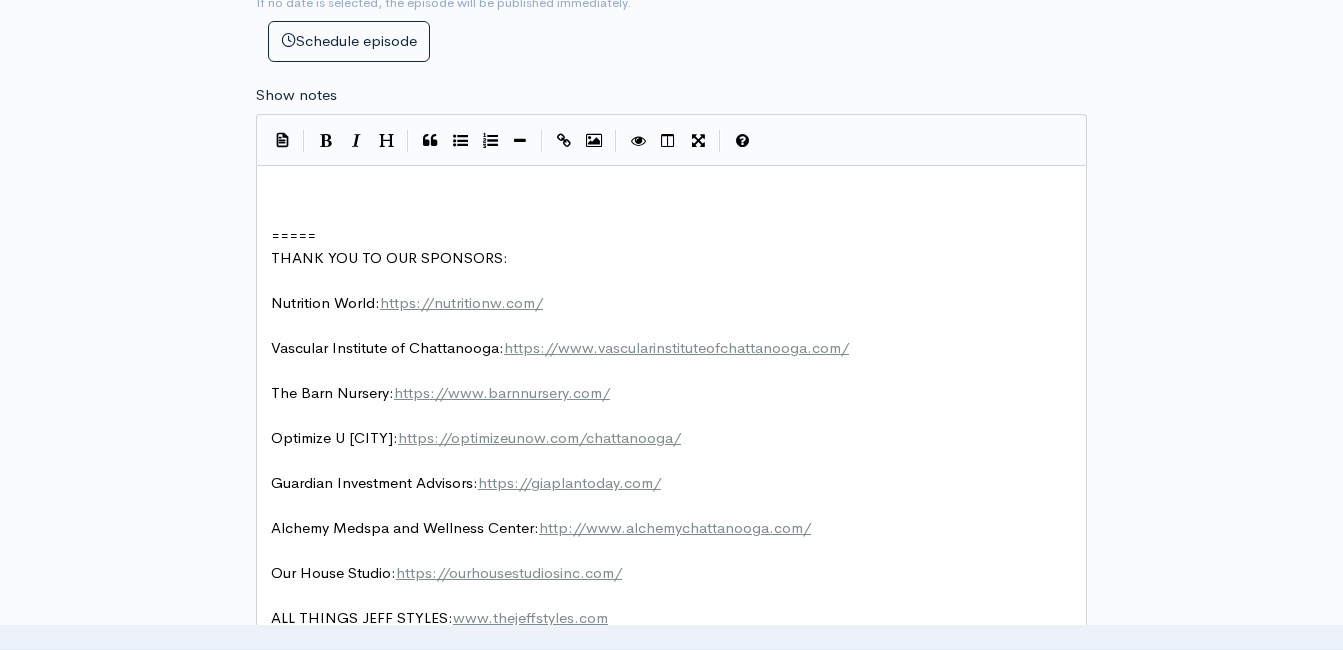 paste on "!" 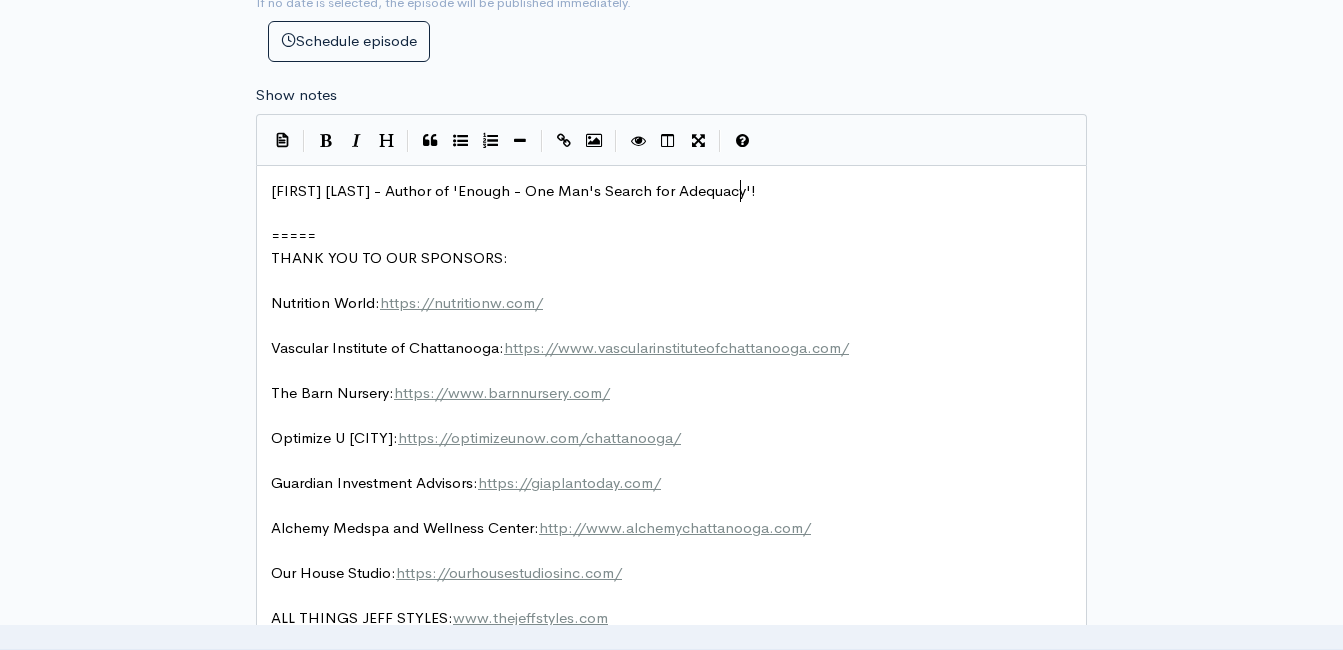 type on "​! I" 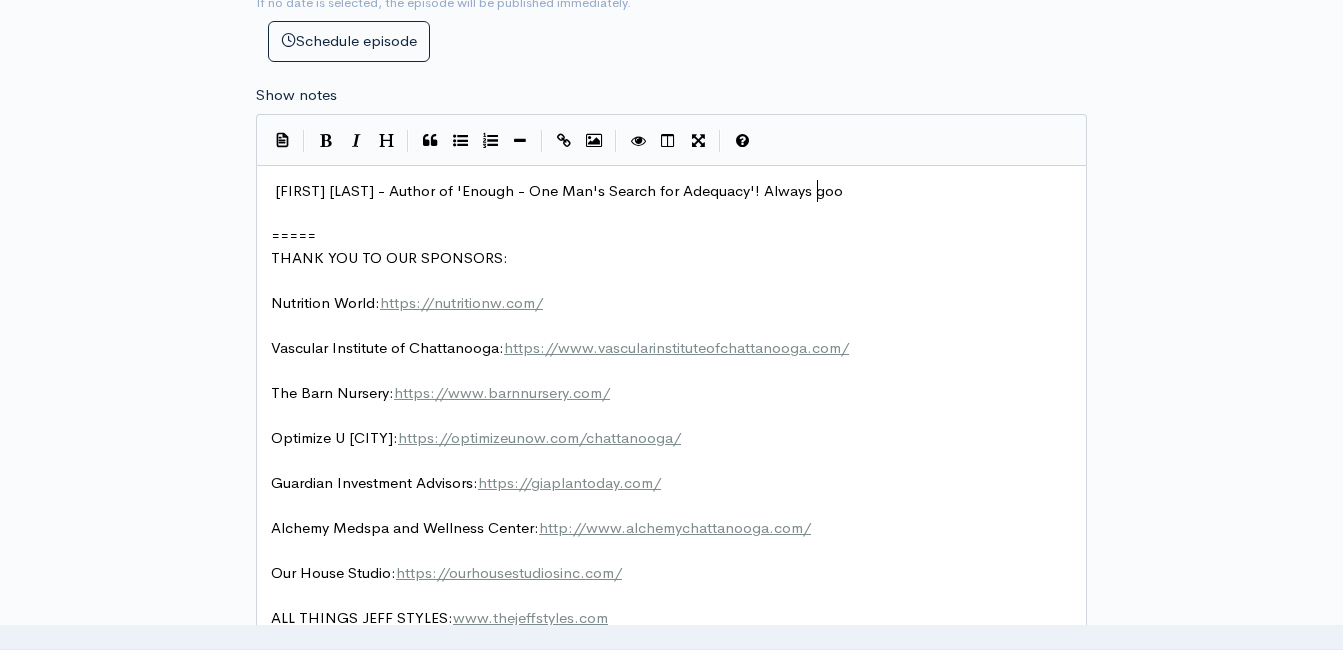 type on "Always good" 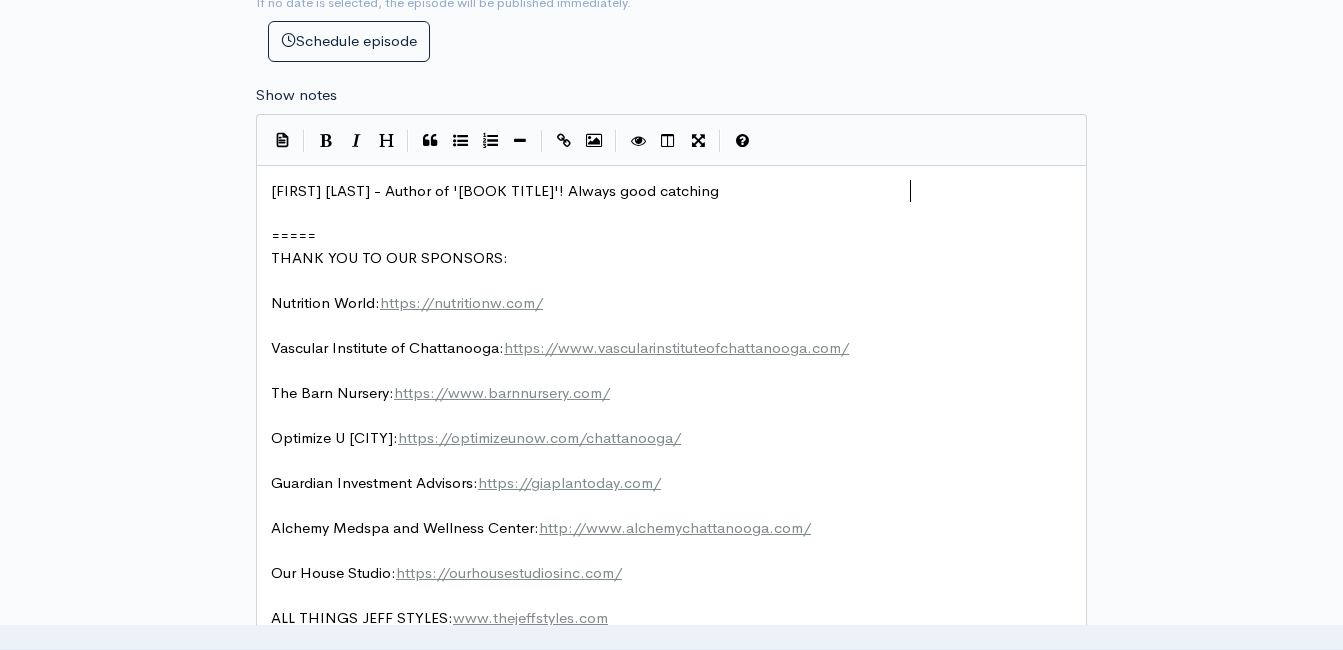 type on "catching up i" 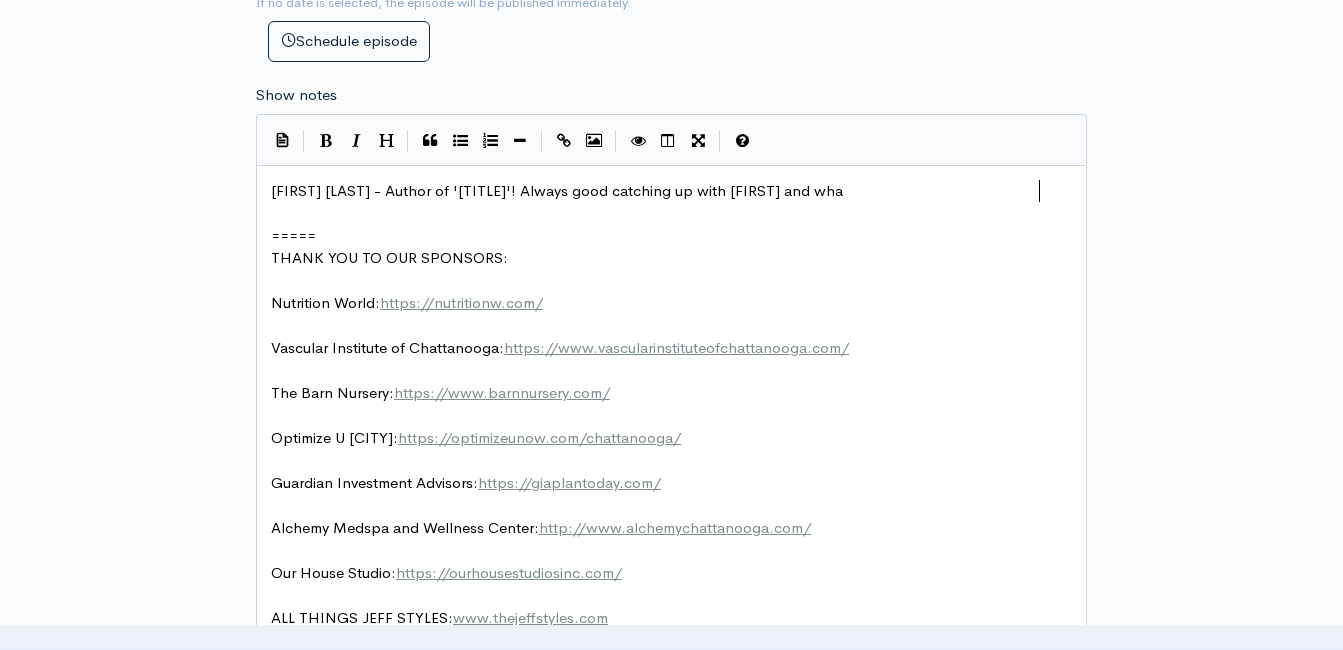 scroll, scrollTop: 8, scrollLeft: 142, axis: both 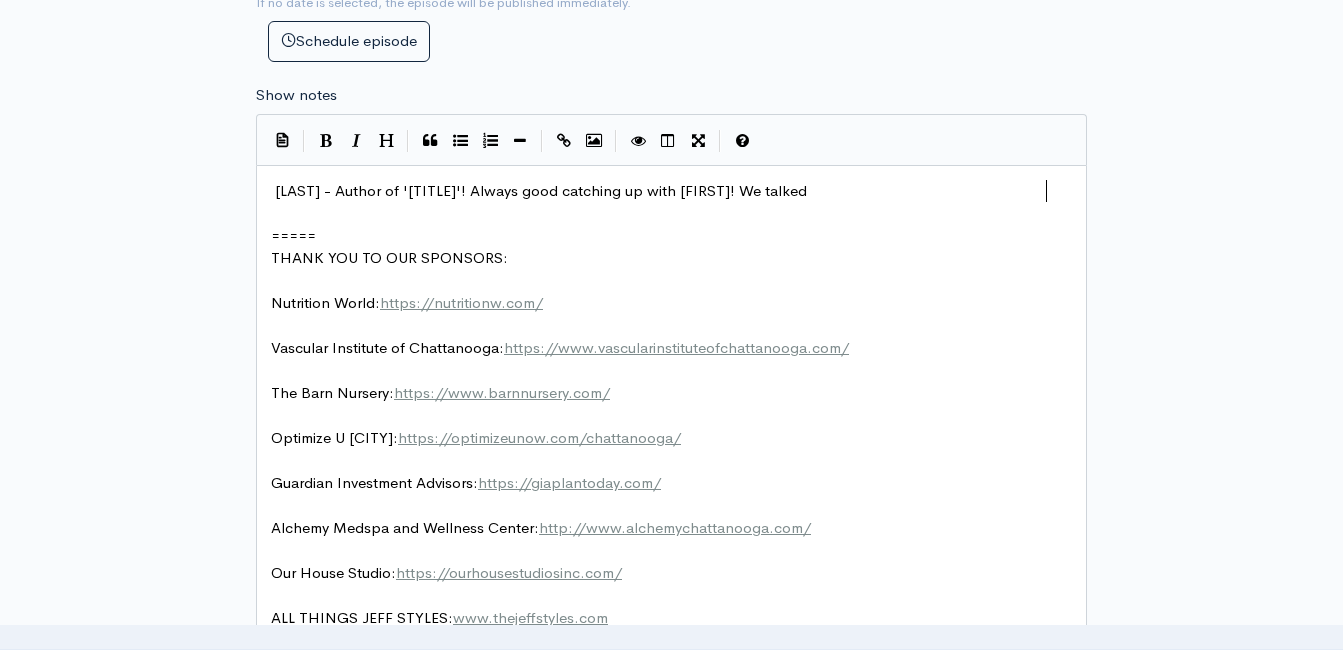 type on "! We talke d" 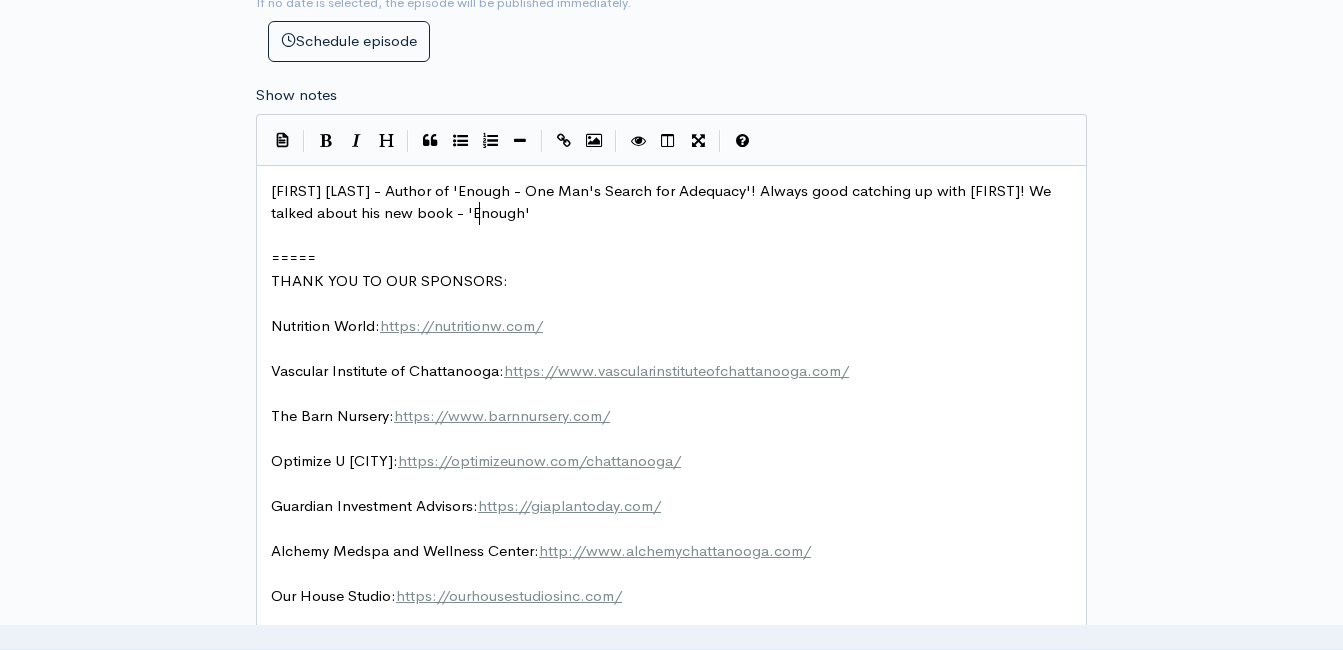 scroll, scrollTop: 8, scrollLeft: 223, axis: both 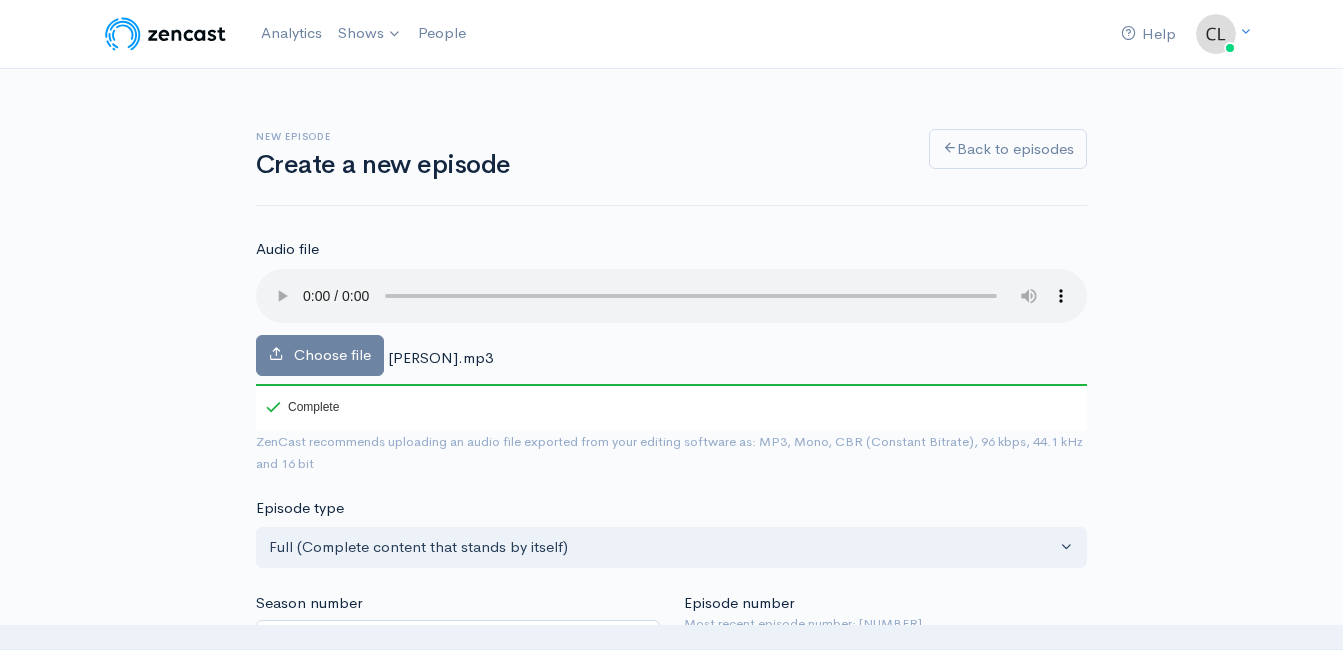 type on "d about his new book - 'Enough'" 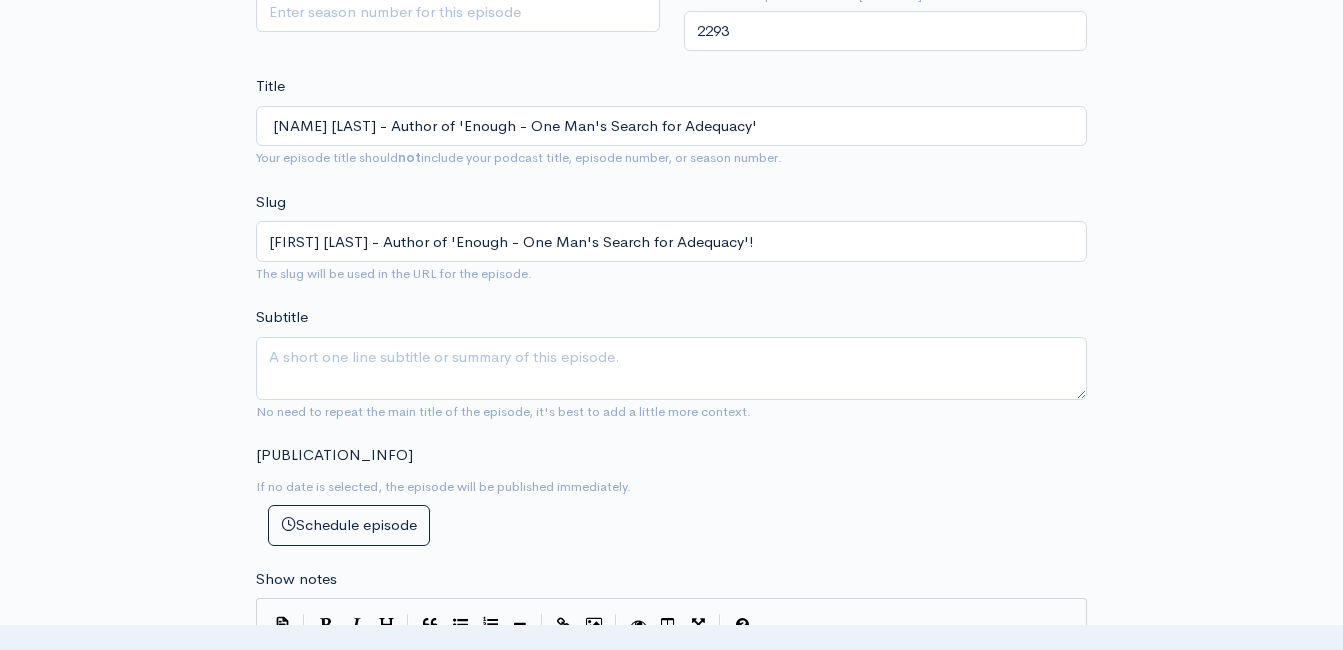 scroll, scrollTop: 900, scrollLeft: 0, axis: vertical 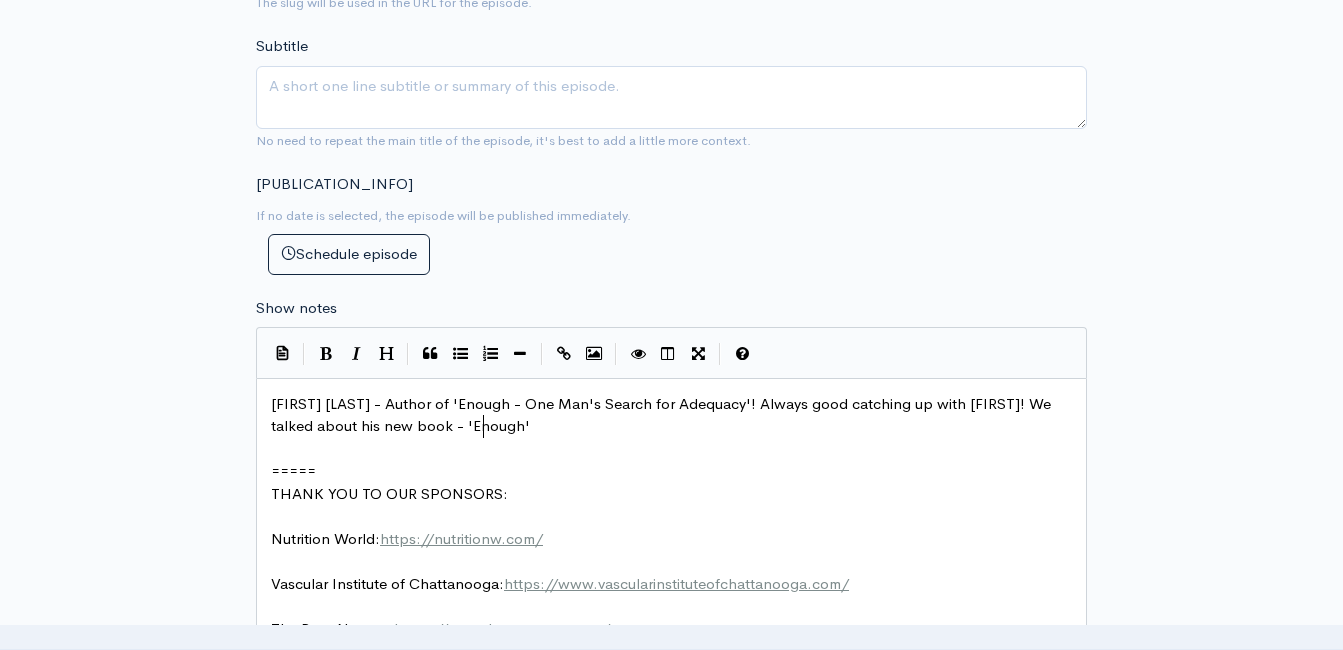 click on "[FIRST] [LAST] - Author of 'Enough - One Man's Search for Adequacy'! Always good catching up with [FIRST]! We talked about his new book - 'Enough'" at bounding box center [679, 415] 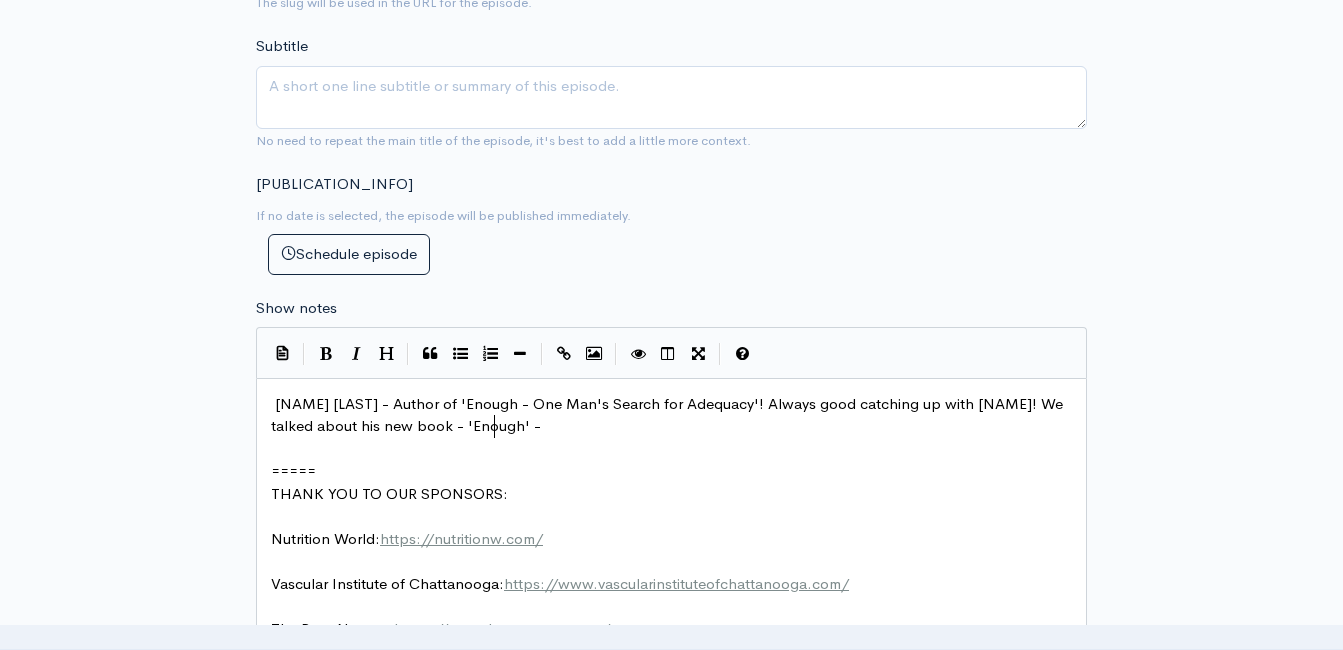 scroll, scrollTop: 8, scrollLeft: 15, axis: both 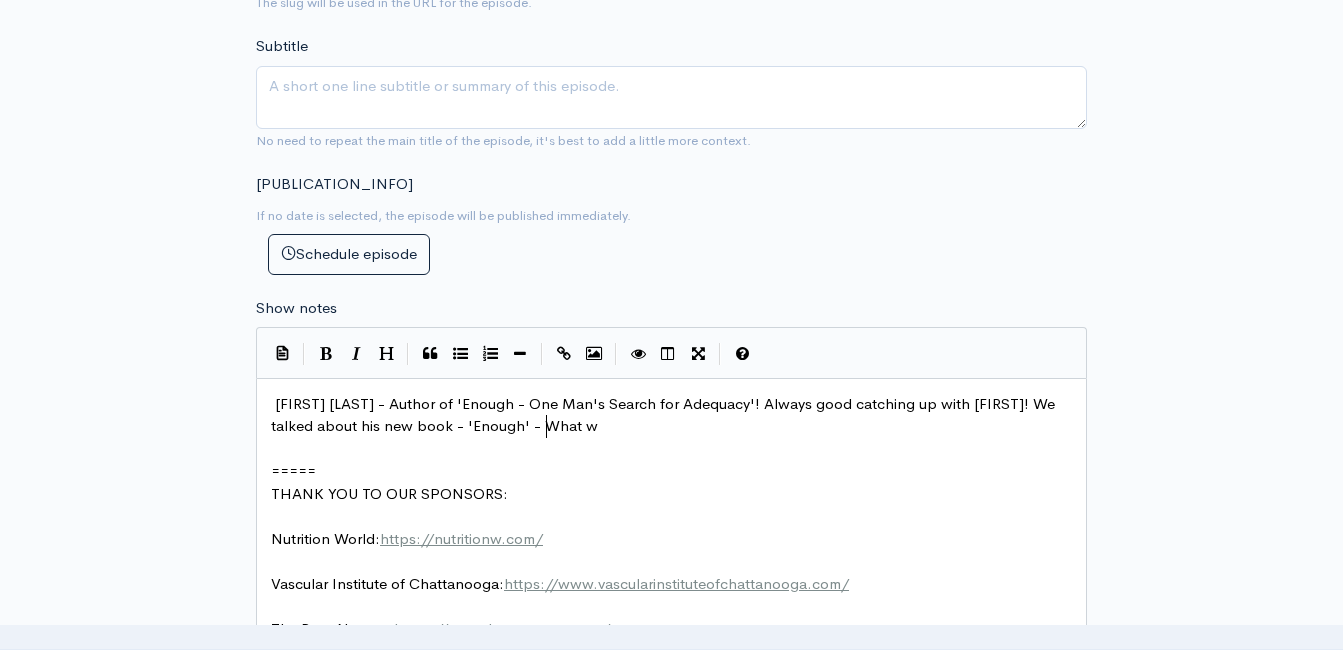 type on "- What was" 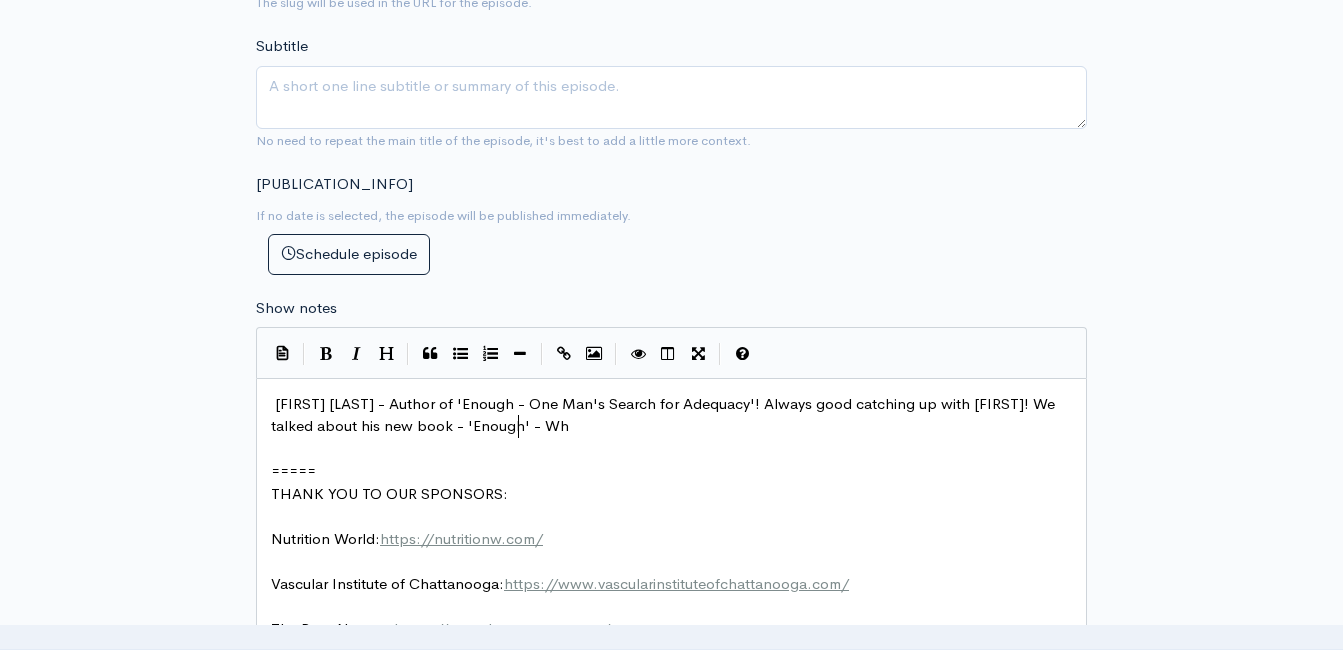 type on "y" 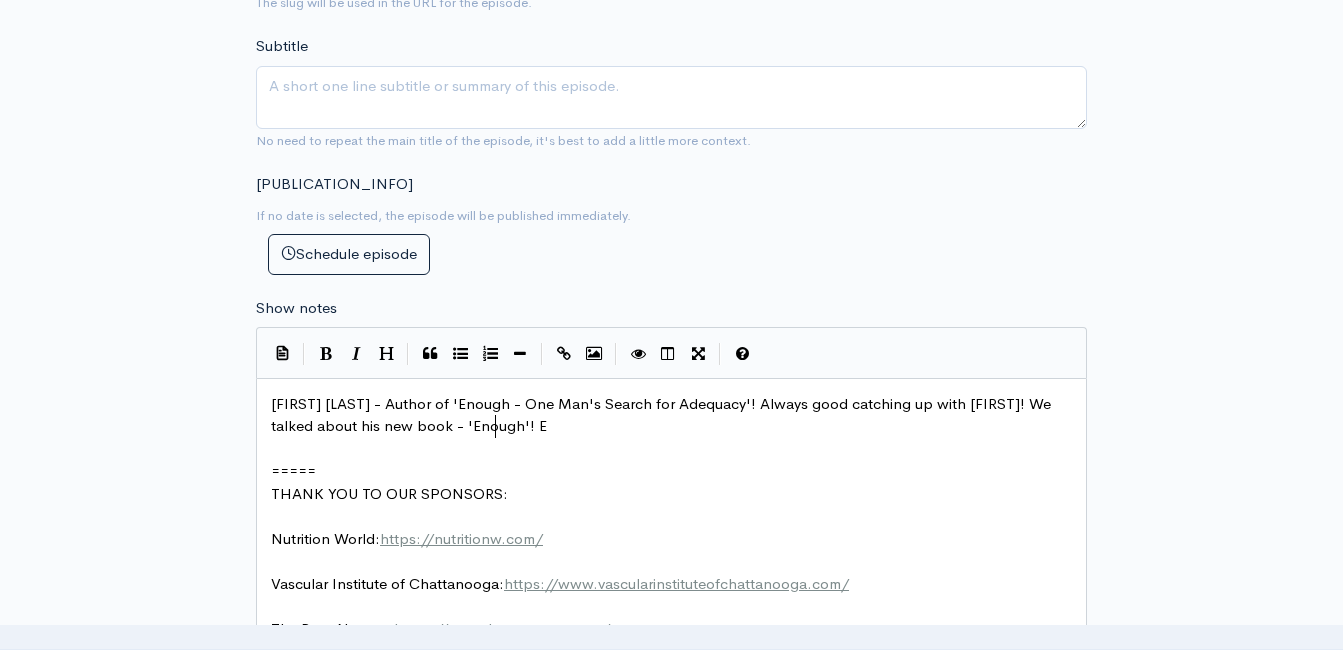 type on "! E" 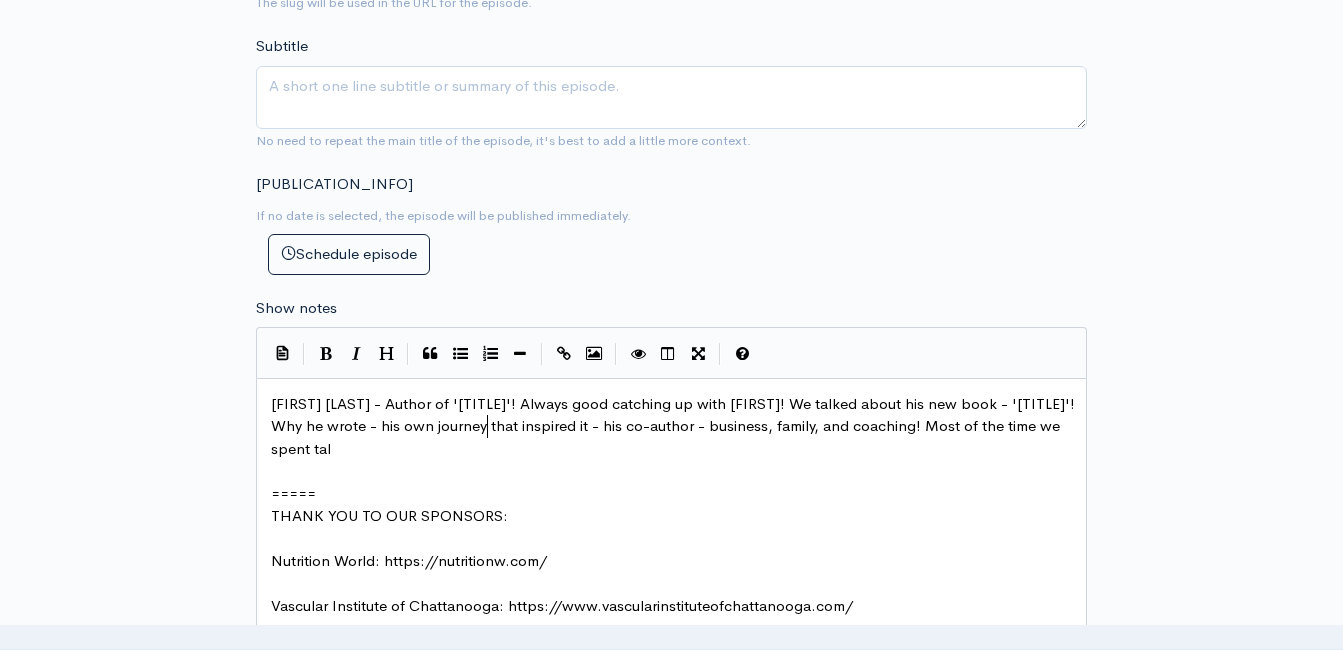 type on "w" 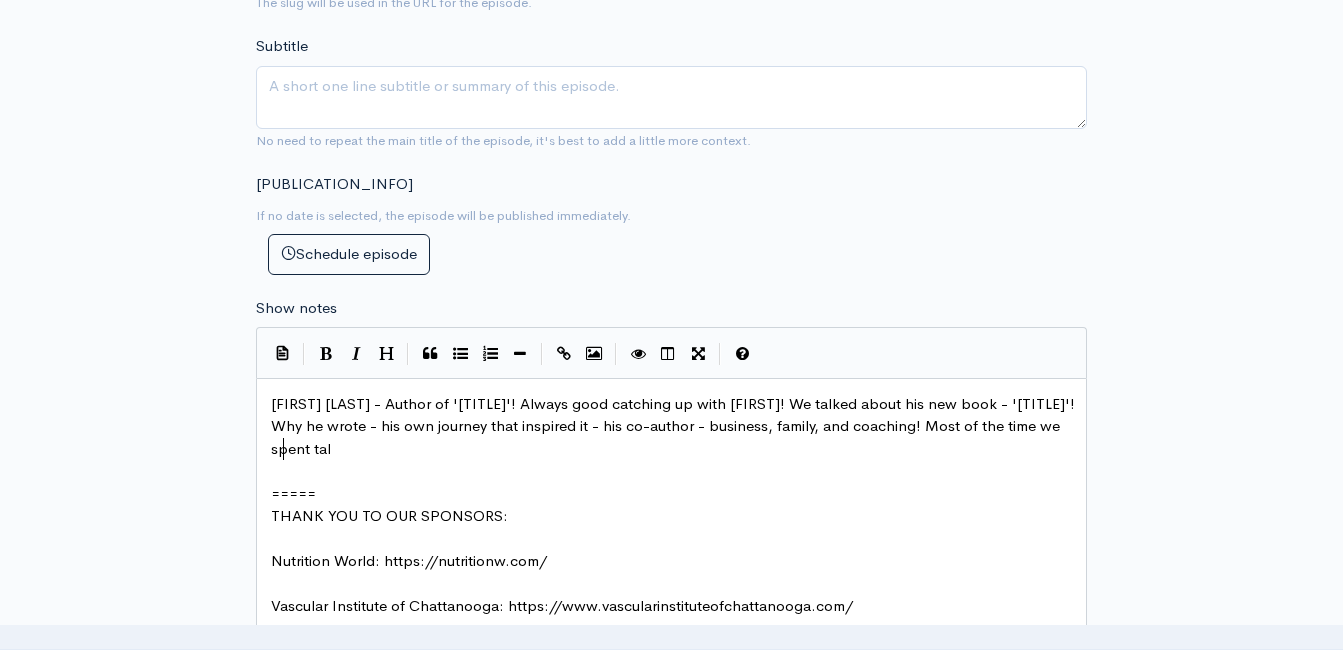 scroll, scrollTop: 8, scrollLeft: 11, axis: both 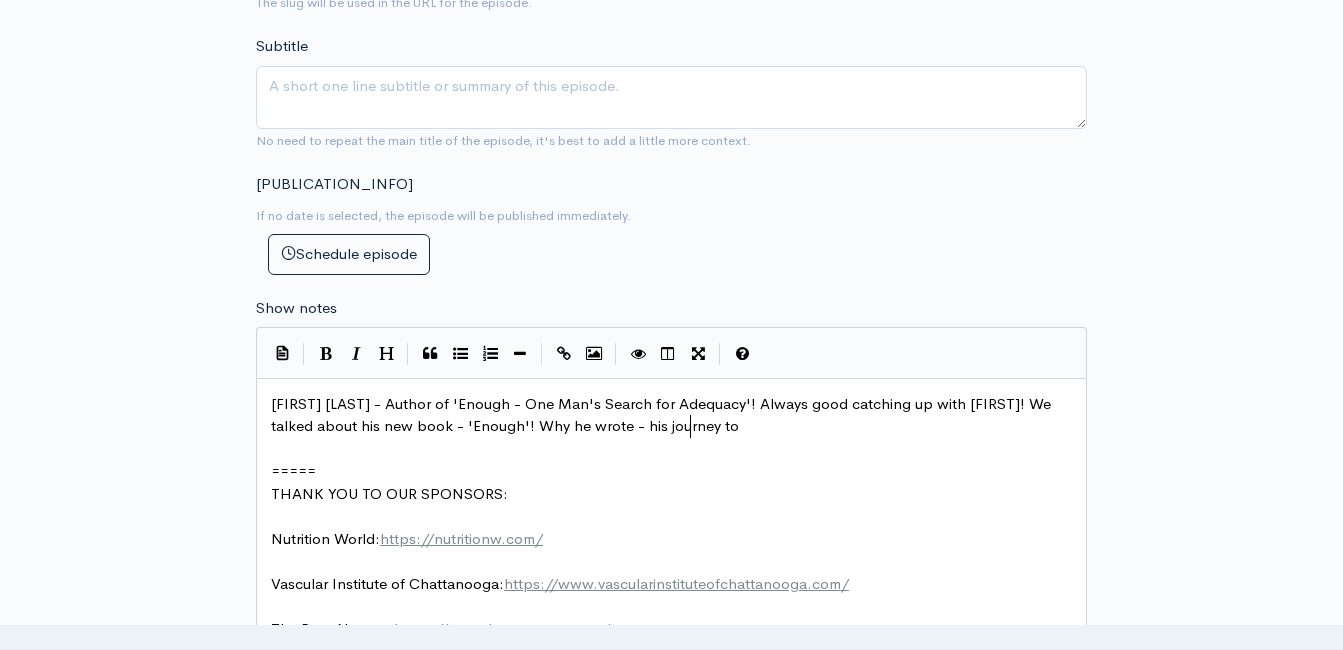 type on "Why he wrote - his journey to g" 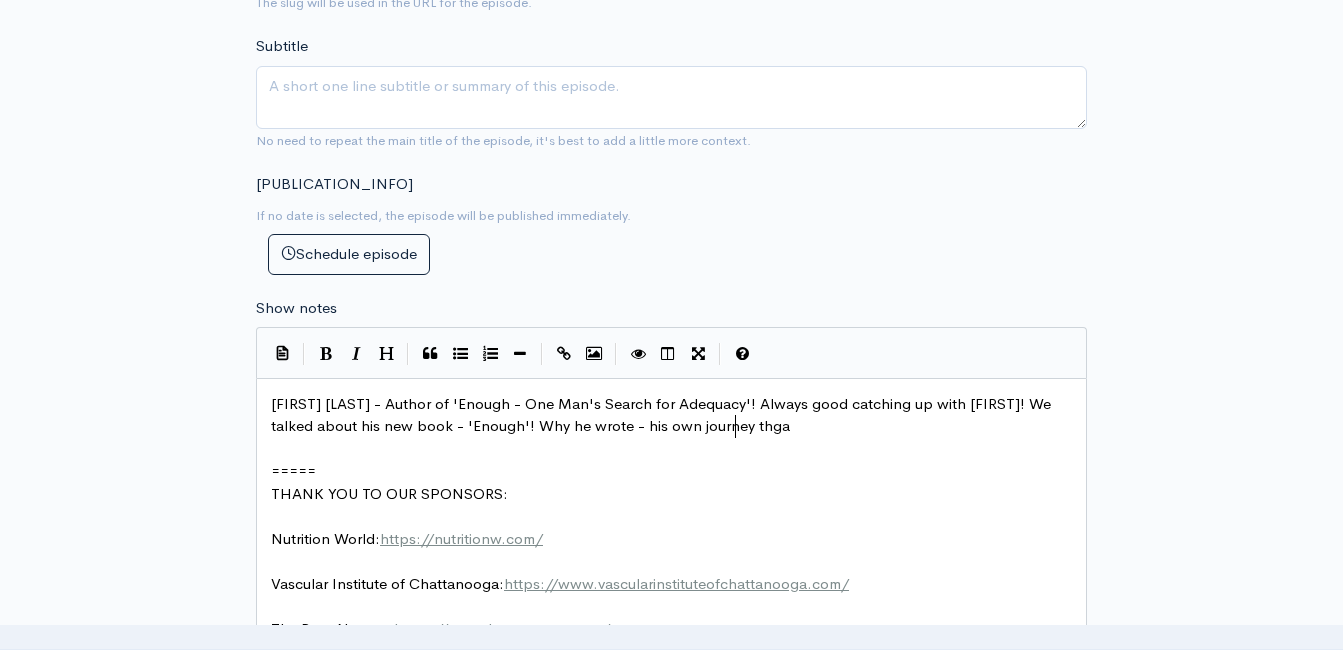 type on "own journey thgat" 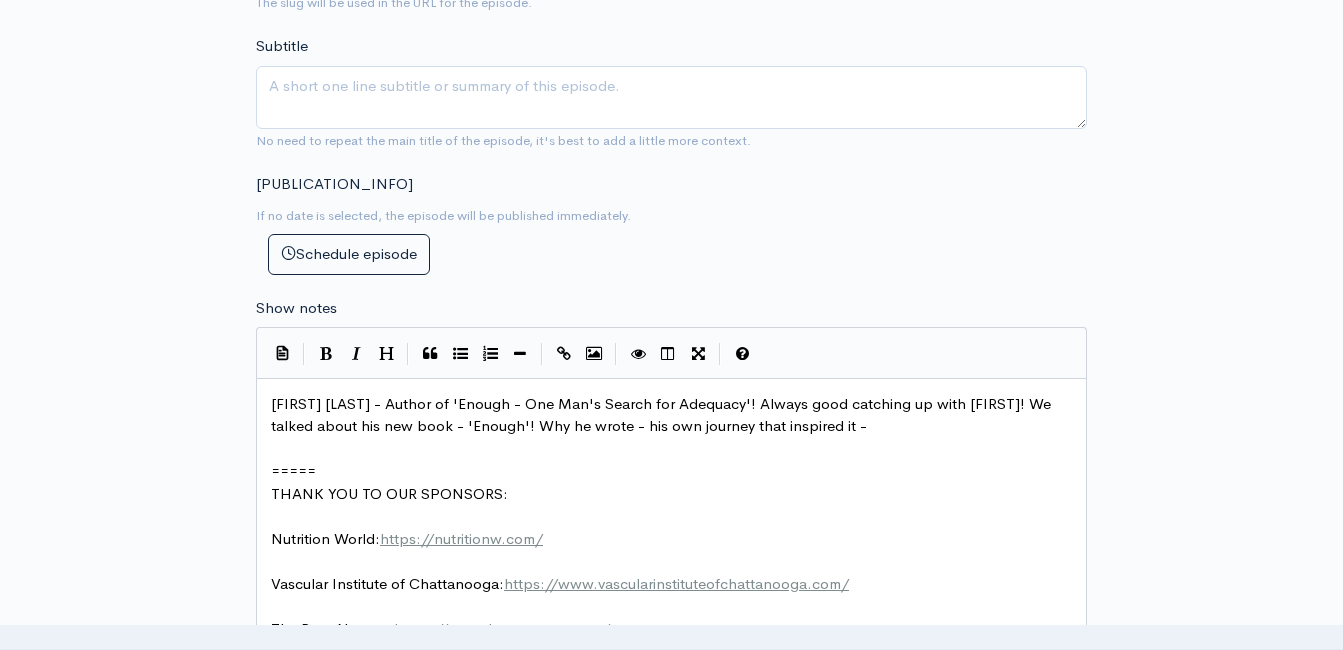 type on "at inspired it - h" 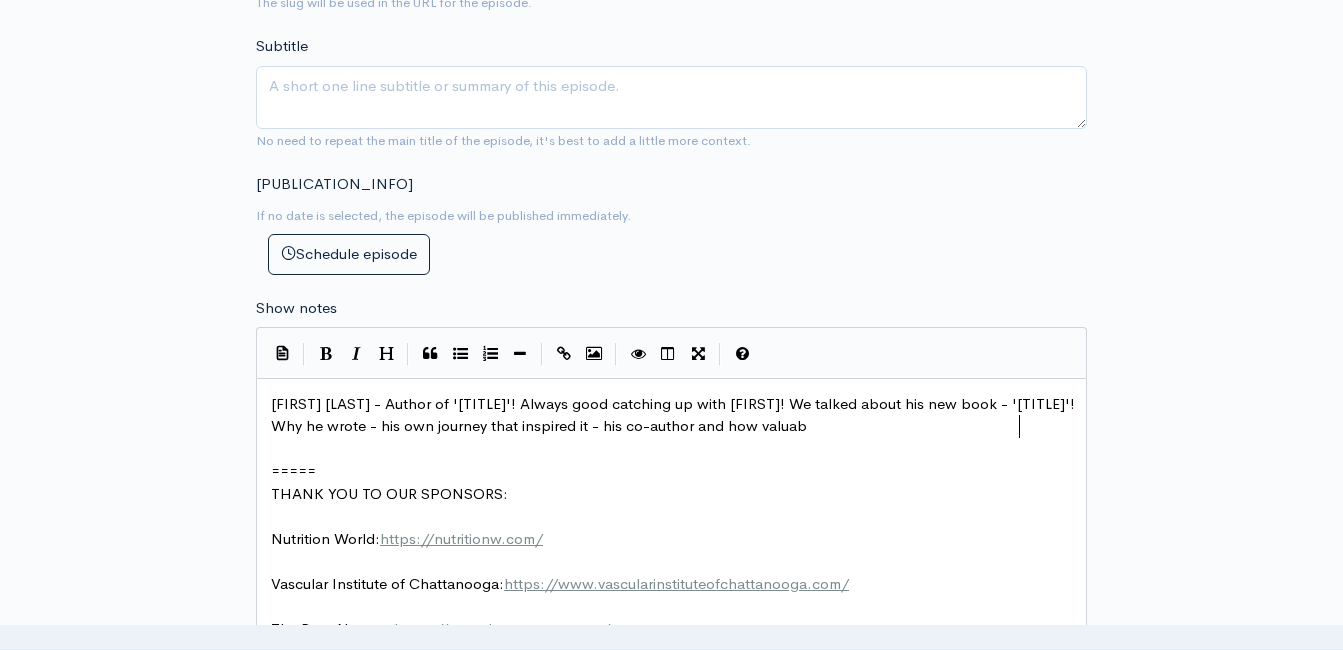type on "his co-author and how valuabe" 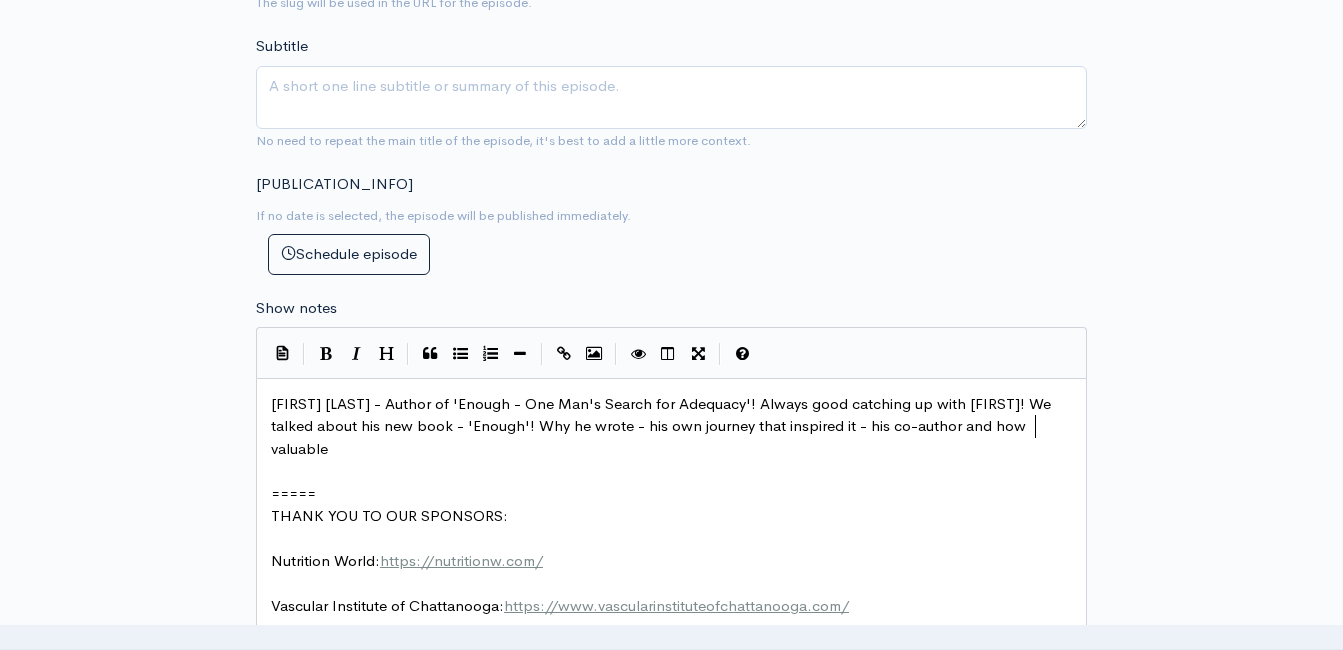 type on "le hi" 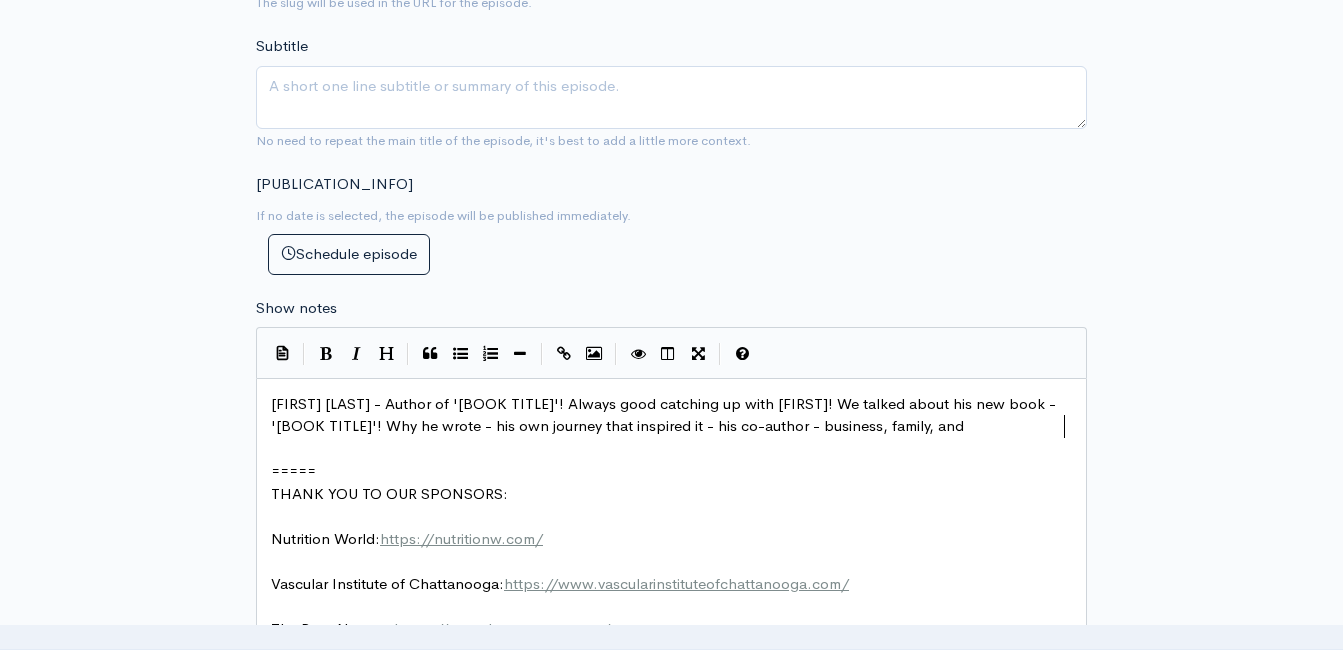 scroll, scrollTop: 8, scrollLeft: 155, axis: both 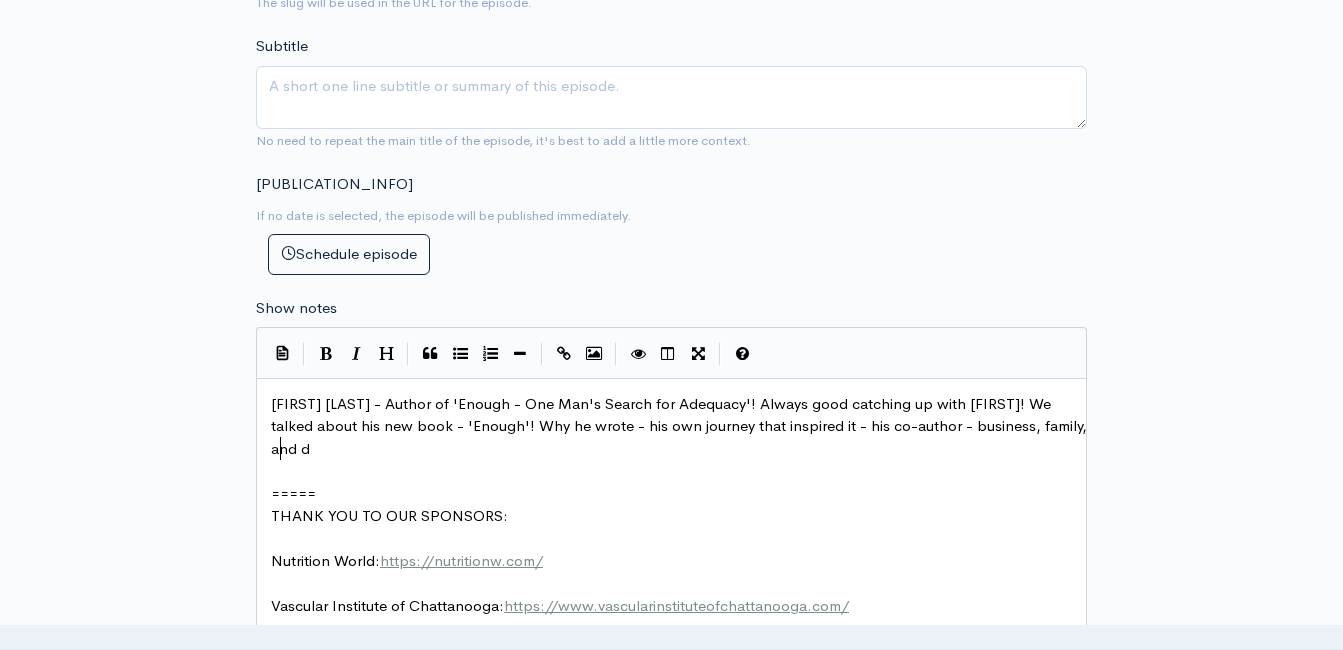 type on "- business, family, and do" 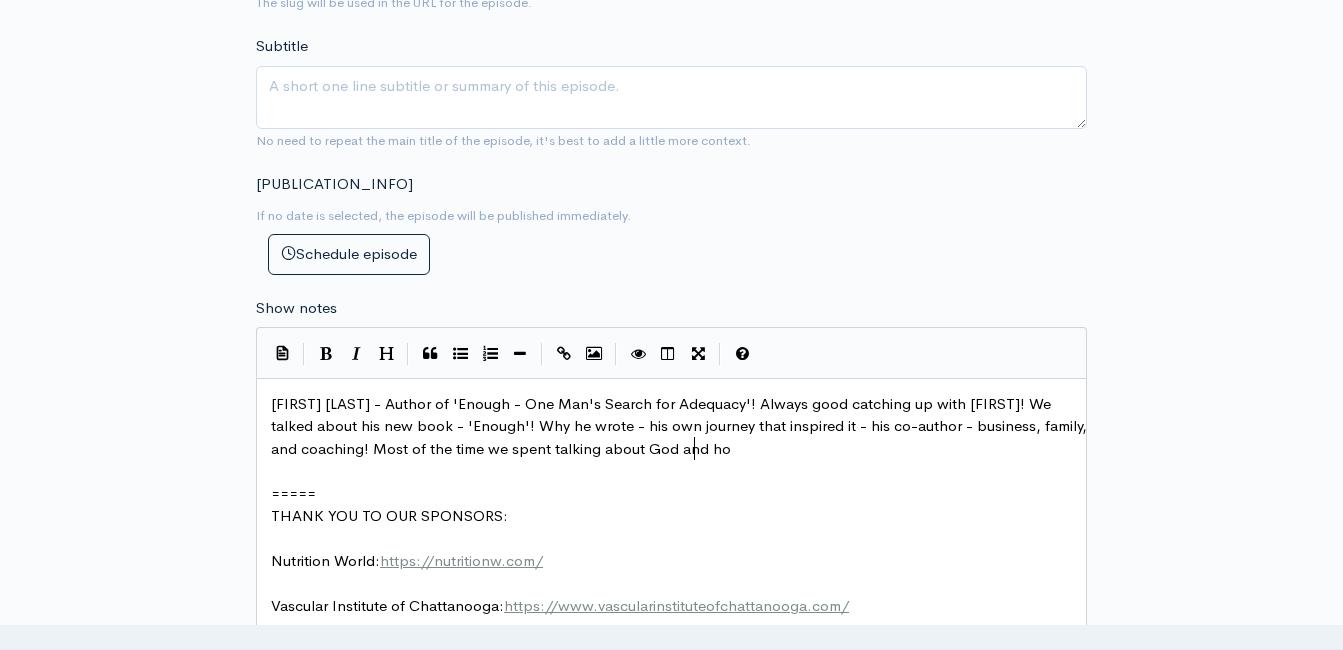 scroll, scrollTop: 8, scrollLeft: 438, axis: both 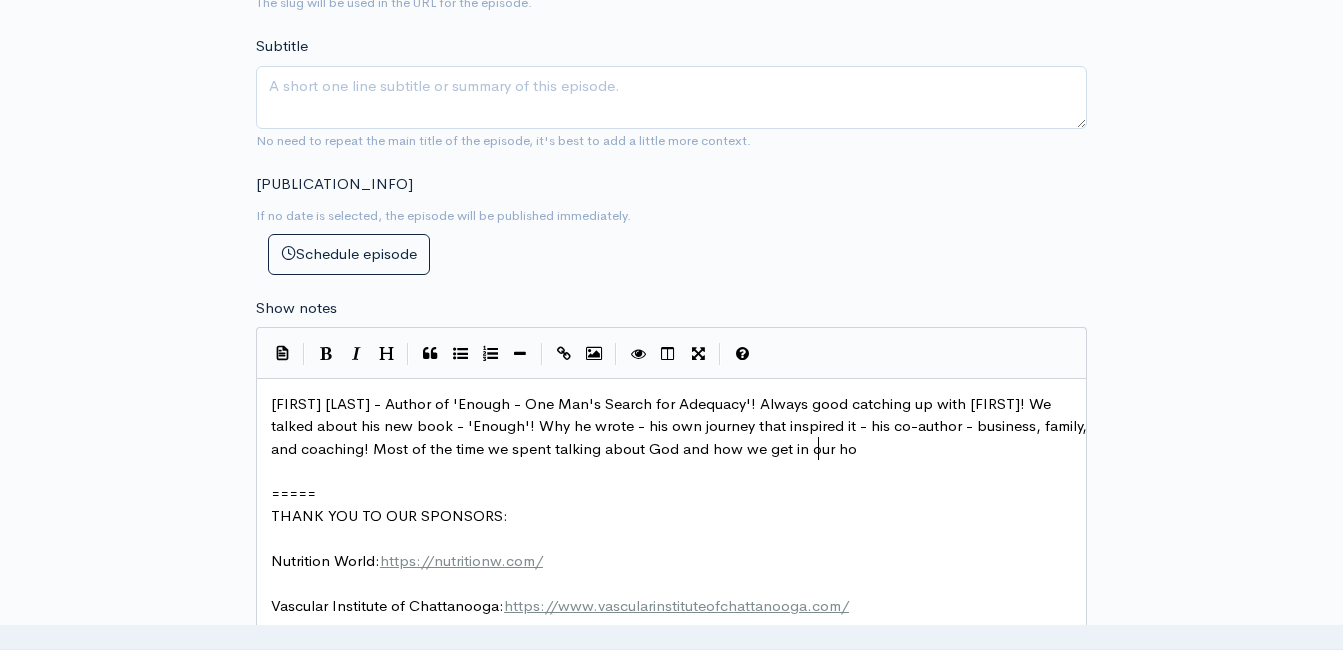 type on "coaching! Most of the time we spent talking about God and how we get in our how" 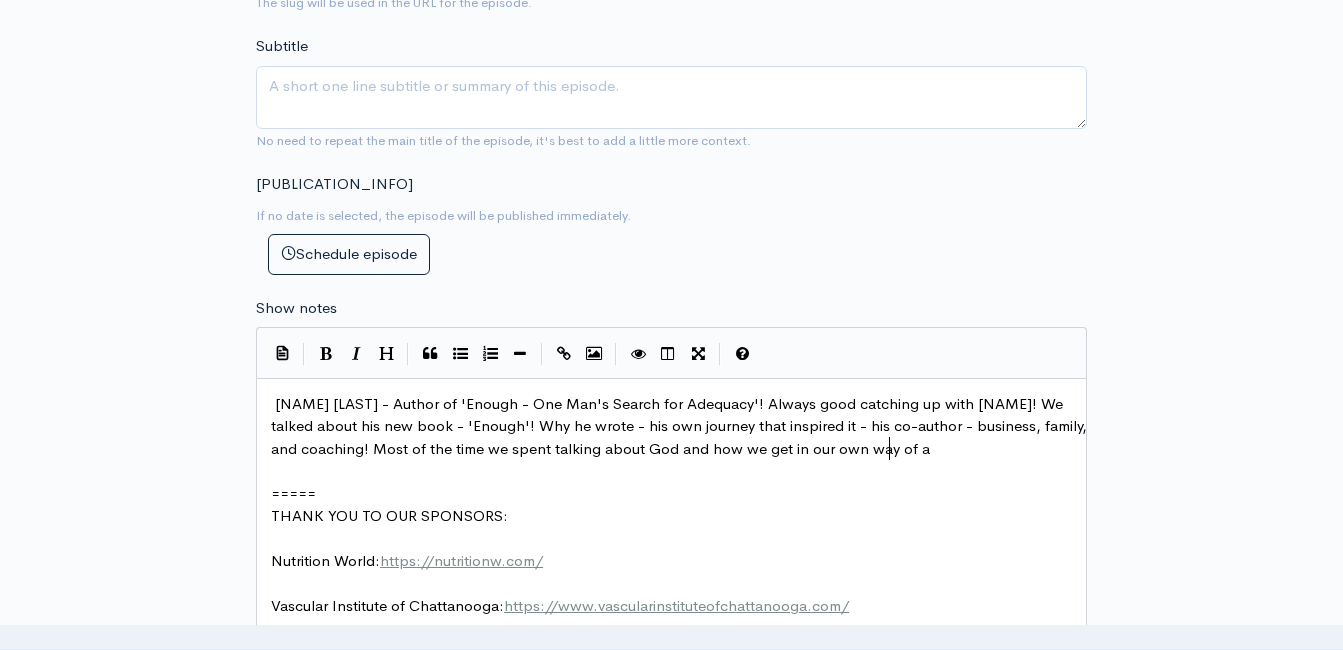 type on "own way of an" 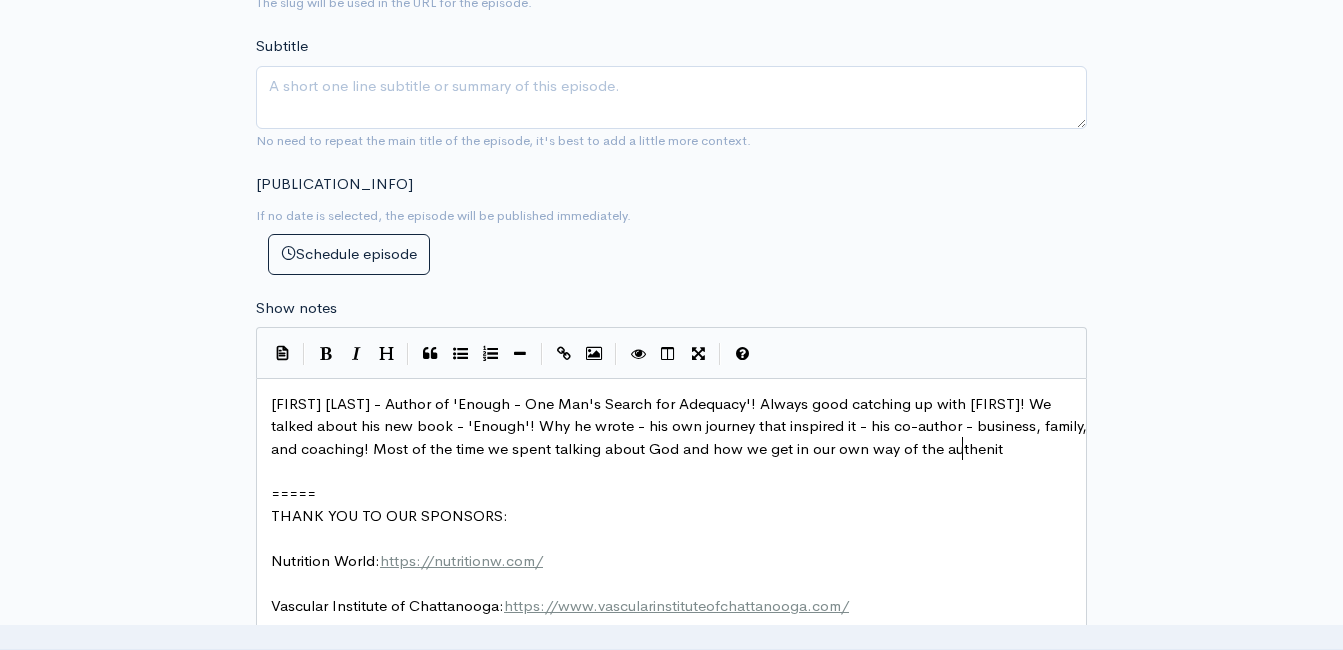 type on "the autheniti" 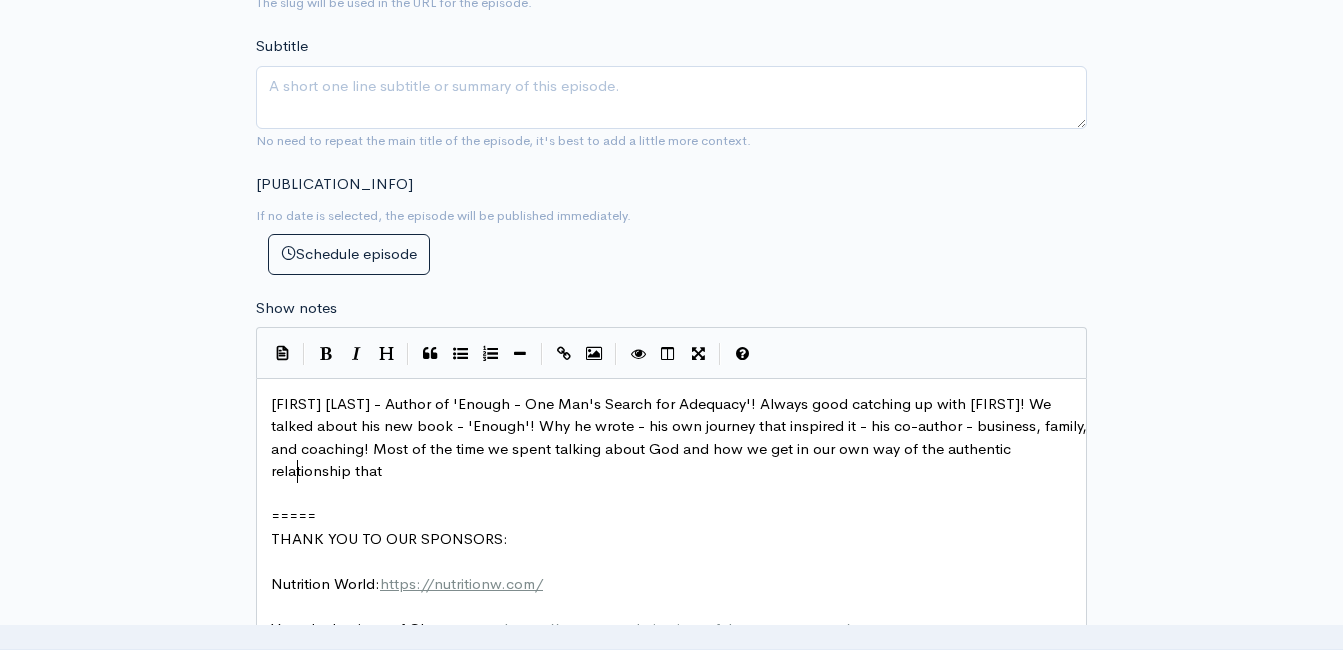 scroll, scrollTop: 8, scrollLeft: 134, axis: both 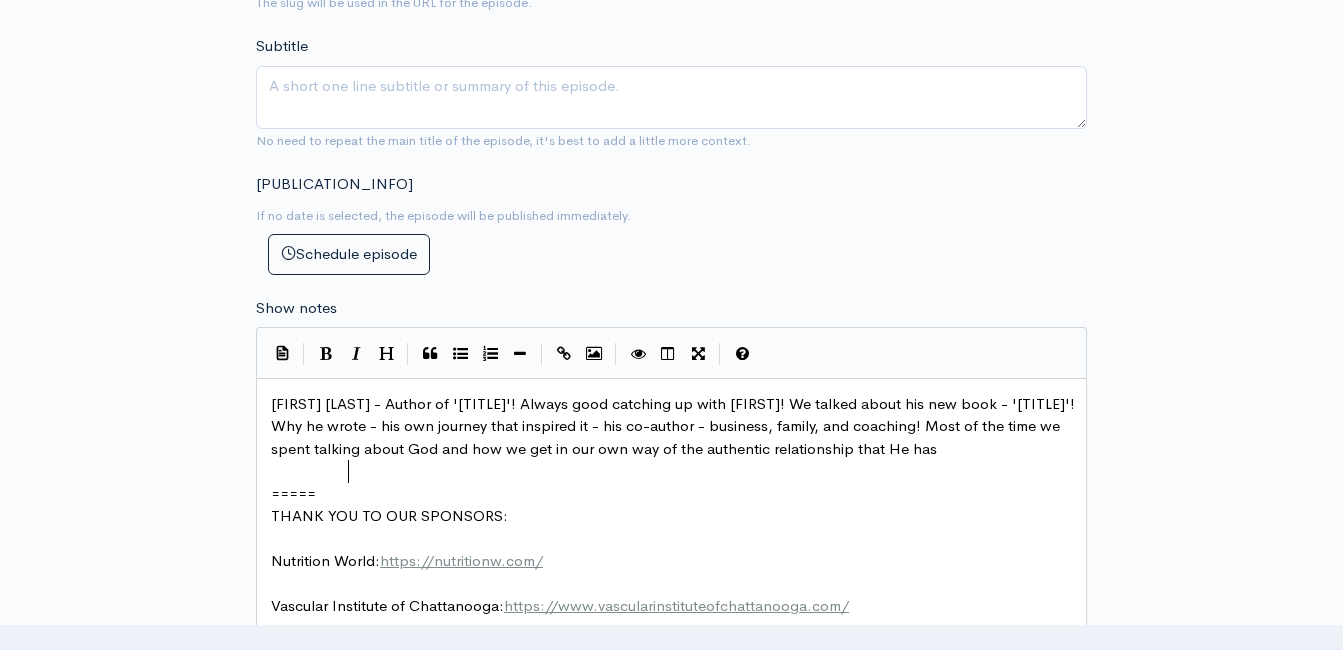 type on "tic relationship that He has" 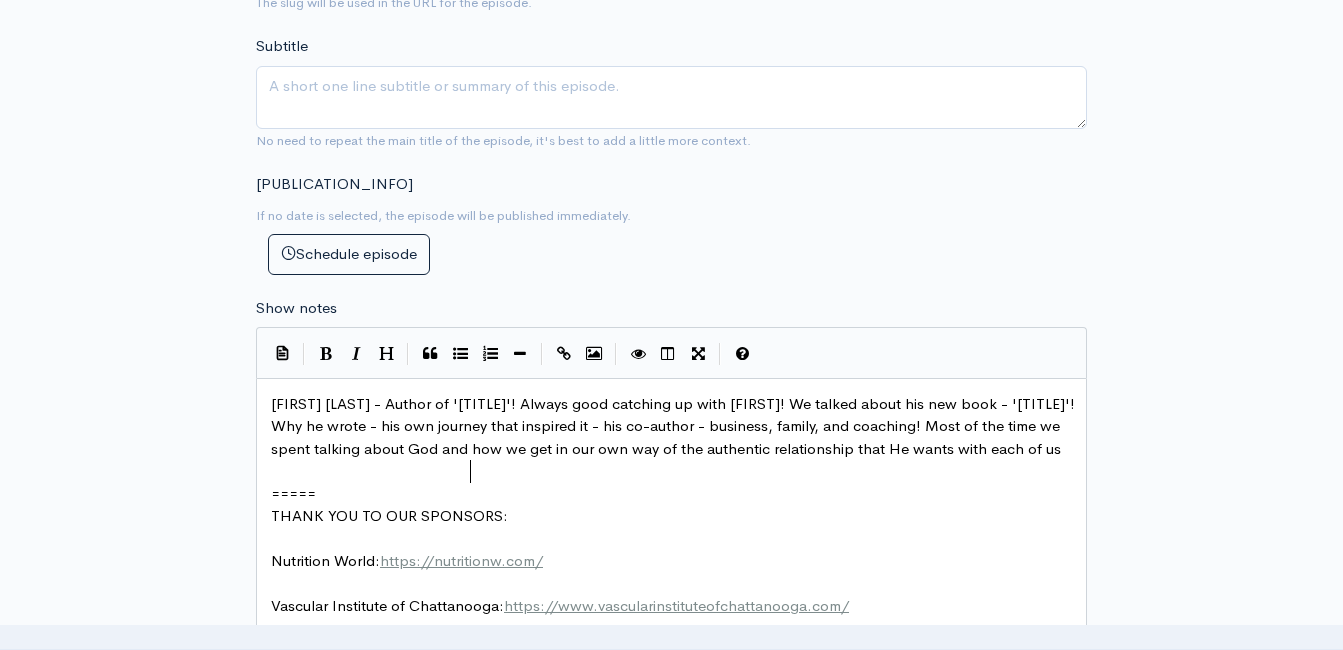 type on "wants with each of us!" 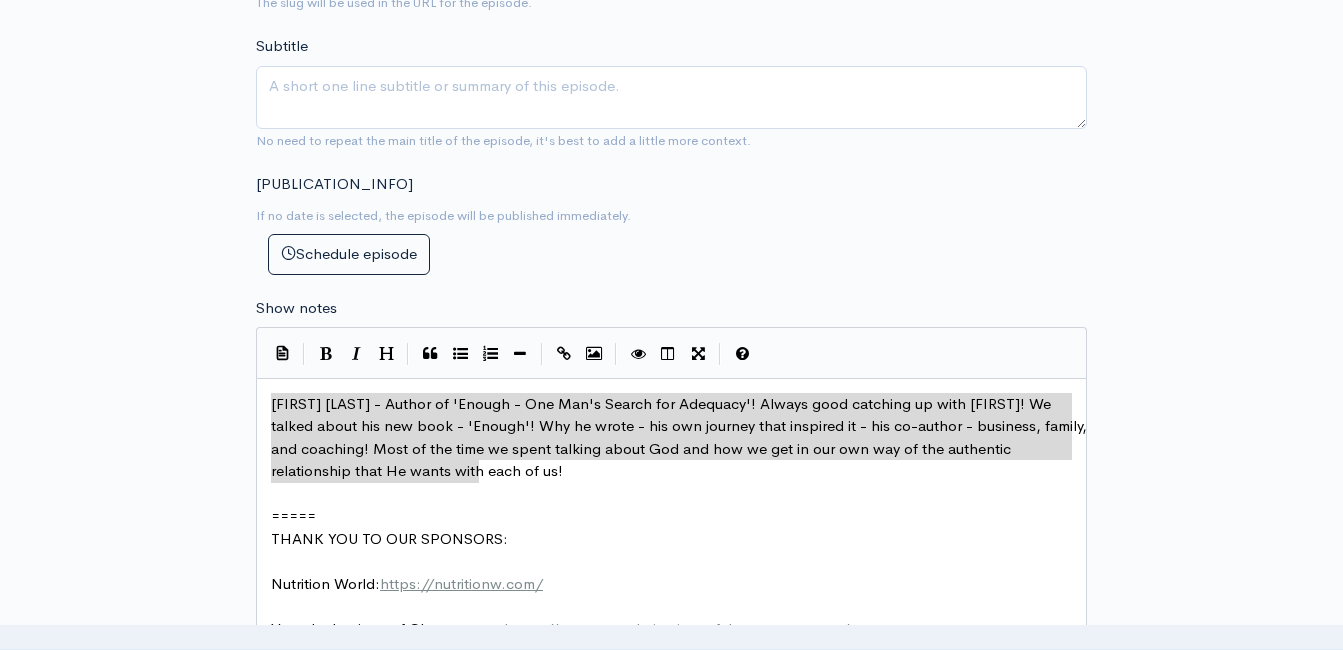 drag, startPoint x: 506, startPoint y: 465, endPoint x: 267, endPoint y: 397, distance: 248.48541 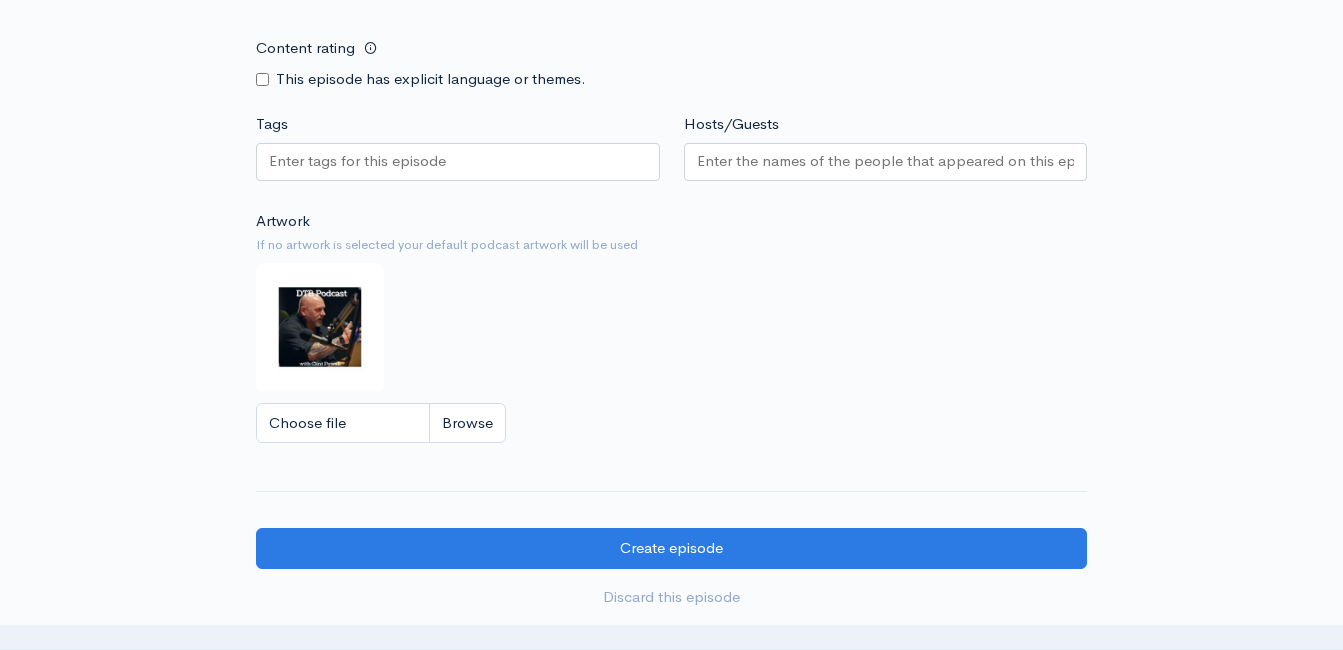scroll, scrollTop: 2000, scrollLeft: 0, axis: vertical 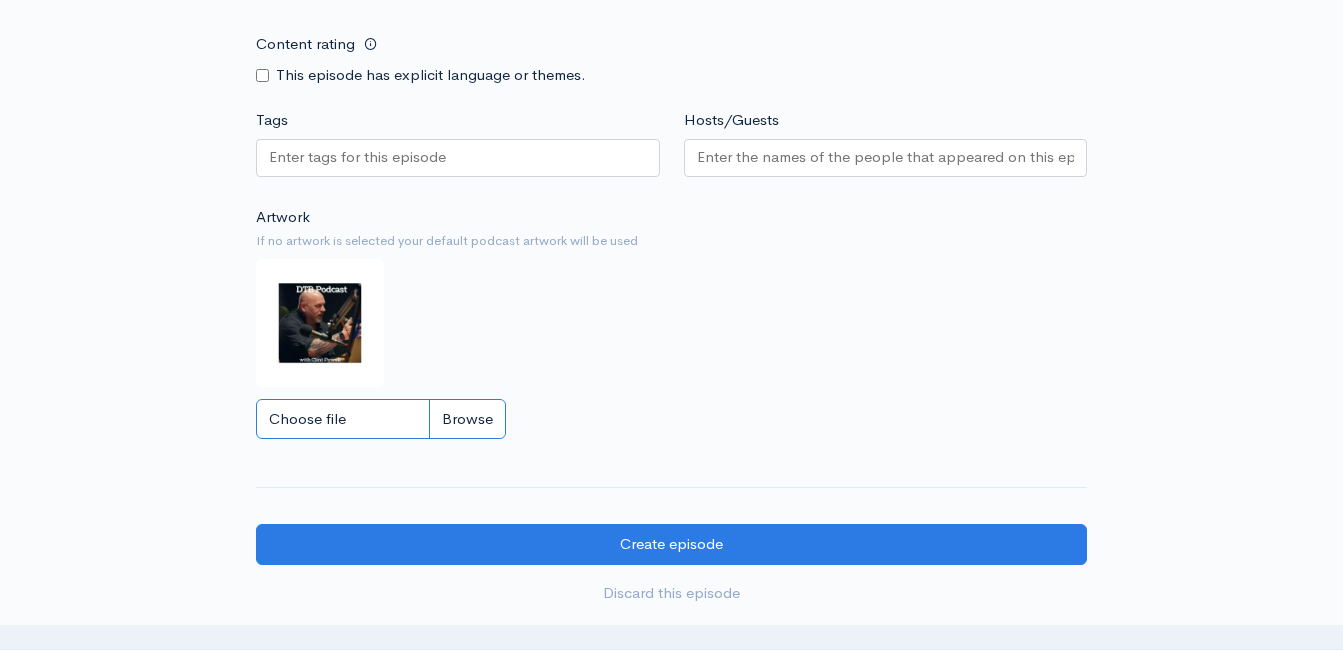 click on "Choose file" at bounding box center [381, 419] 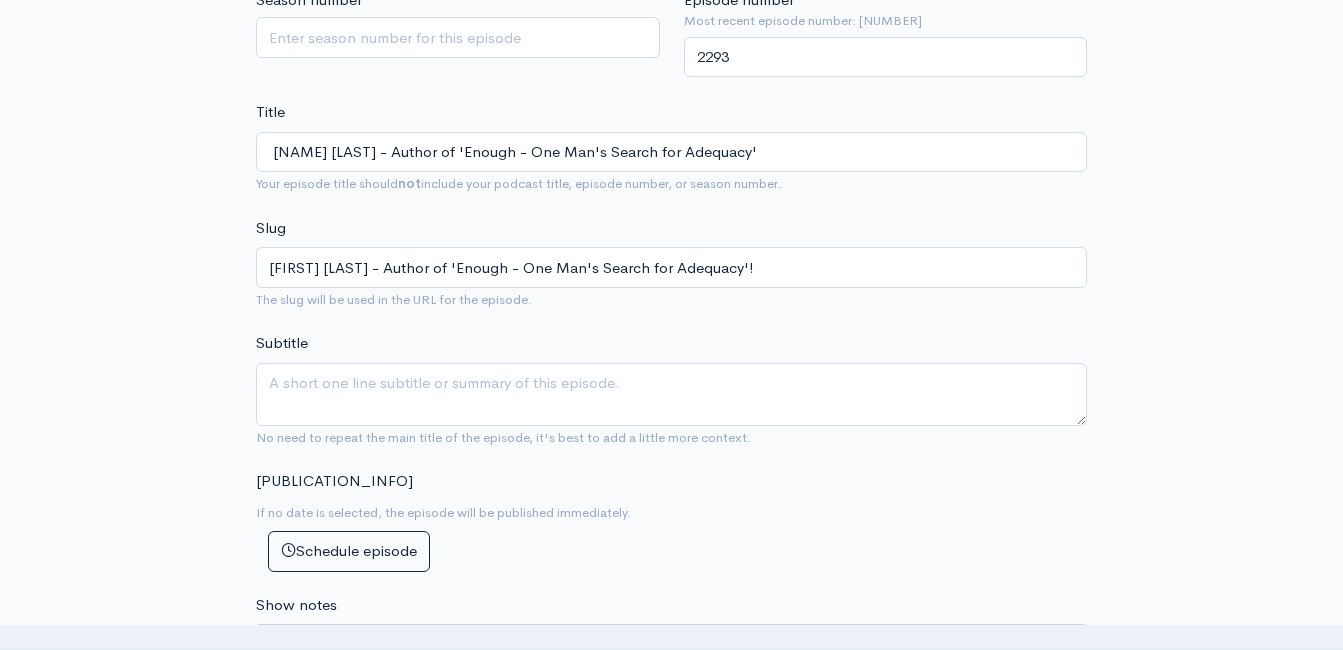 scroll, scrollTop: 600, scrollLeft: 0, axis: vertical 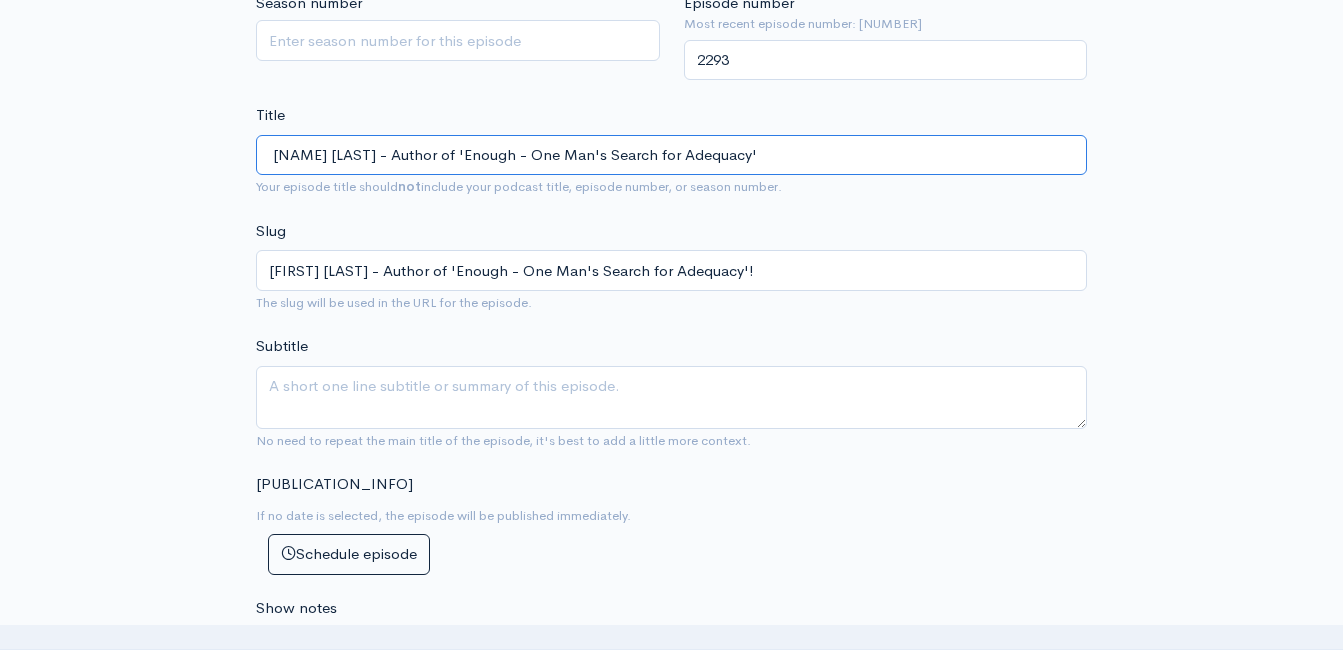 click on "[NAME] [LAST] - Author of 'Enough - One Man's Search for Adequacy'" at bounding box center (671, 155) 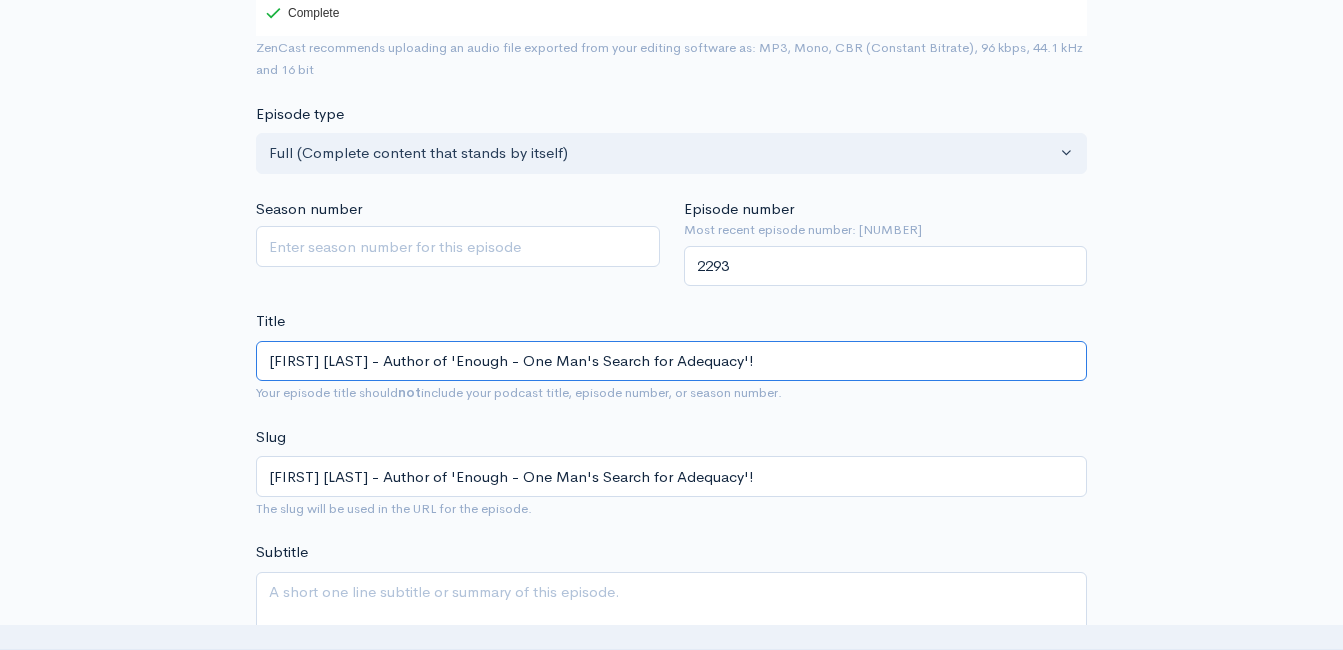 scroll, scrollTop: 200, scrollLeft: 0, axis: vertical 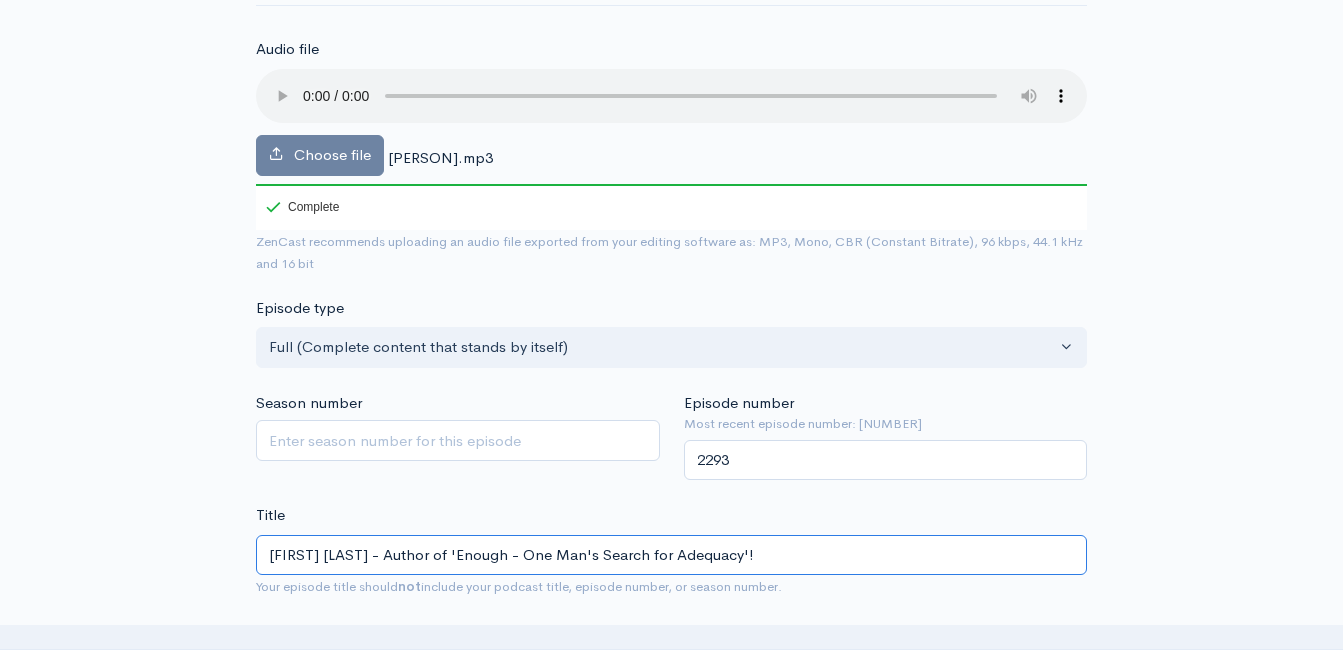 type on "[FIRST] [LAST] - Author of 'Enough - One Man's Search for Adequacy'!" 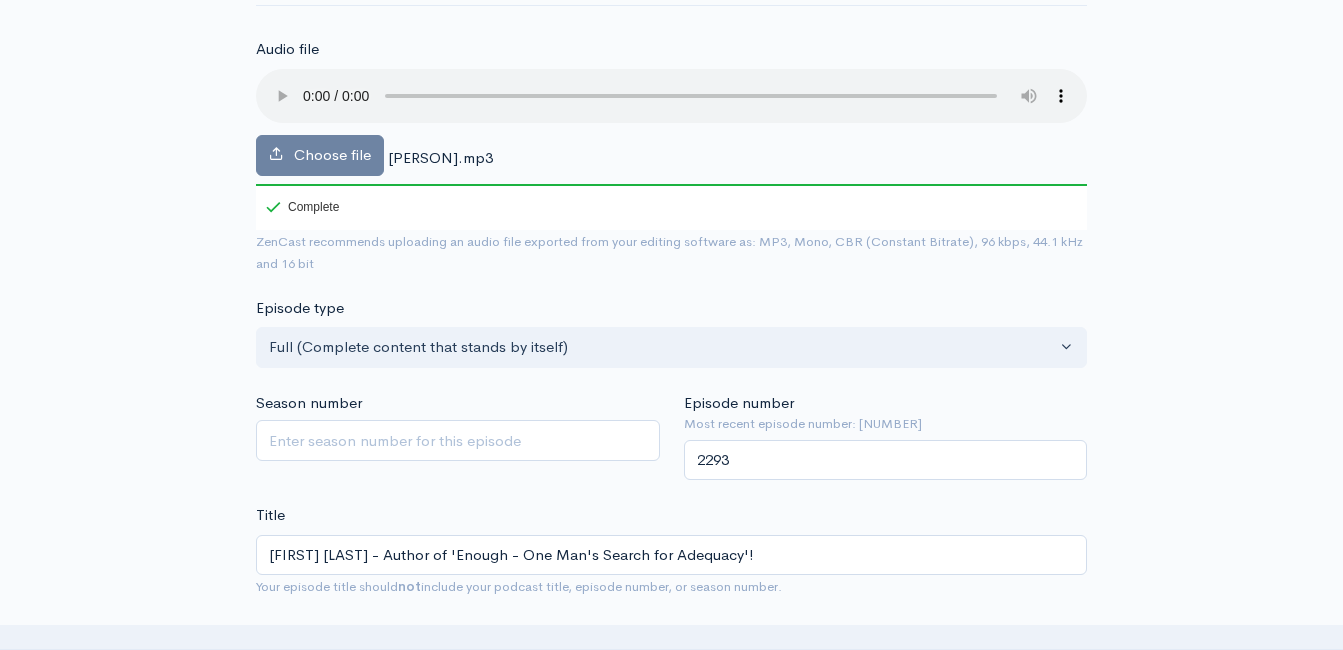 type 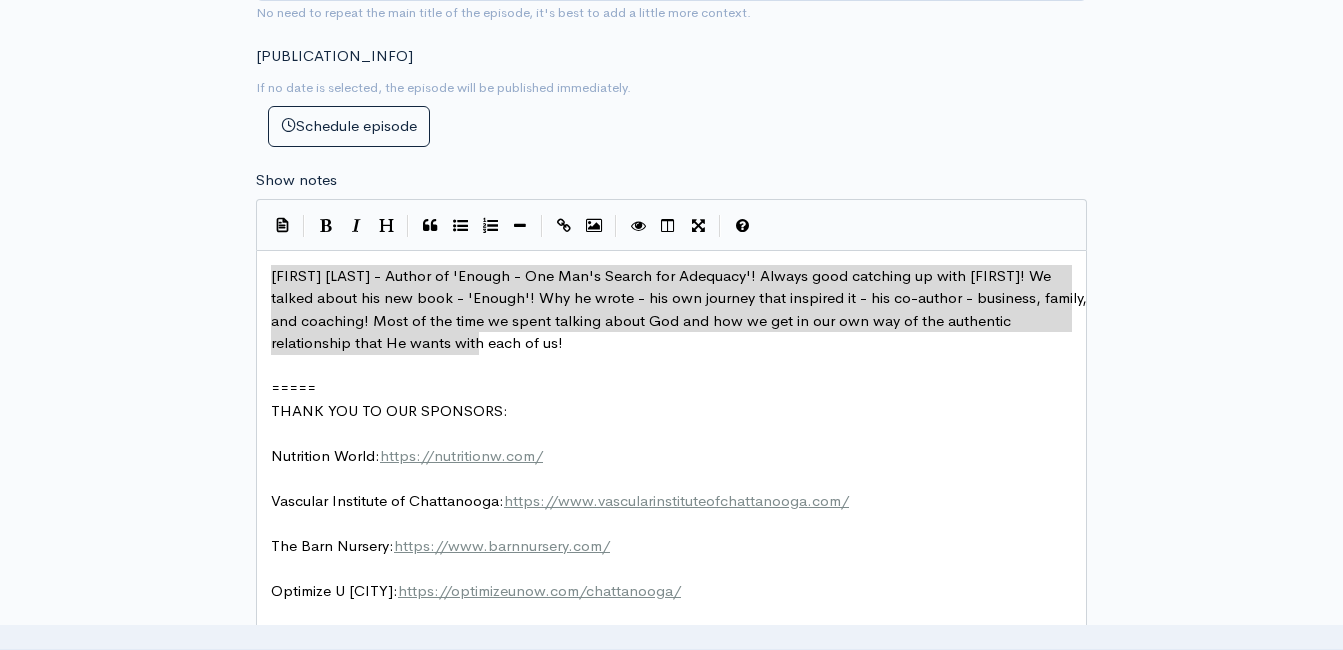 scroll, scrollTop: 1000, scrollLeft: 0, axis: vertical 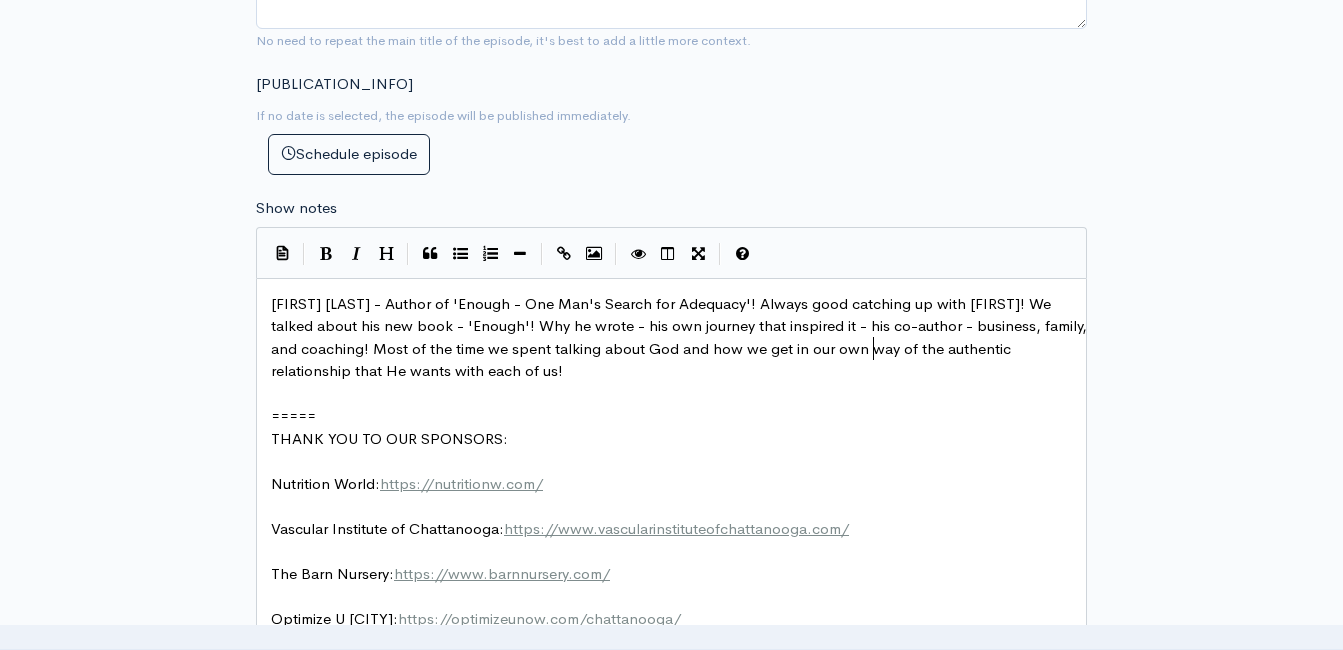 click on "[FIRST] [LAST] - Author of 'Enough - One Man's Search for Adequacy'! Always good catching up with [FIRST]! We talked about his new book - 'Enough'! Why he wrote - his own journey that inspired it - his co-author - business, family, and coaching! Most of the time we spent talking about God and how we get in our own way of the authentic relationship that He wants with each of us!" at bounding box center [681, 337] 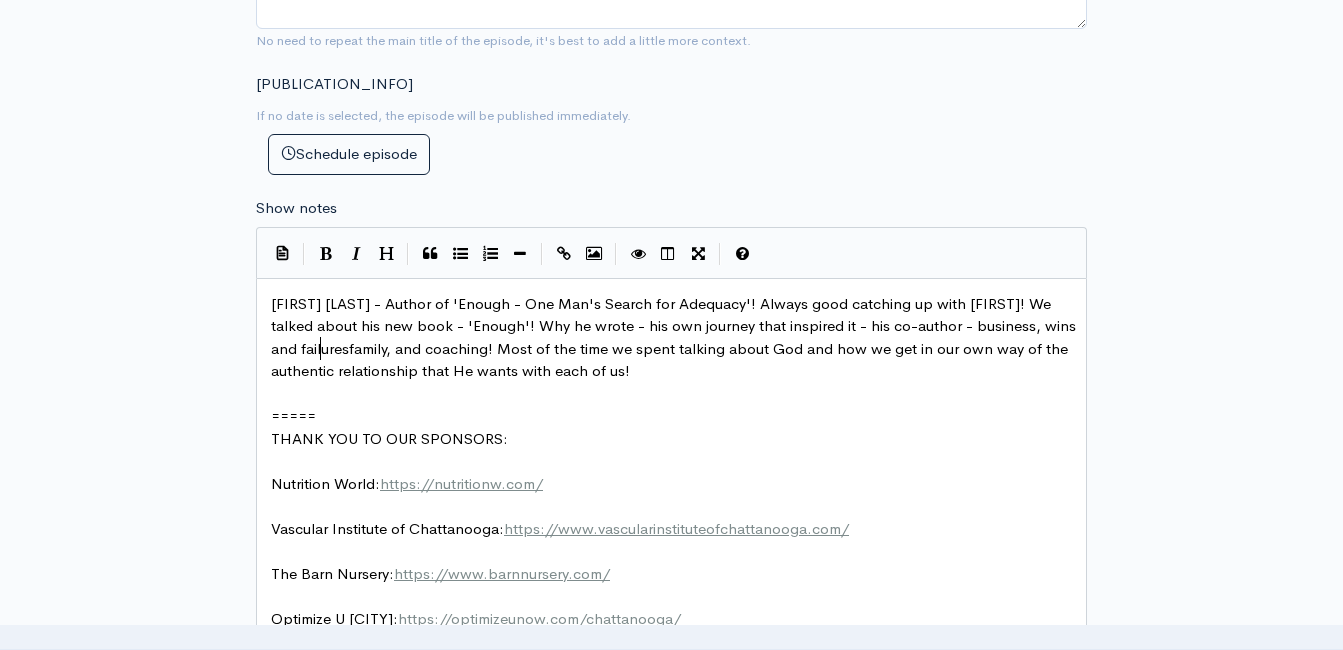 type on "wins and failures," 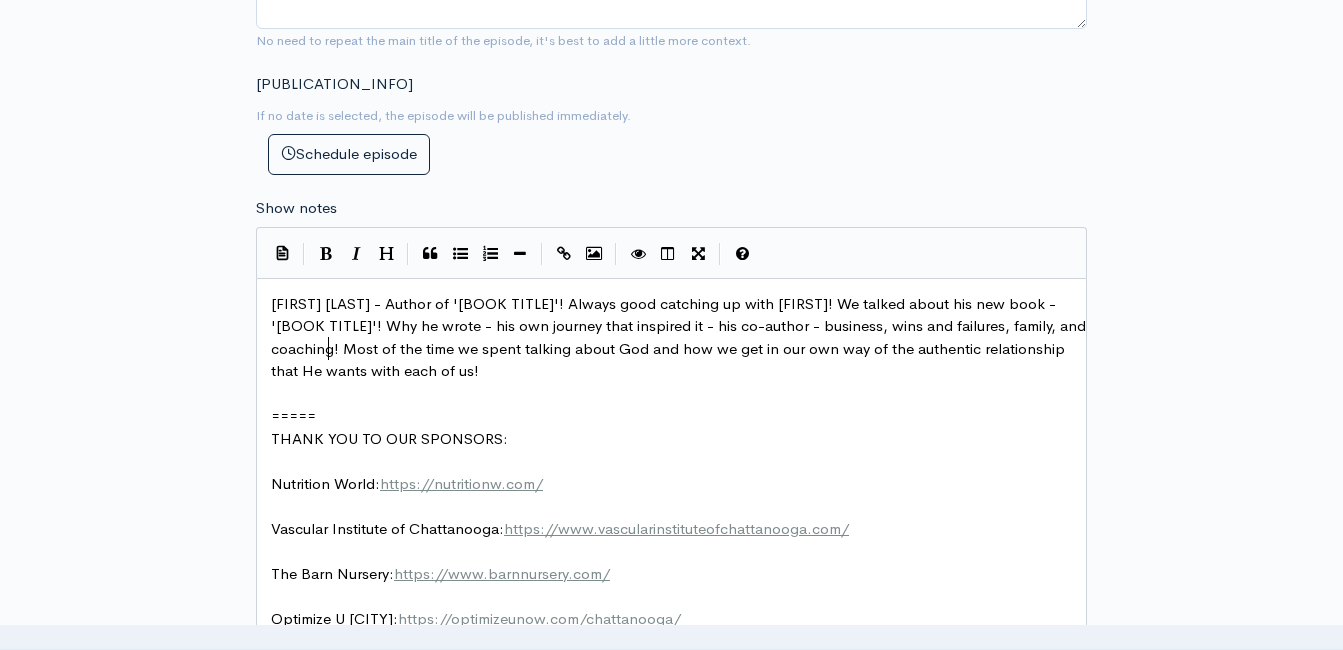 scroll, scrollTop: 8, scrollLeft: 121, axis: both 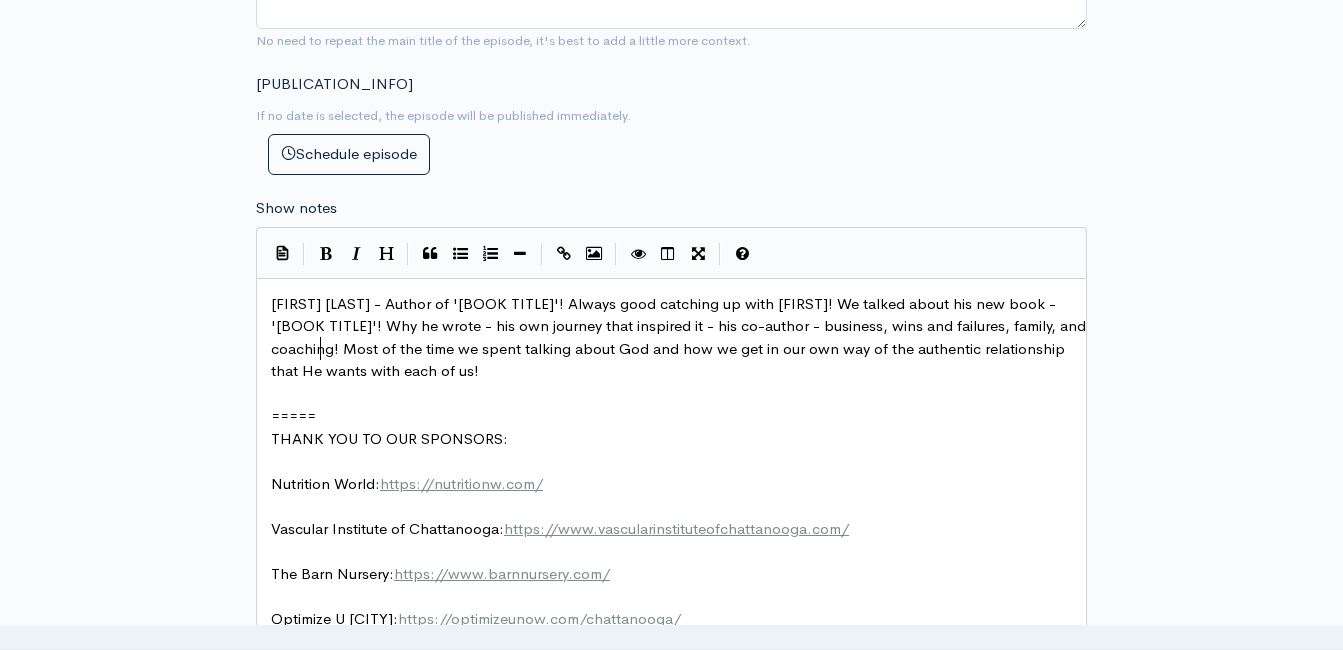 type on "s" 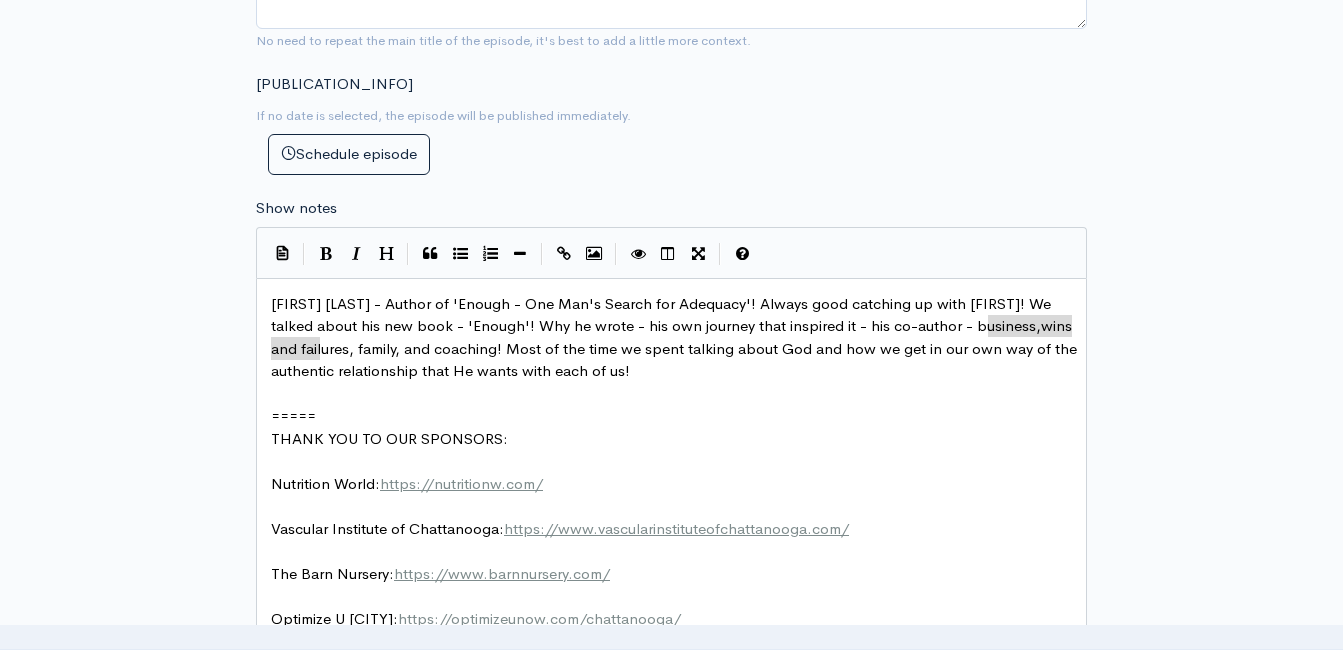 type on "wins and failures" 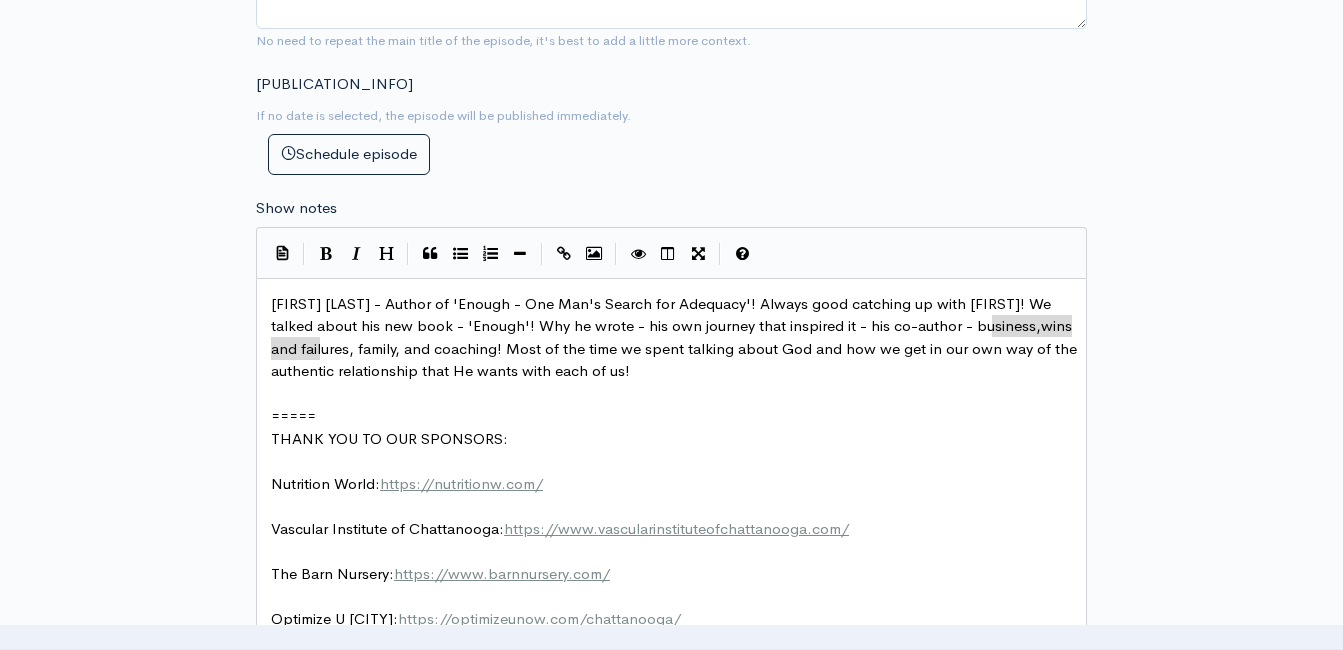 drag, startPoint x: 319, startPoint y: 350, endPoint x: 992, endPoint y: 331, distance: 673.2681 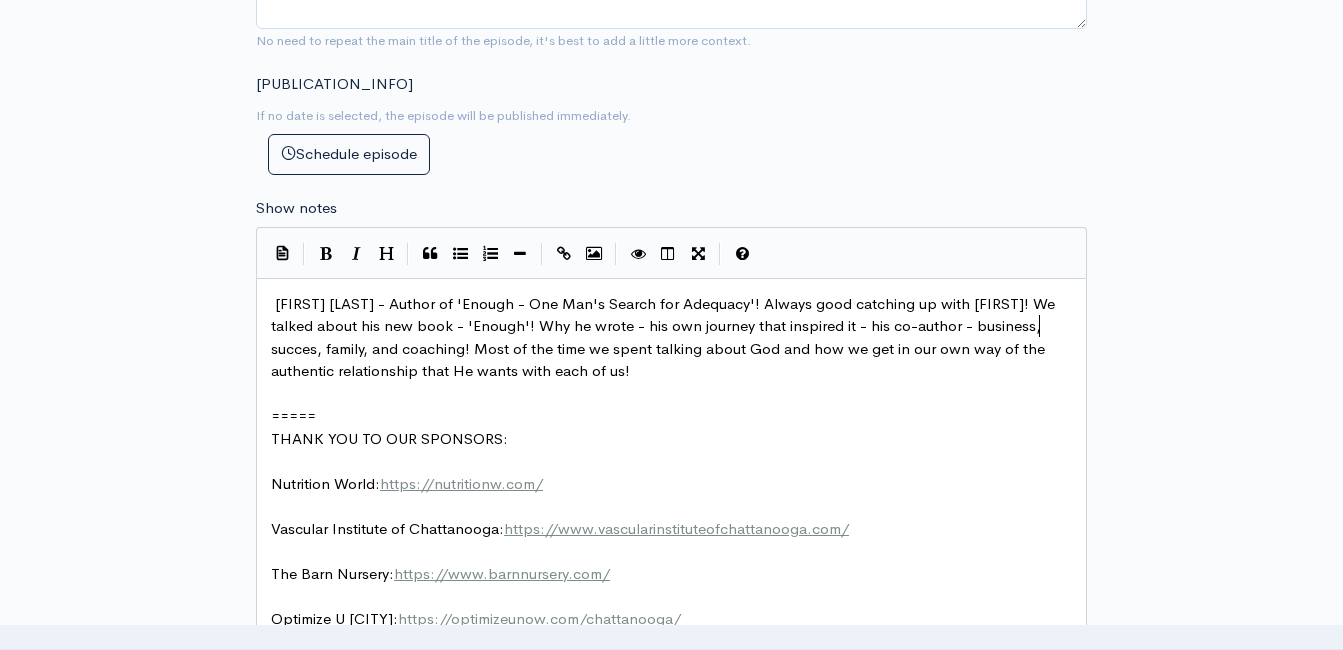 type on "successs" 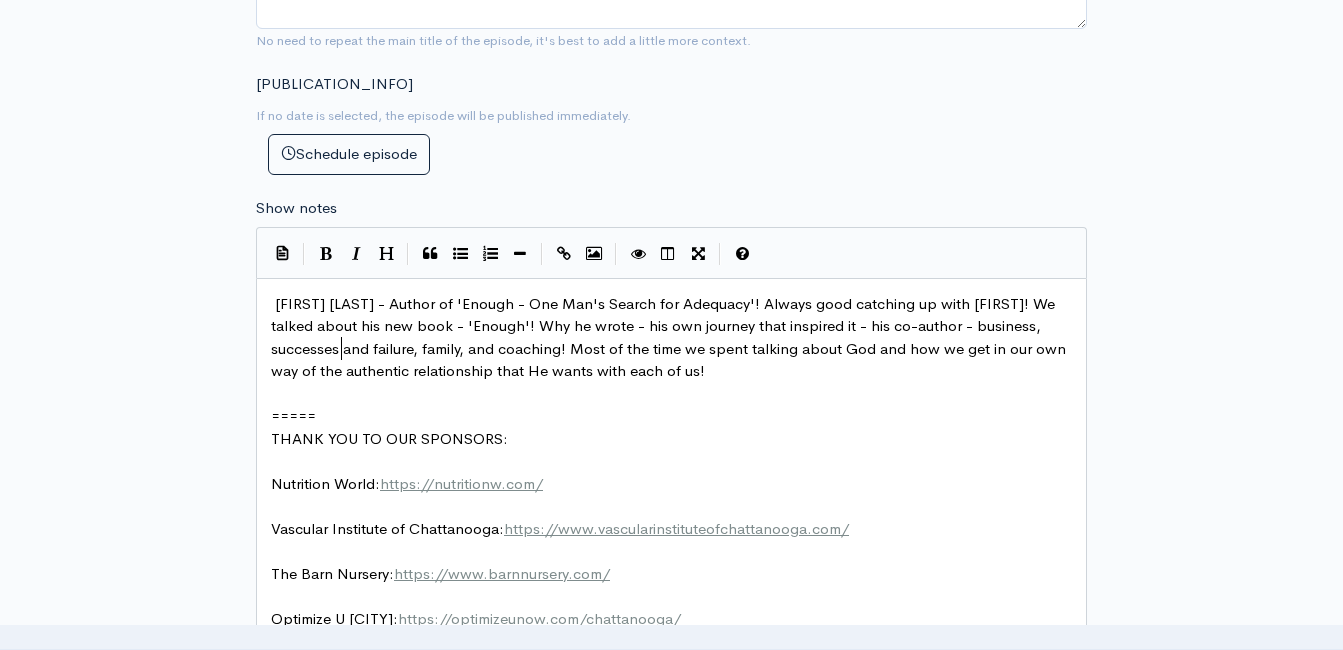 type on "es and failures" 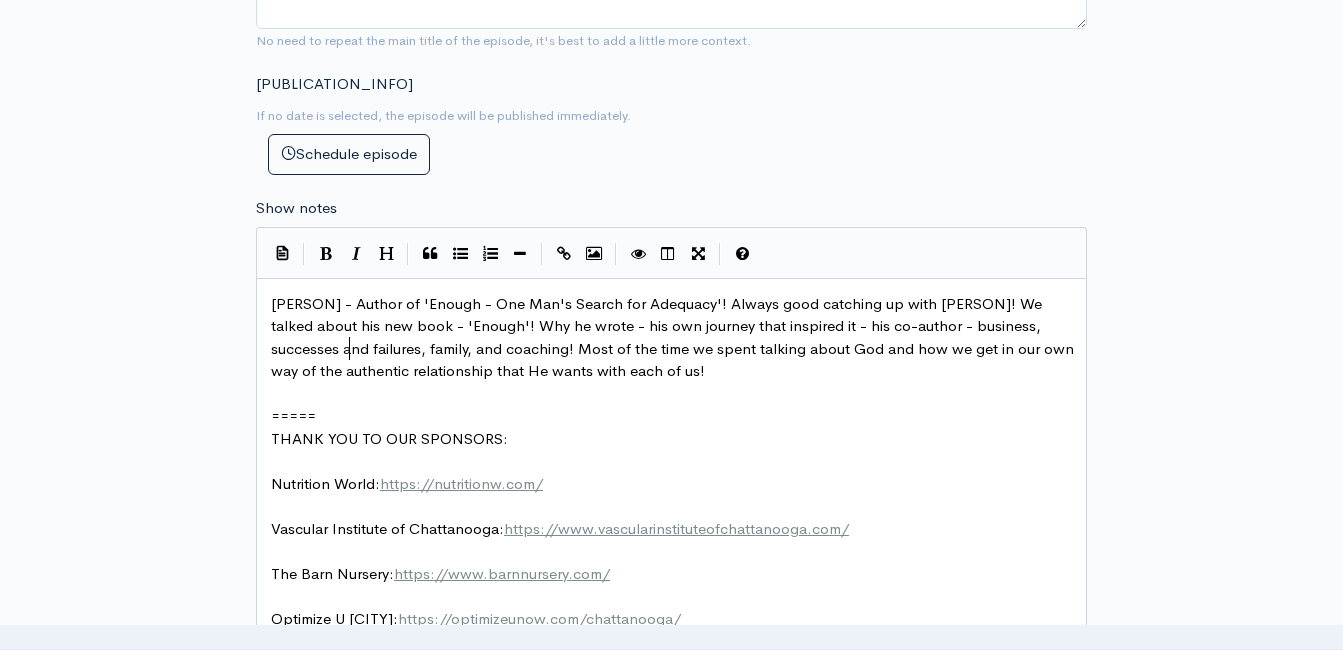 scroll, scrollTop: 8, scrollLeft: 96, axis: both 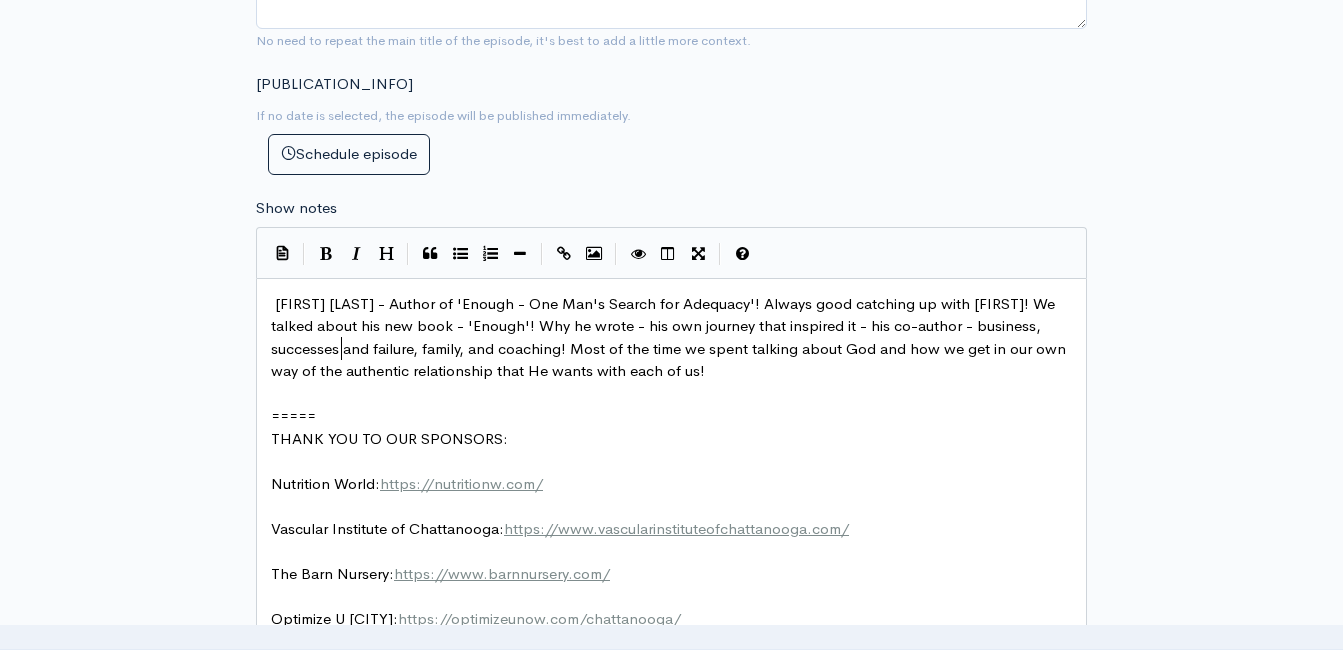 type on "s" 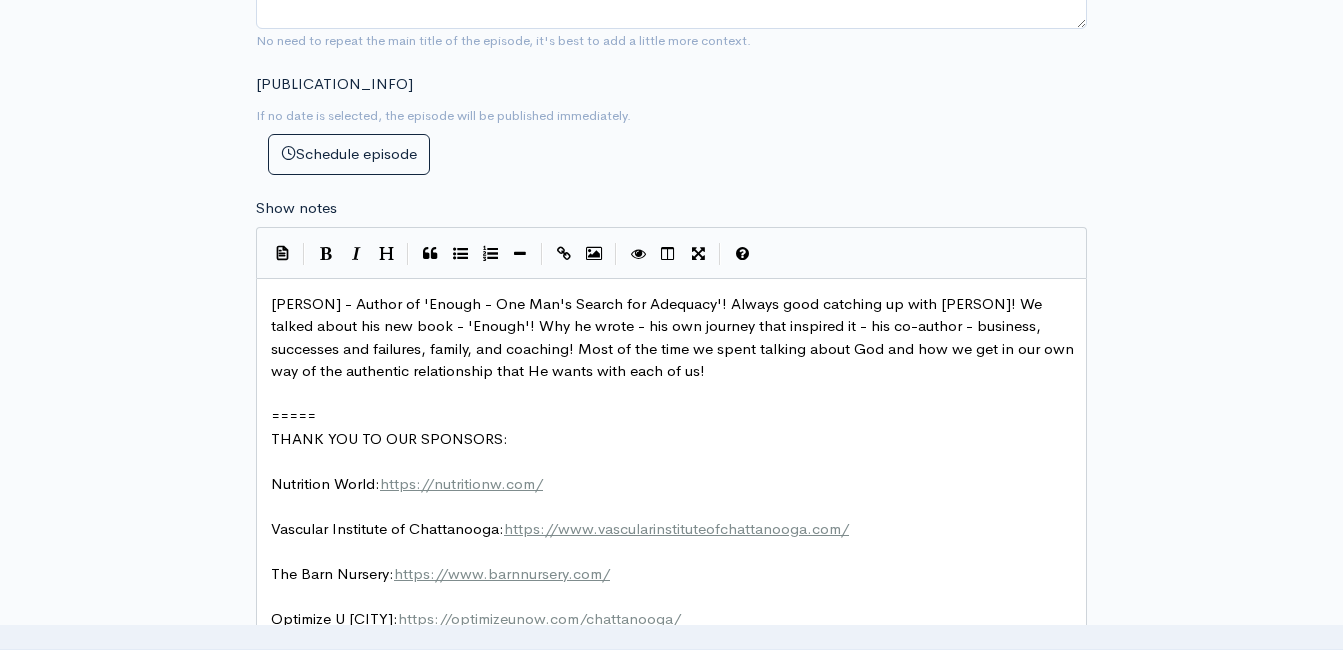 click on "[PERSON] - Author of 'Enough - One Man's Search for Adequacy'! Always good catching up with [PERSON]! We talked about his new book - 'Enough'! Why he wrote - his own journey that inspired it - his co-author - business, successes and failures, family, and coaching! Most of the time we spent talking about God and how we get in our own way of the authentic relationship that He wants with each of us!" at bounding box center [679, 338] 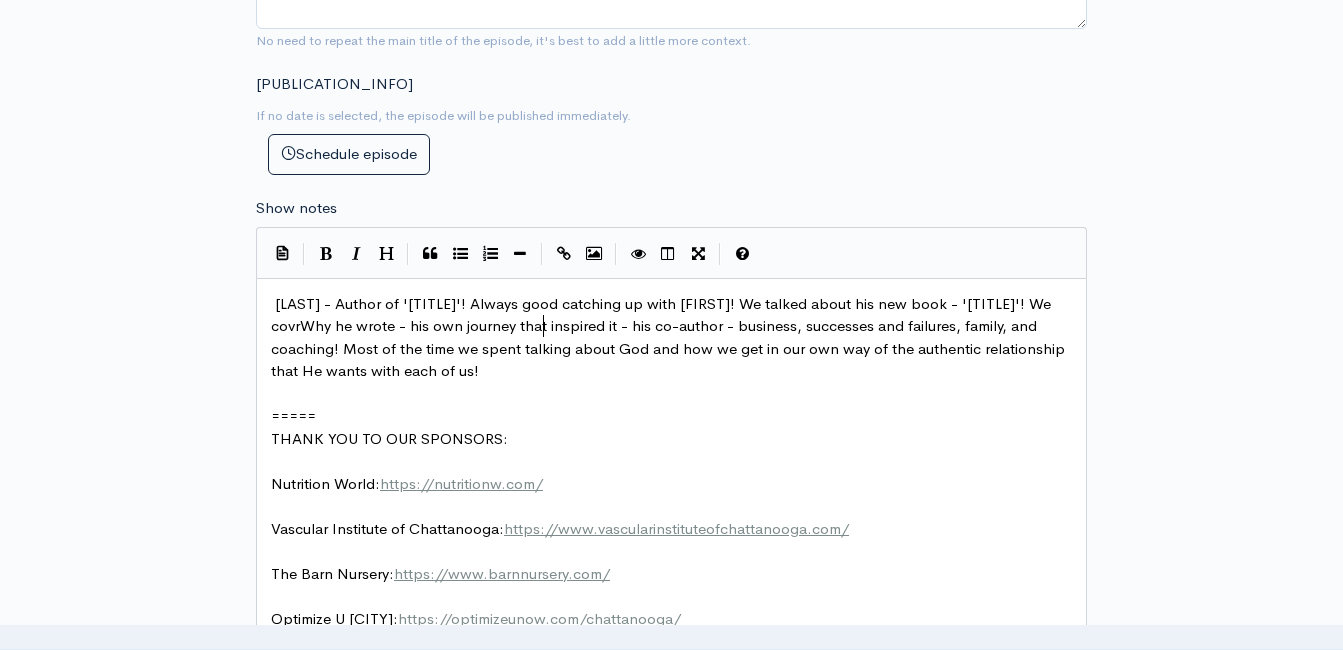 type on "We covre" 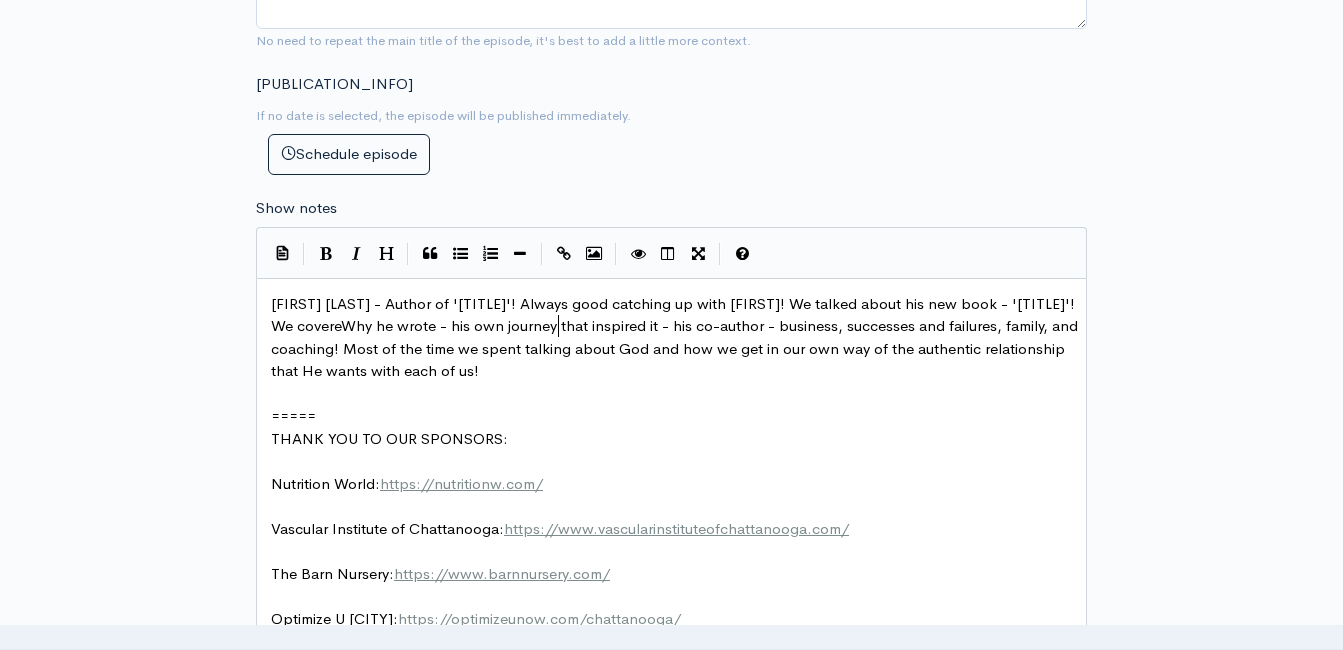 type on "eree" 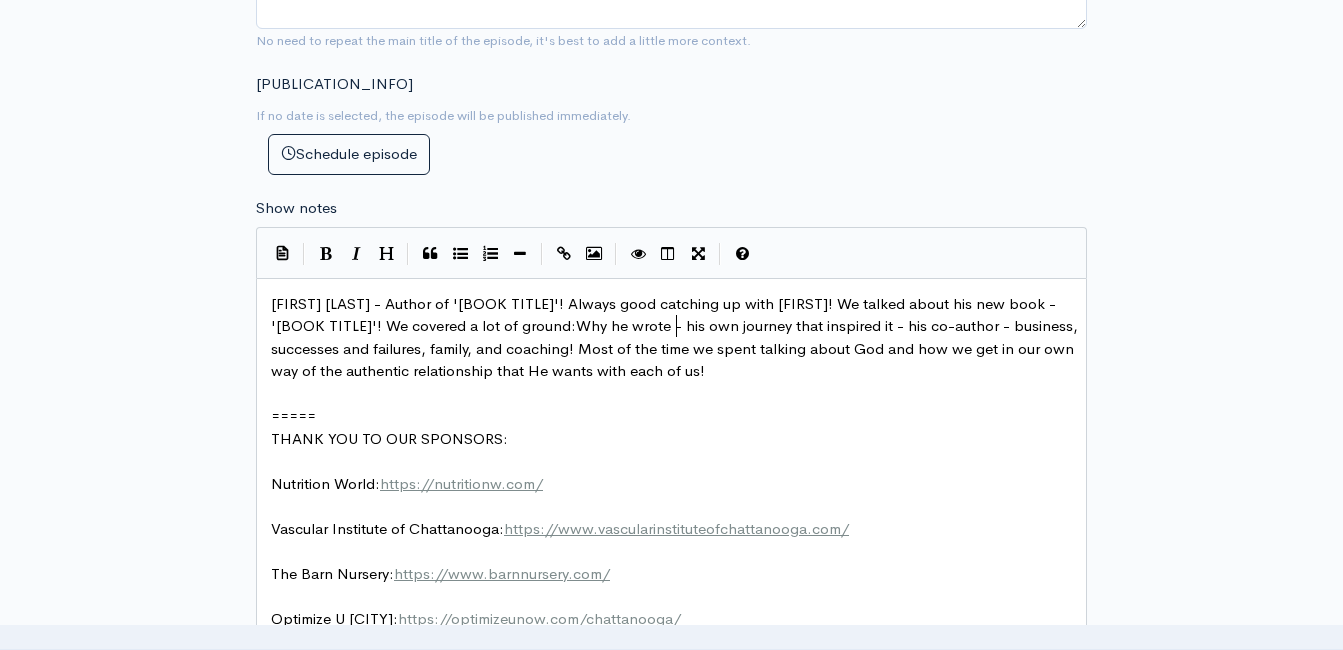 type on "d a lot of ground:" 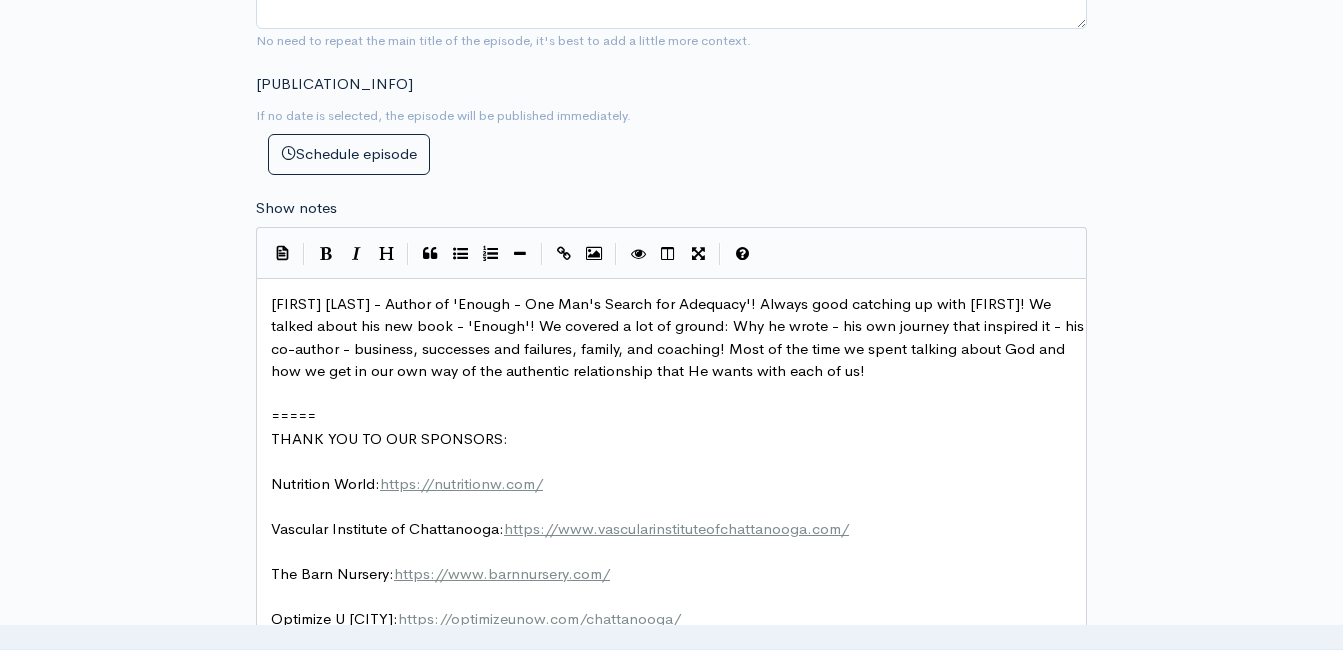 click on "[FIRST] [LAST] - Author of 'Enough - One Man's Search for Adequacy'! Always good catching up with [FIRST]! We talked about his new book - 'Enough'! We covered a lot of ground: Why he wrote - his own journey that inspired it - his co-author - business, successes and failures, family, and coaching! Most of the time we spent talking about God and how we get in our own way of the authentic relationship that He wants with each of us!" at bounding box center [679, 337] 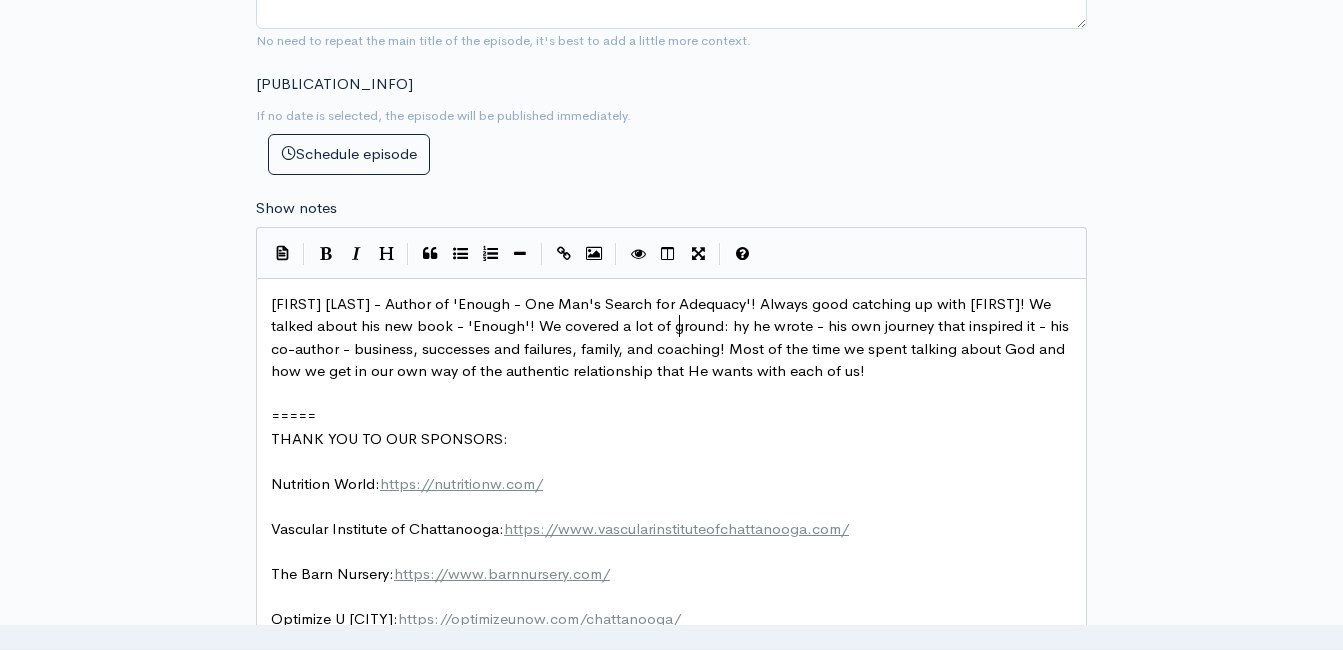 scroll, scrollTop: 8, scrollLeft: 12, axis: both 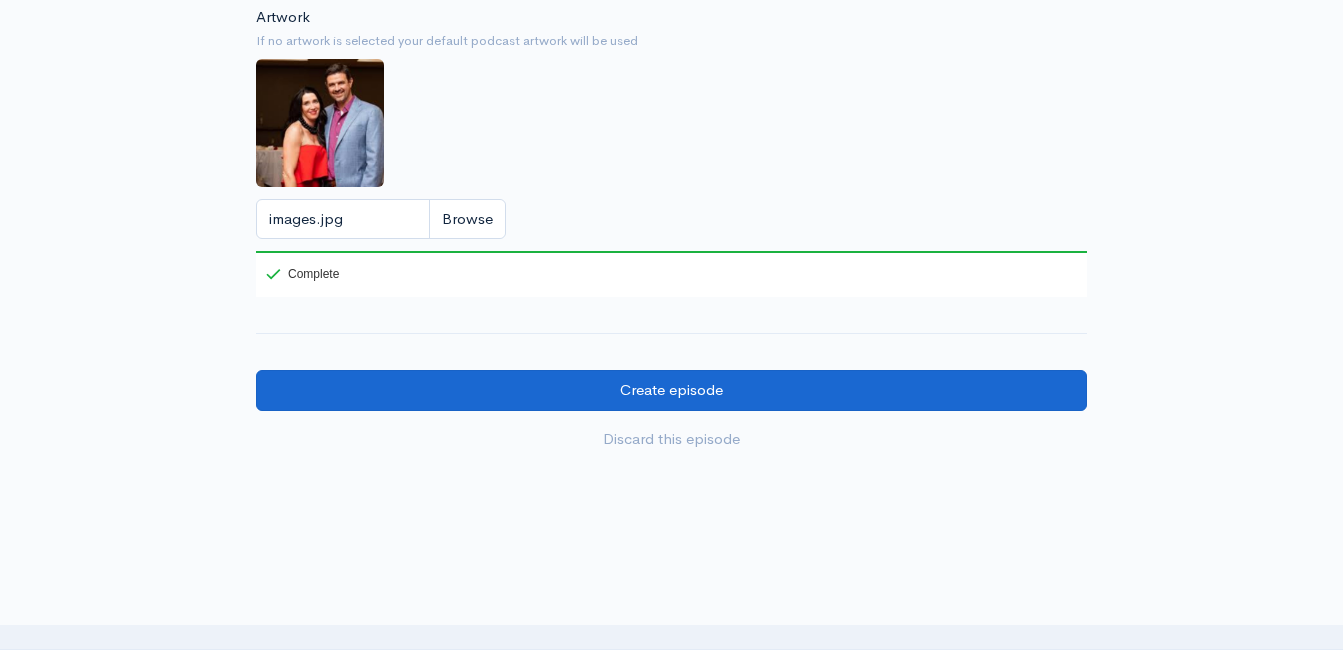 type on "w" 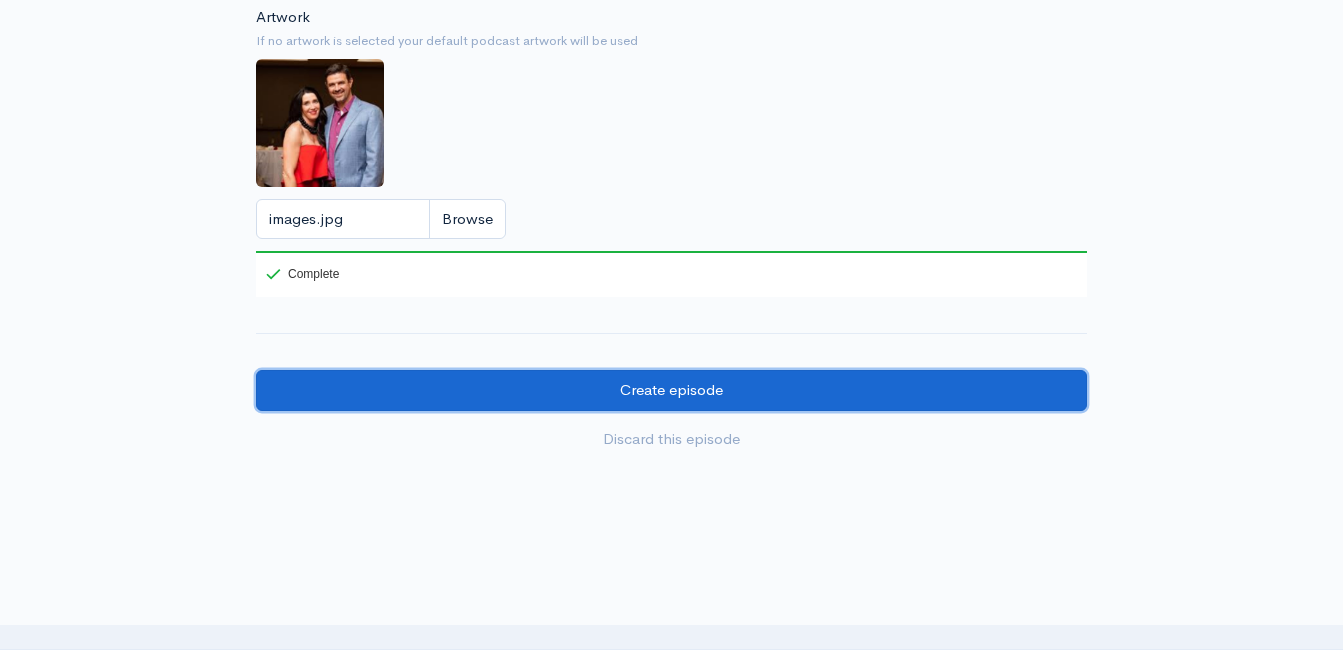 click on "Create episode" at bounding box center [671, 390] 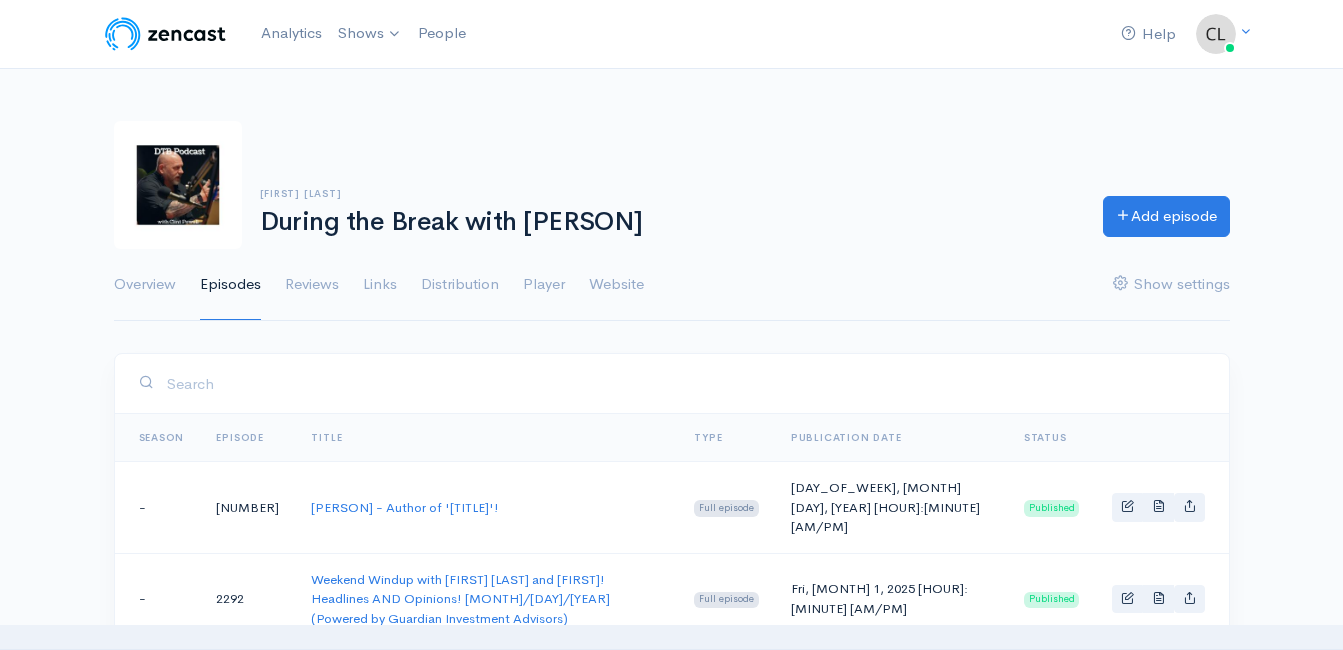 scroll, scrollTop: 0, scrollLeft: 0, axis: both 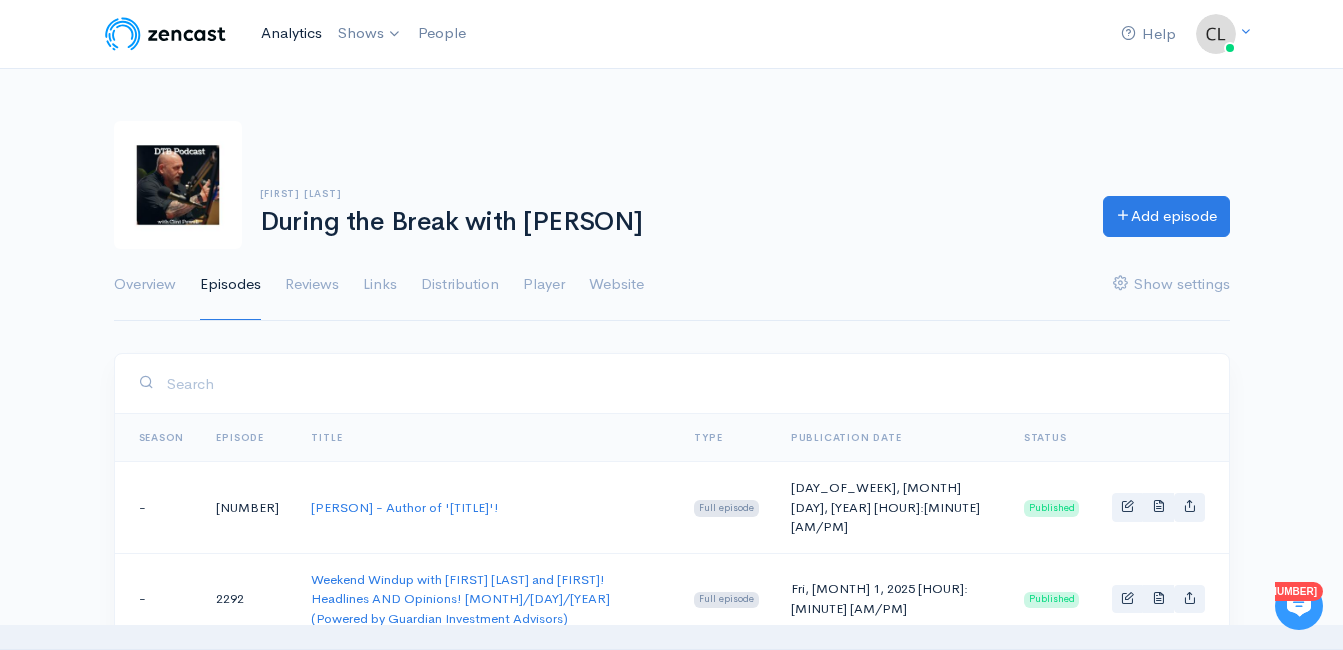click on "Analytics" at bounding box center [291, 33] 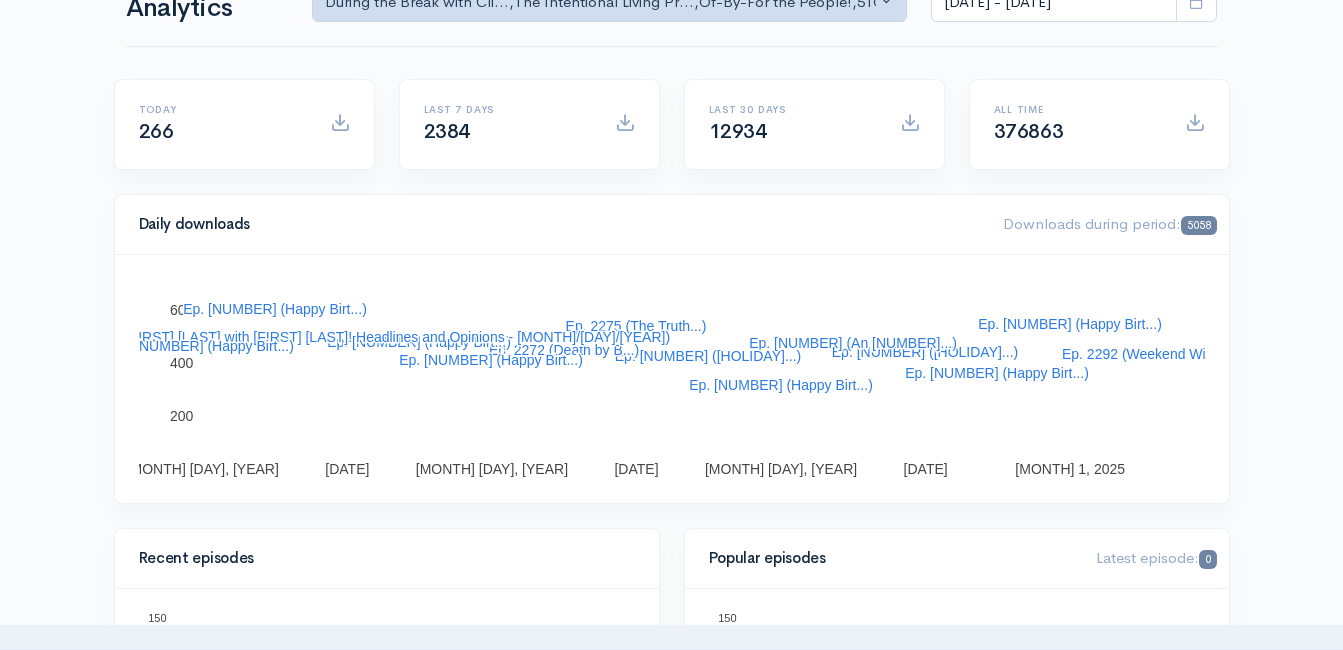scroll, scrollTop: 0, scrollLeft: 0, axis: both 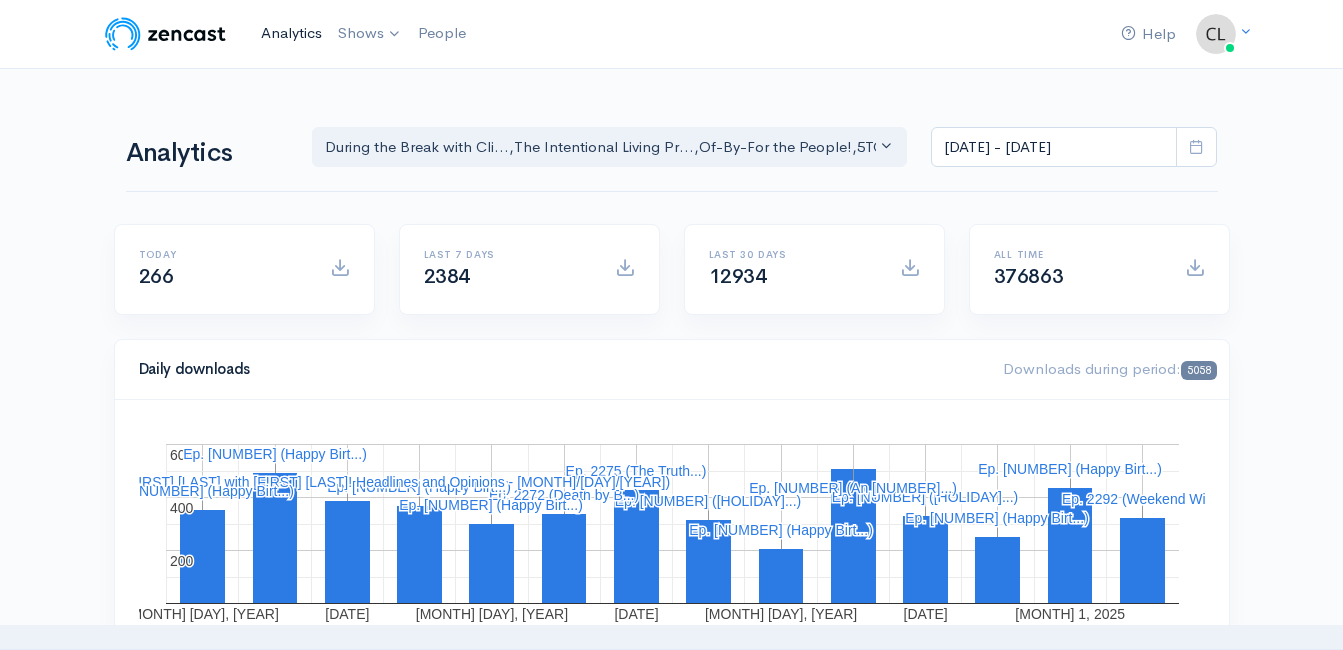 click on "Analytics" at bounding box center [291, 33] 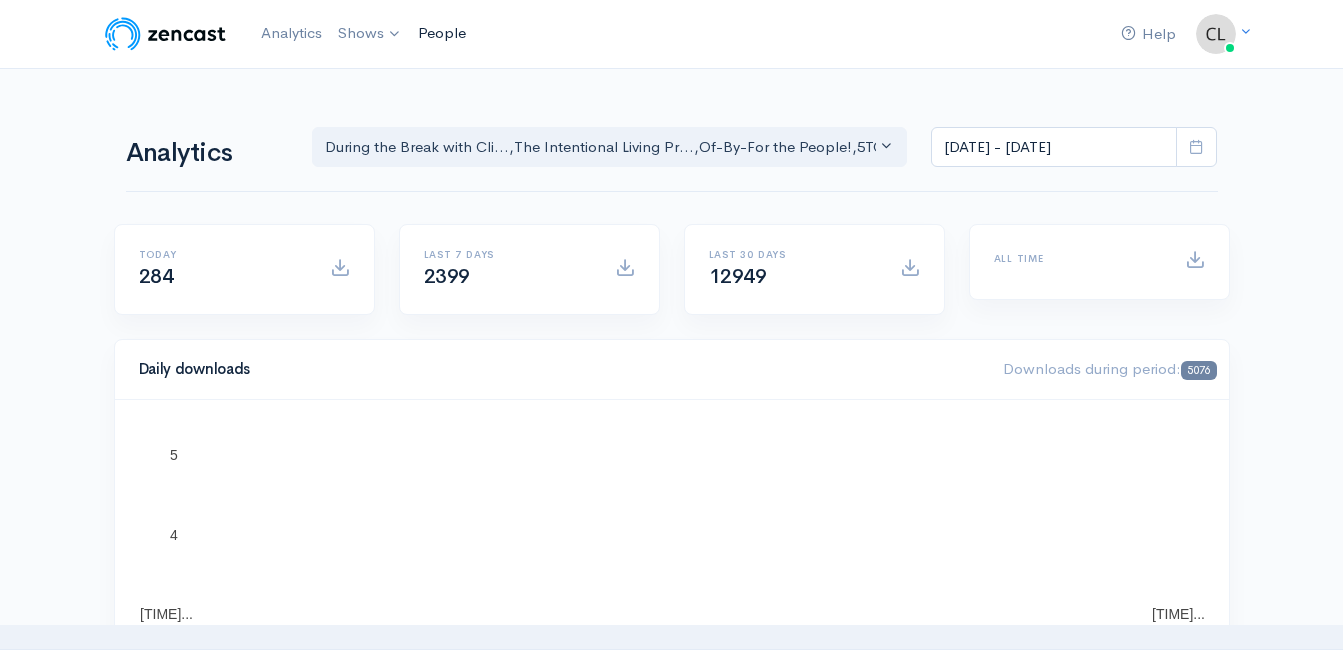 scroll, scrollTop: 0, scrollLeft: 0, axis: both 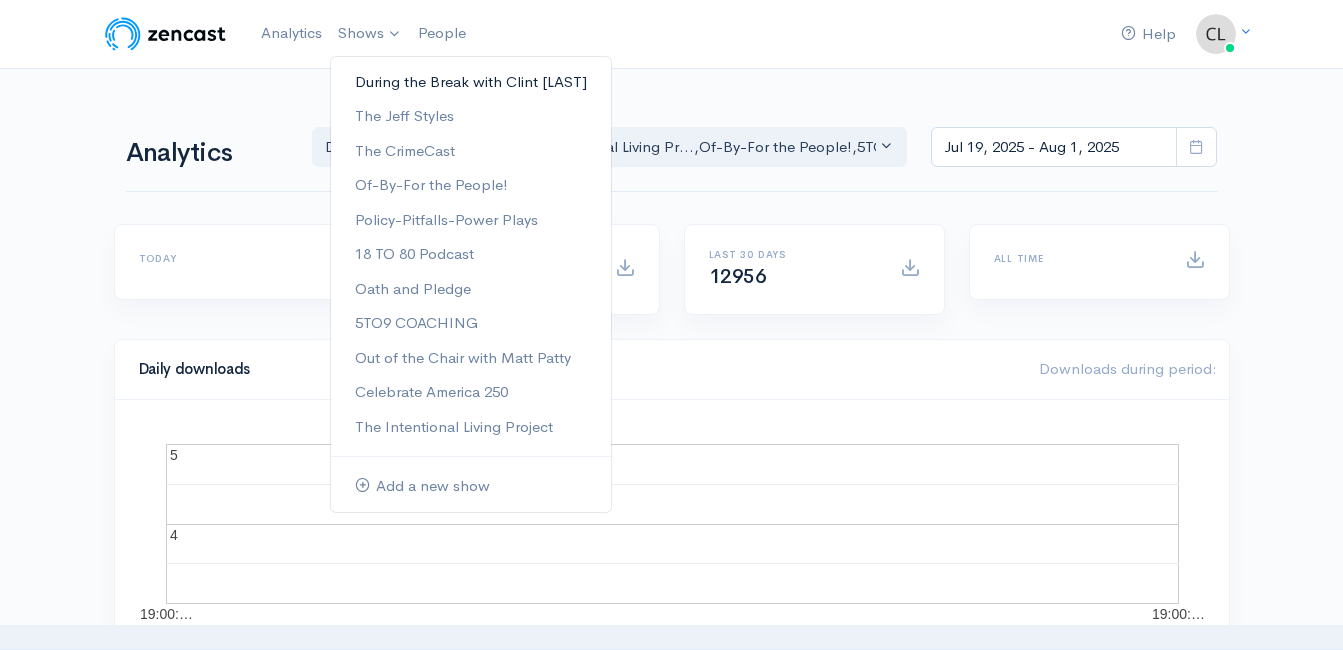 click on "During the Break with Clint [LAST]" at bounding box center (471, 82) 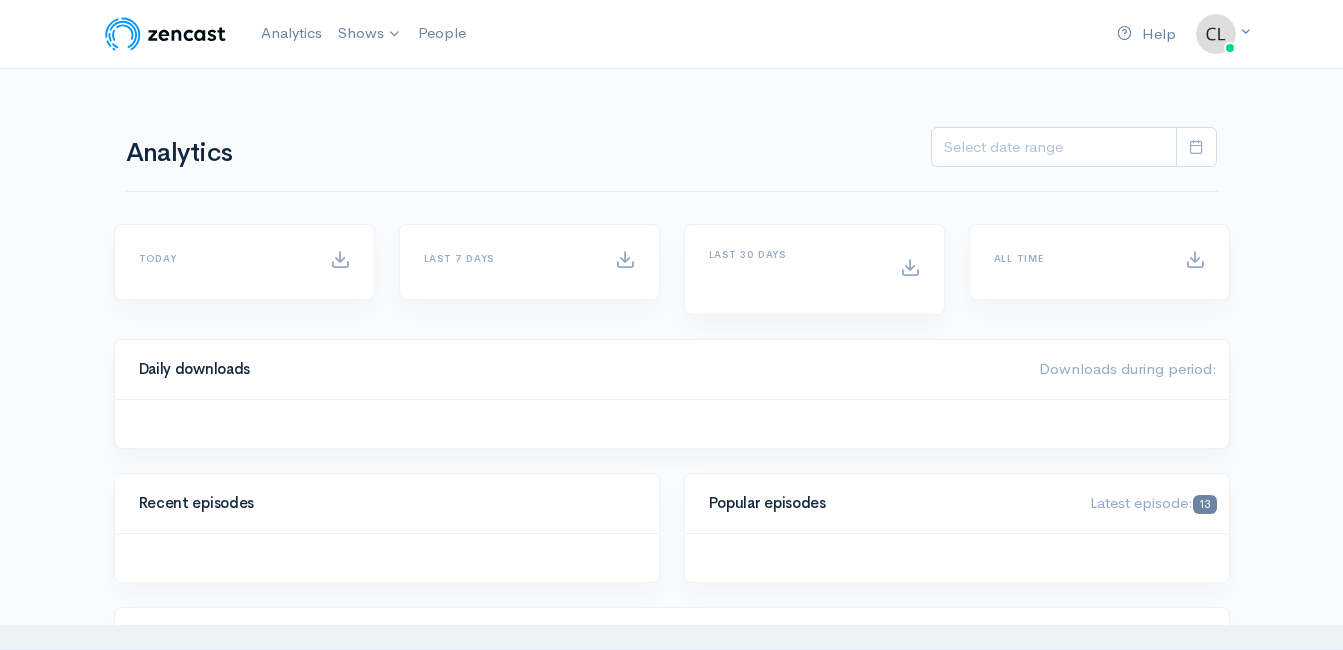 scroll, scrollTop: 0, scrollLeft: 0, axis: both 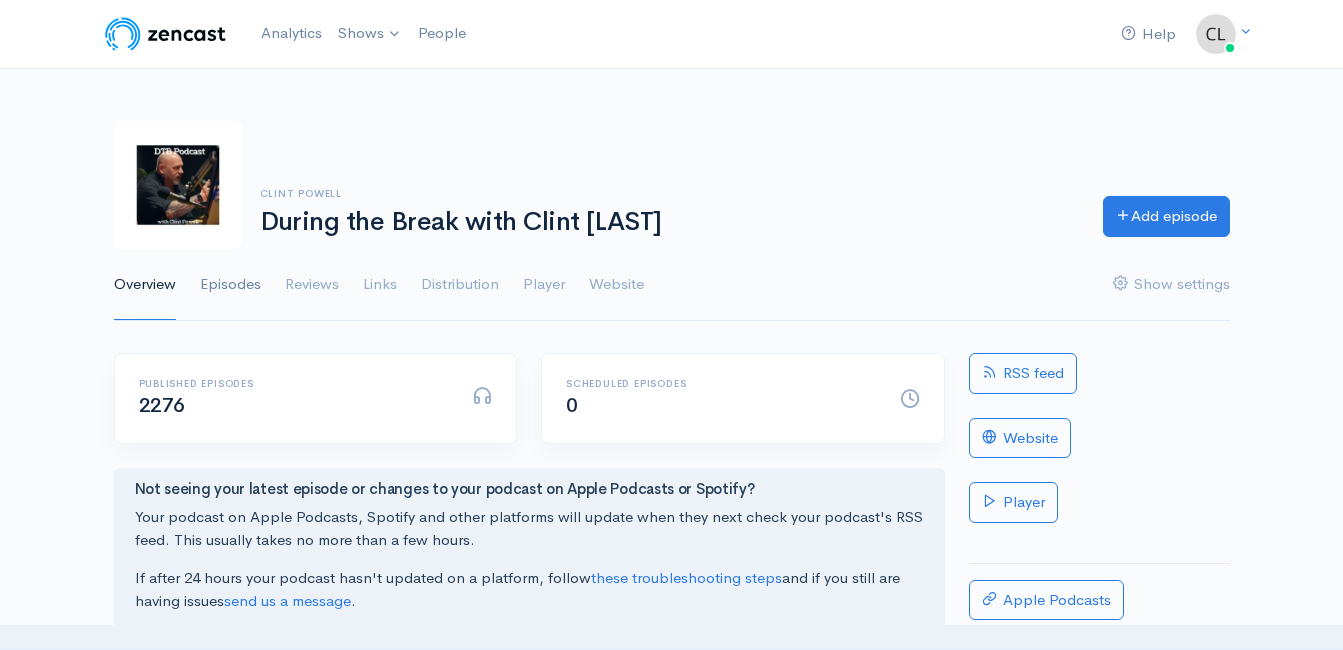 click on "Episodes" at bounding box center (230, 285) 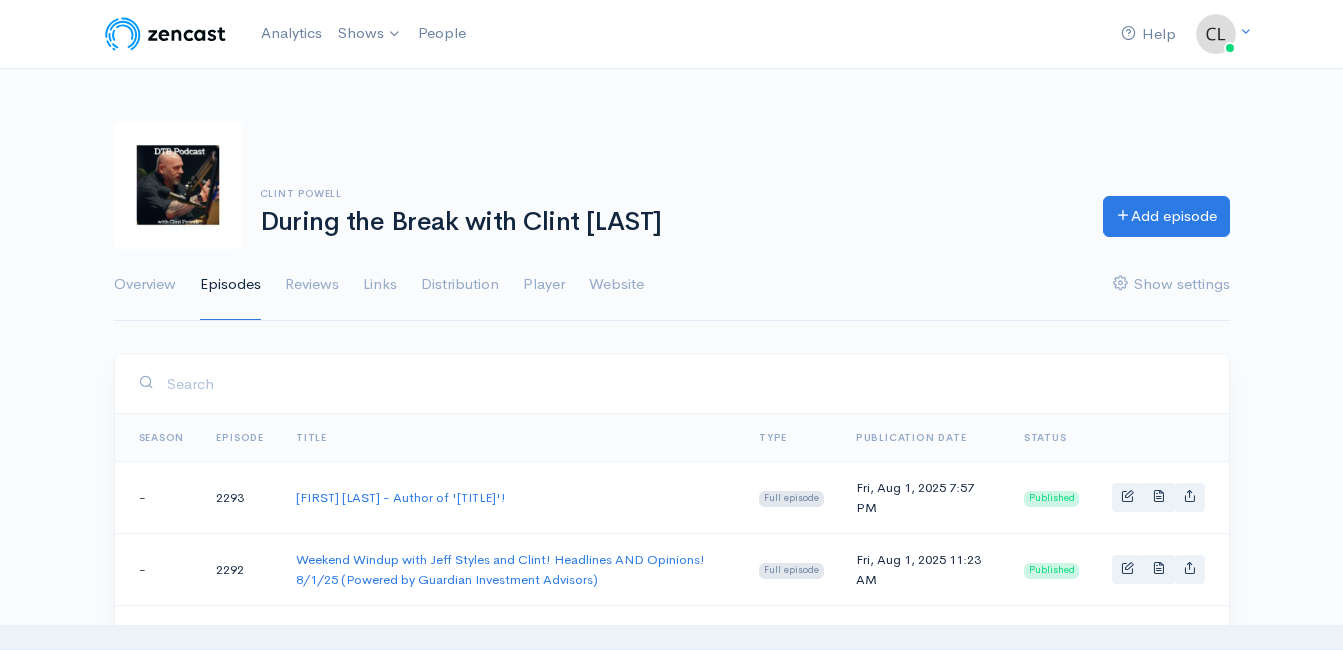 scroll, scrollTop: 0, scrollLeft: 0, axis: both 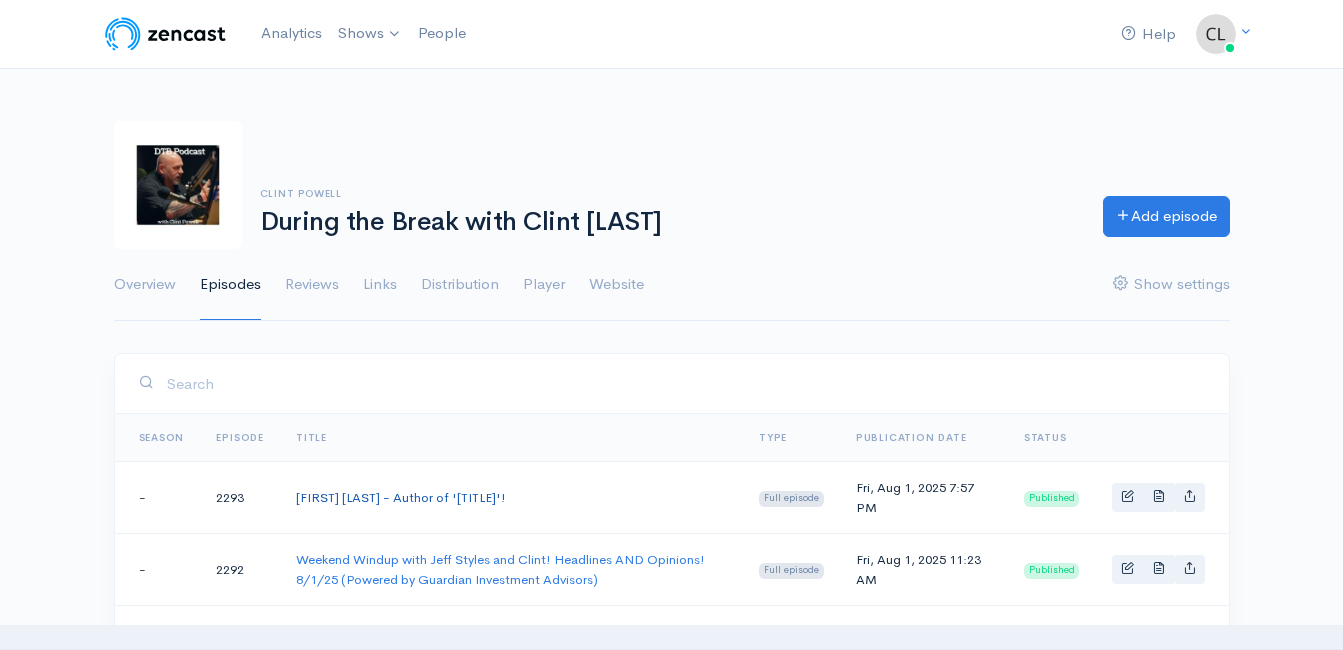 click on "[FIRST] [LAST] - Author of '[TITLE]'!" at bounding box center [401, 497] 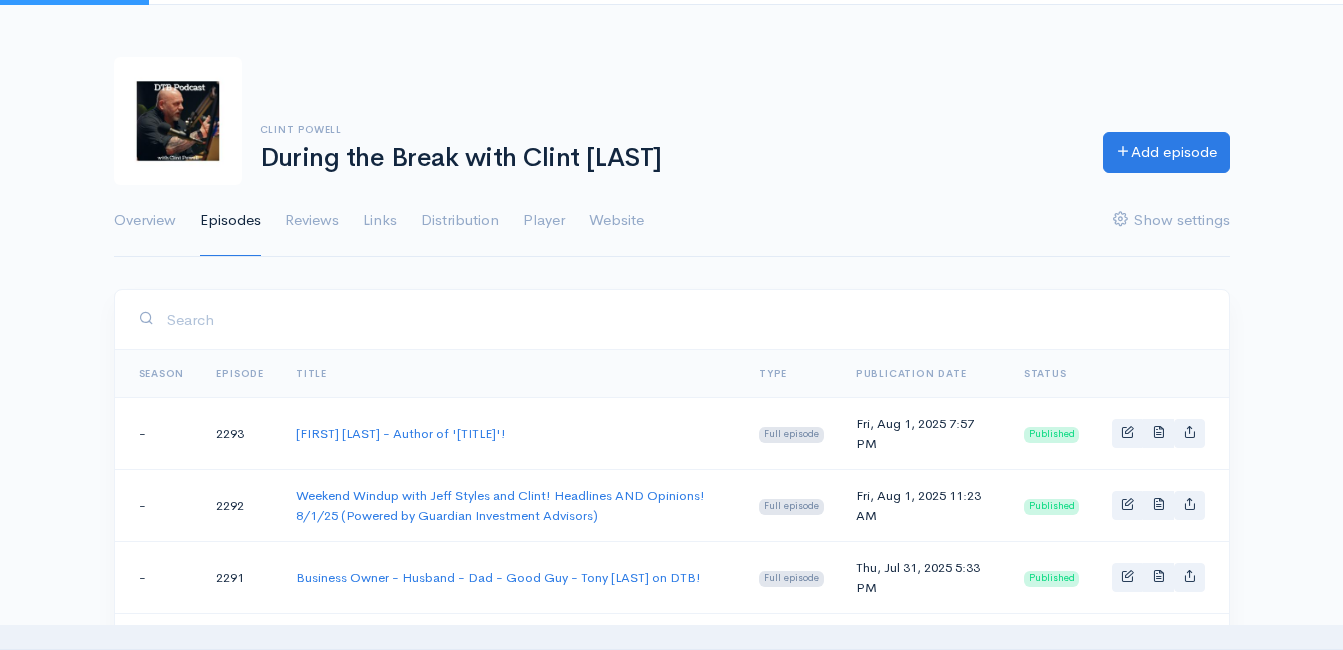 scroll, scrollTop: 100, scrollLeft: 0, axis: vertical 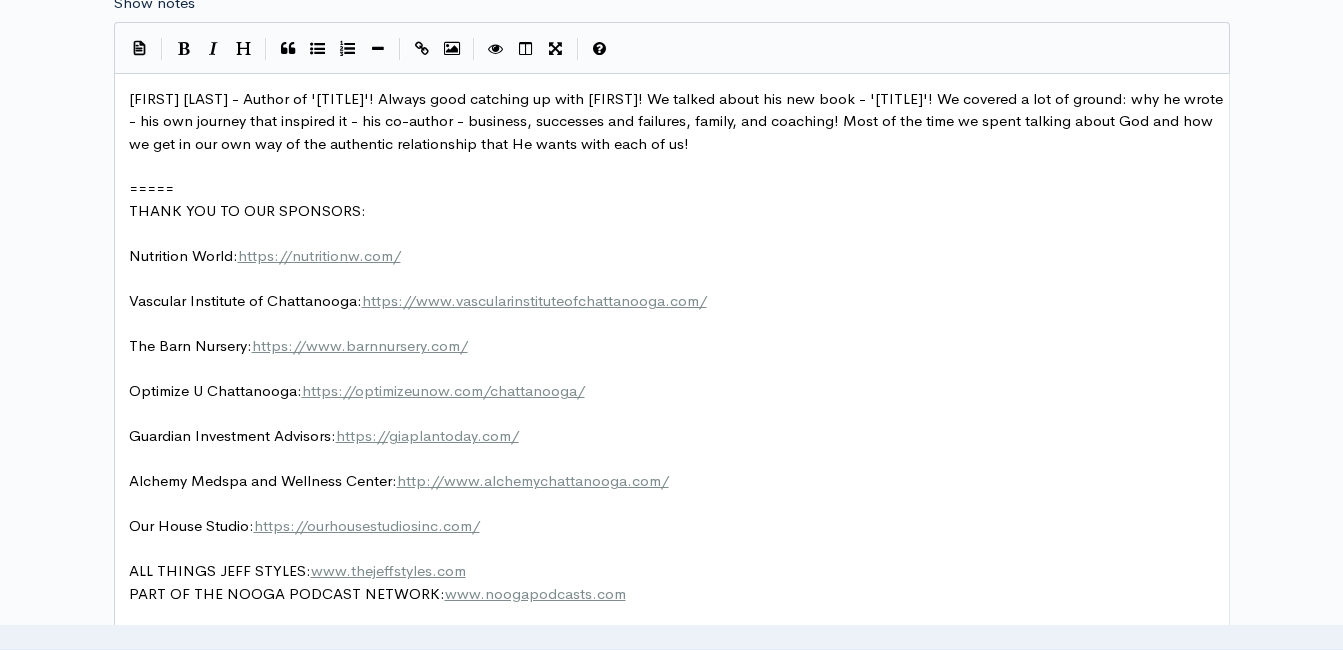 click on "[FIRST] [LAST] - Author of '[TITLE]'! Always good catching up with [FIRST]! We talked about his new book - '[TITLE]'! We covered a lot of ground: why he wrote - his own journey that inspired it - his co-author - business, successes and failures, family, and coaching! Most of the time we spent talking about God and how we get in our own way of the authentic relationship that He wants with each of us!" at bounding box center (678, 121) 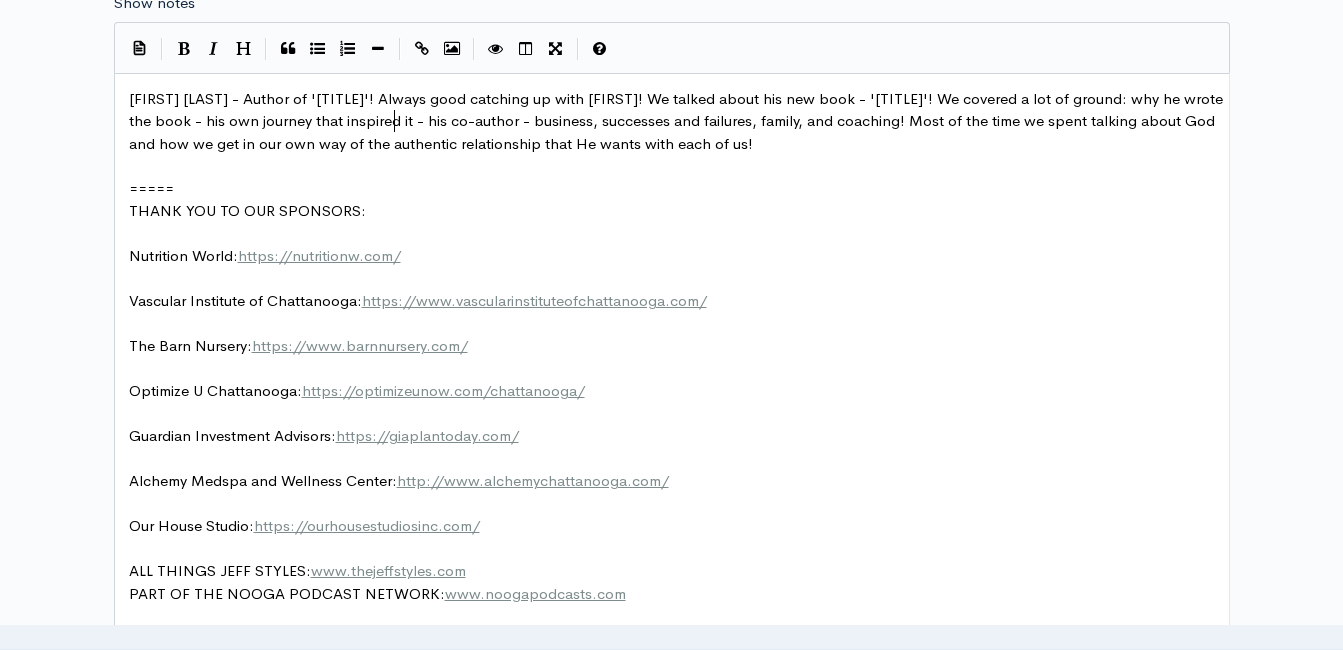 scroll, scrollTop: 8, scrollLeft: 62, axis: both 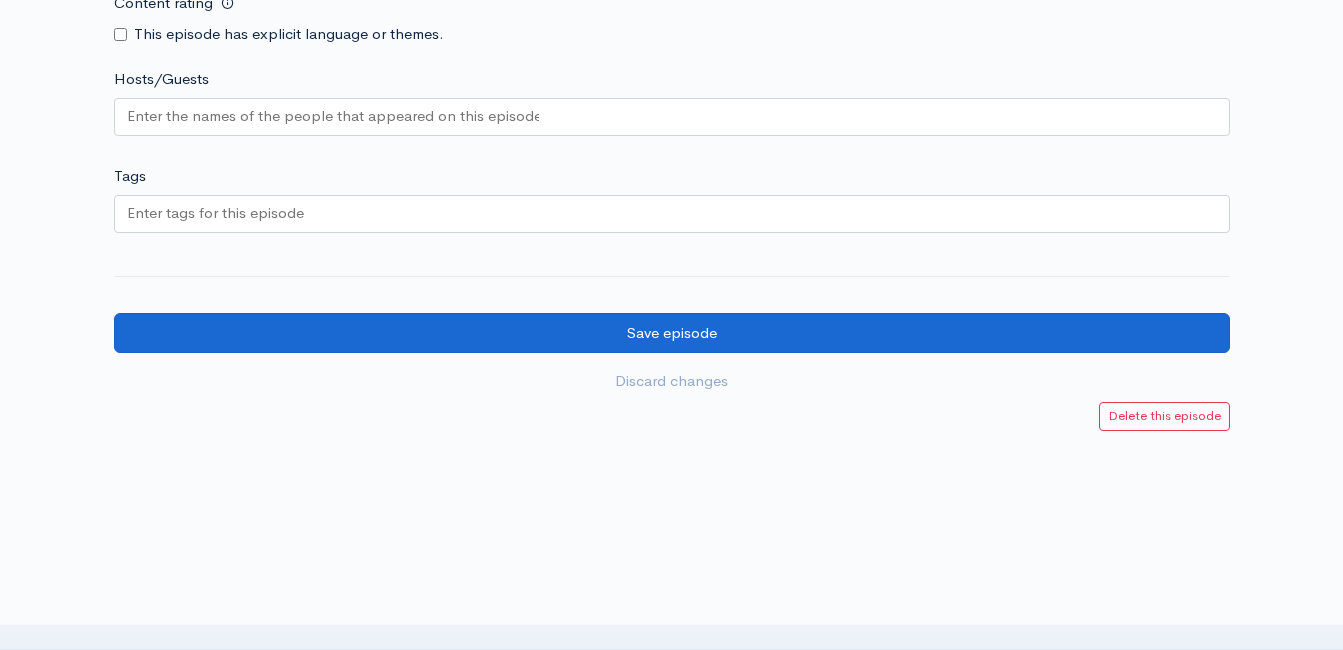 type on "the book" 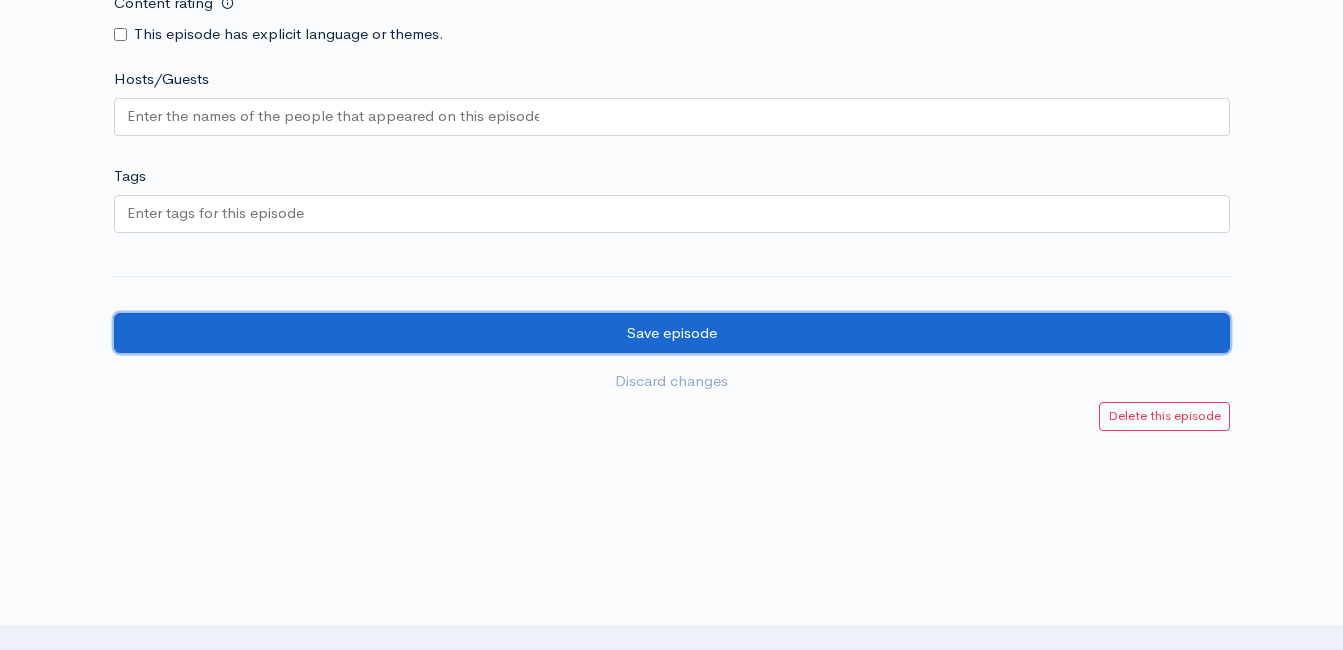 click on "Save episode" at bounding box center (672, 333) 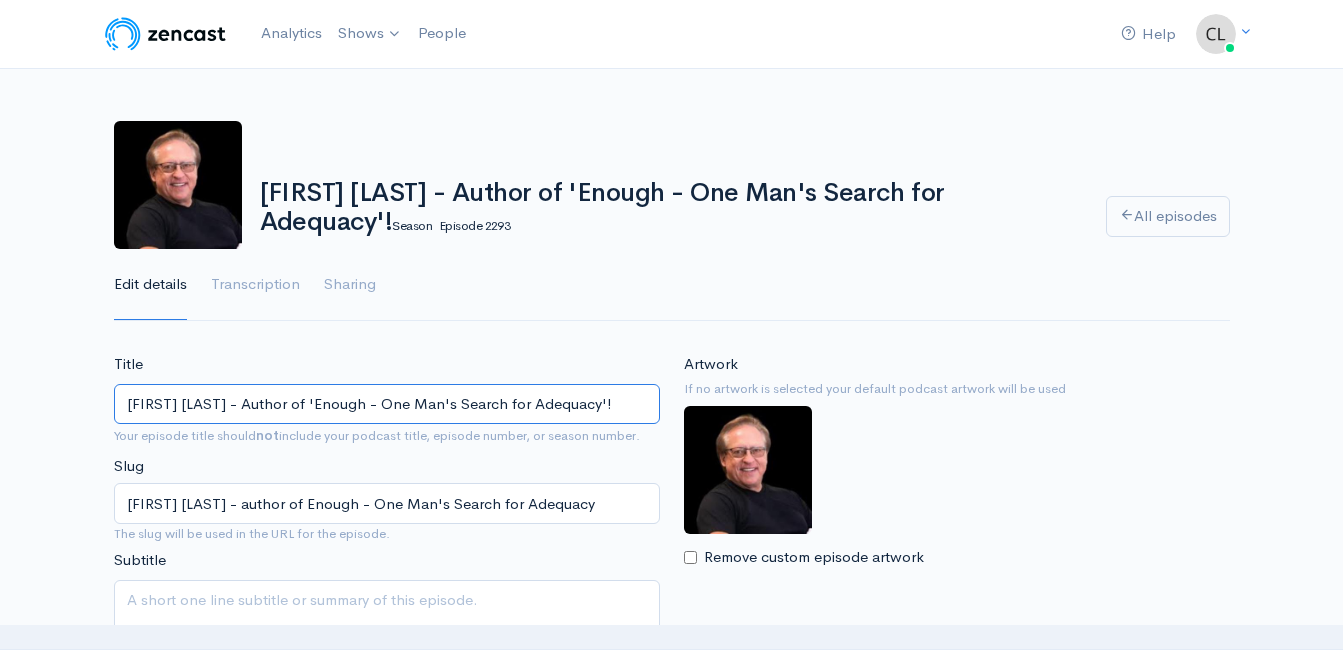 scroll, scrollTop: 0, scrollLeft: 0, axis: both 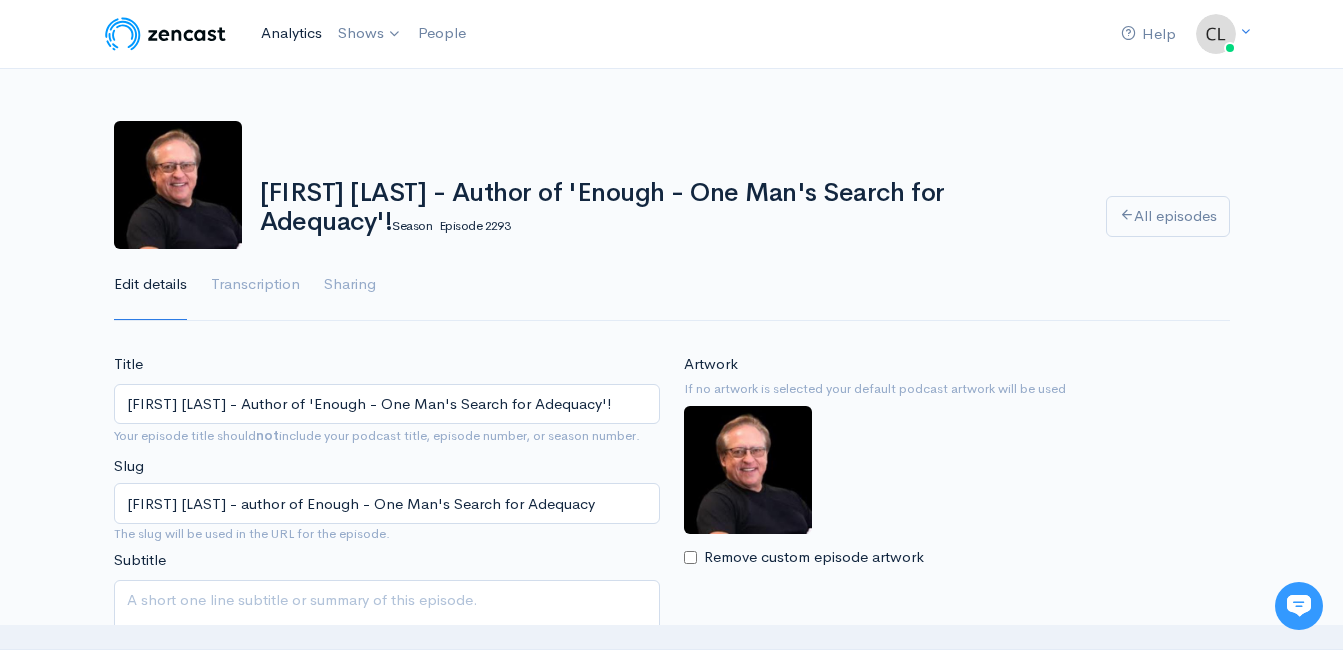 click on "Analytics" at bounding box center (291, 33) 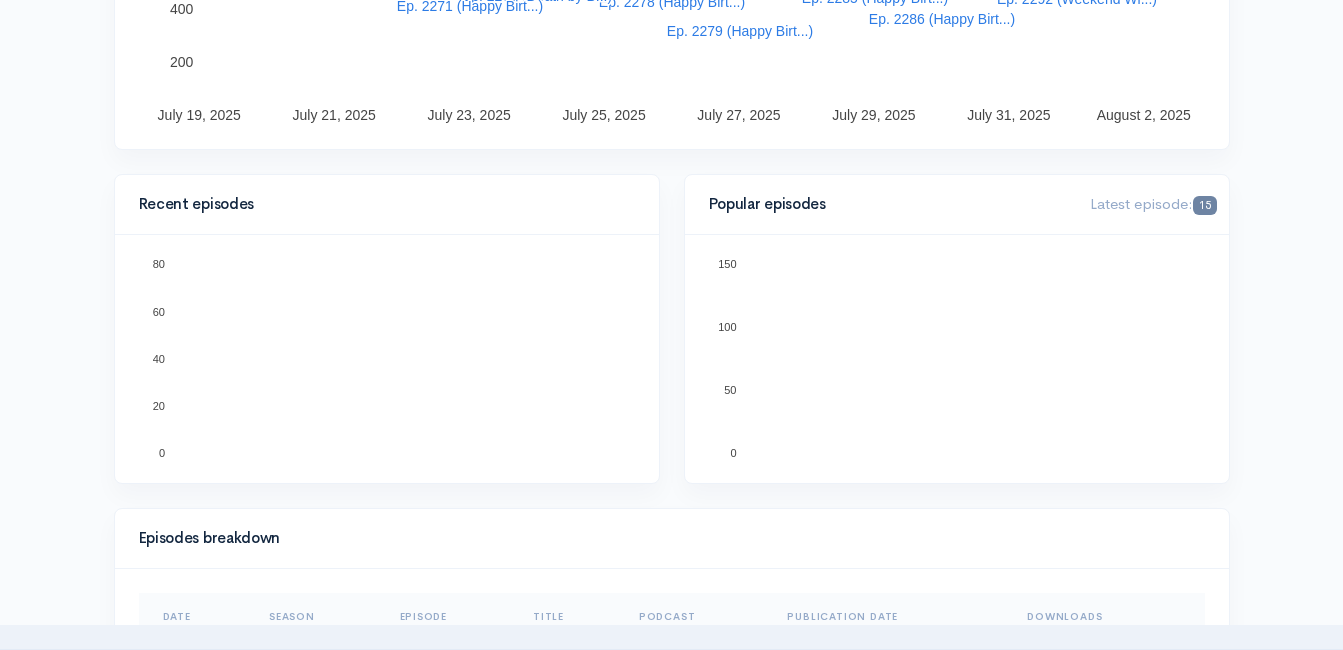 scroll, scrollTop: 500, scrollLeft: 0, axis: vertical 